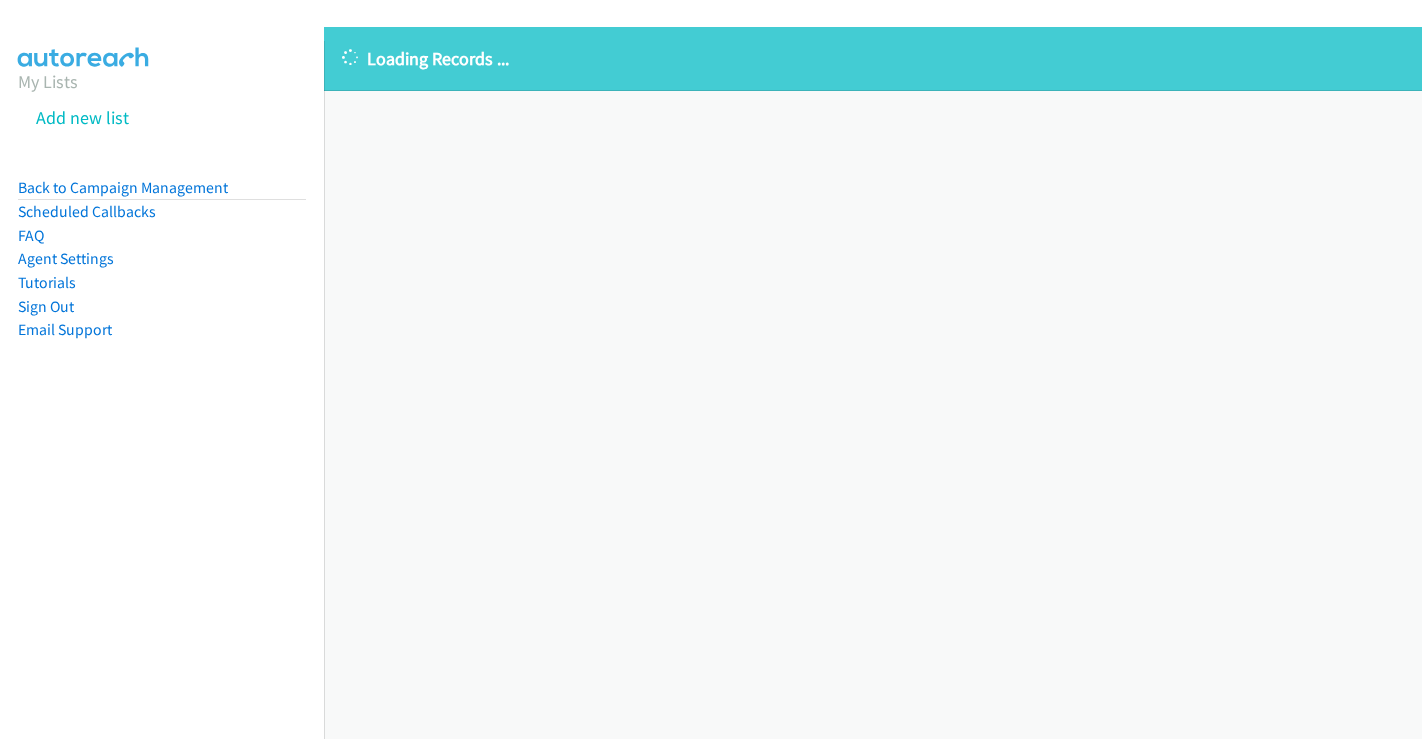 scroll, scrollTop: 0, scrollLeft: 0, axis: both 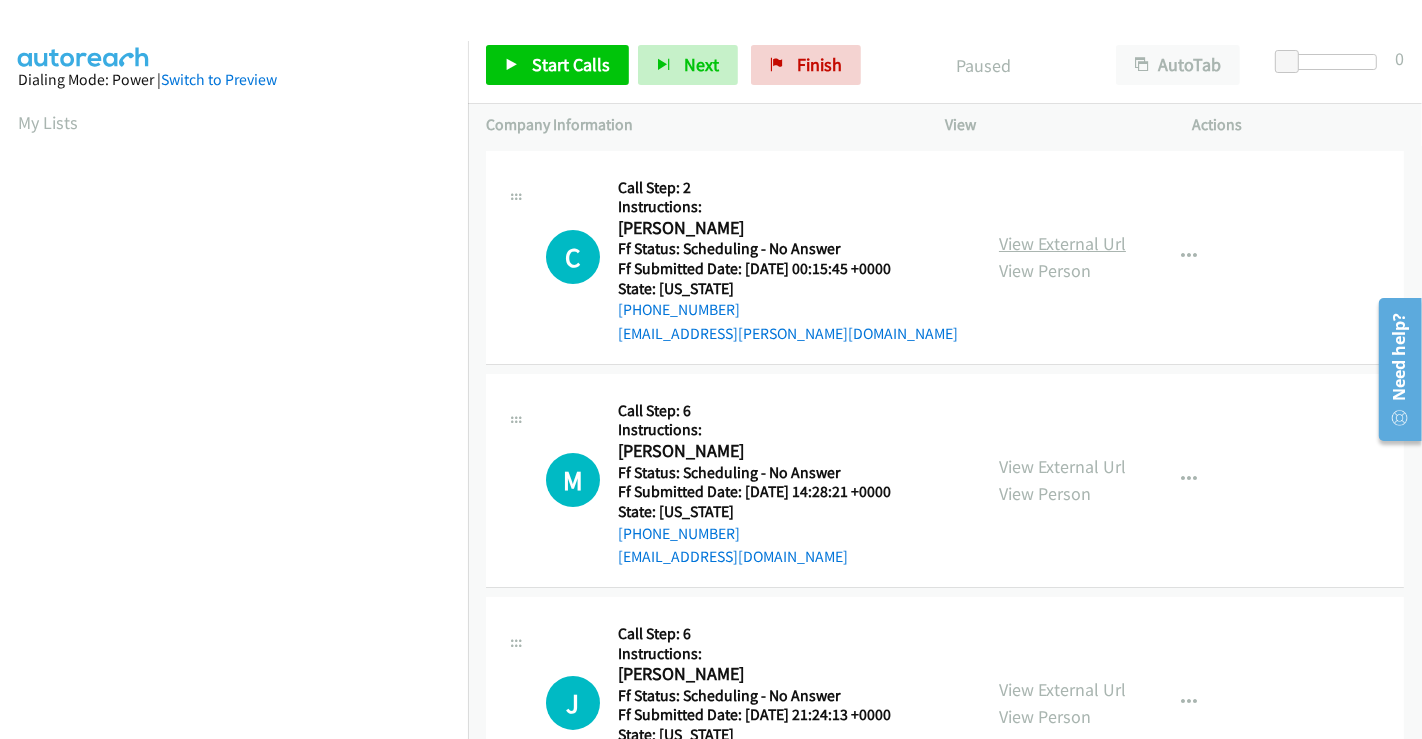 click on "View External Url" at bounding box center [1062, 243] 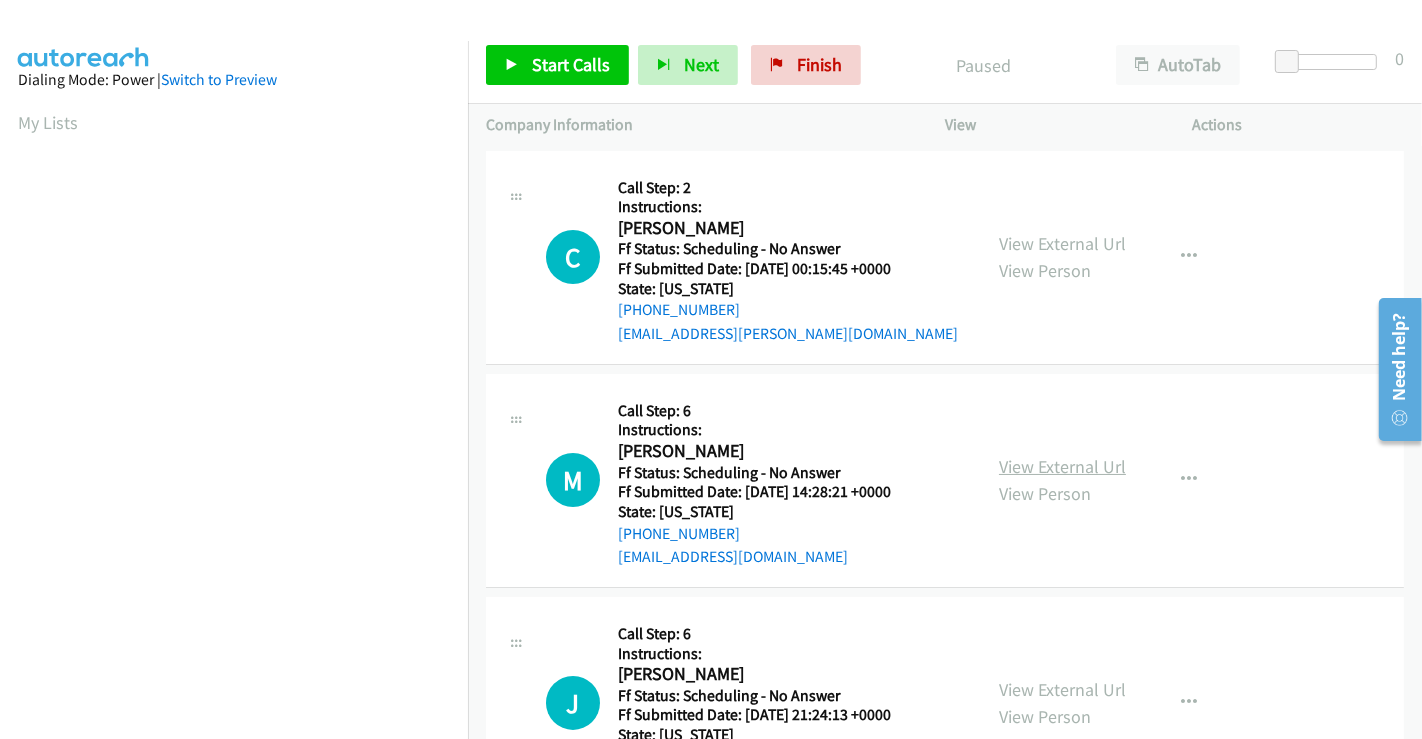 click on "View External Url" at bounding box center (1062, 466) 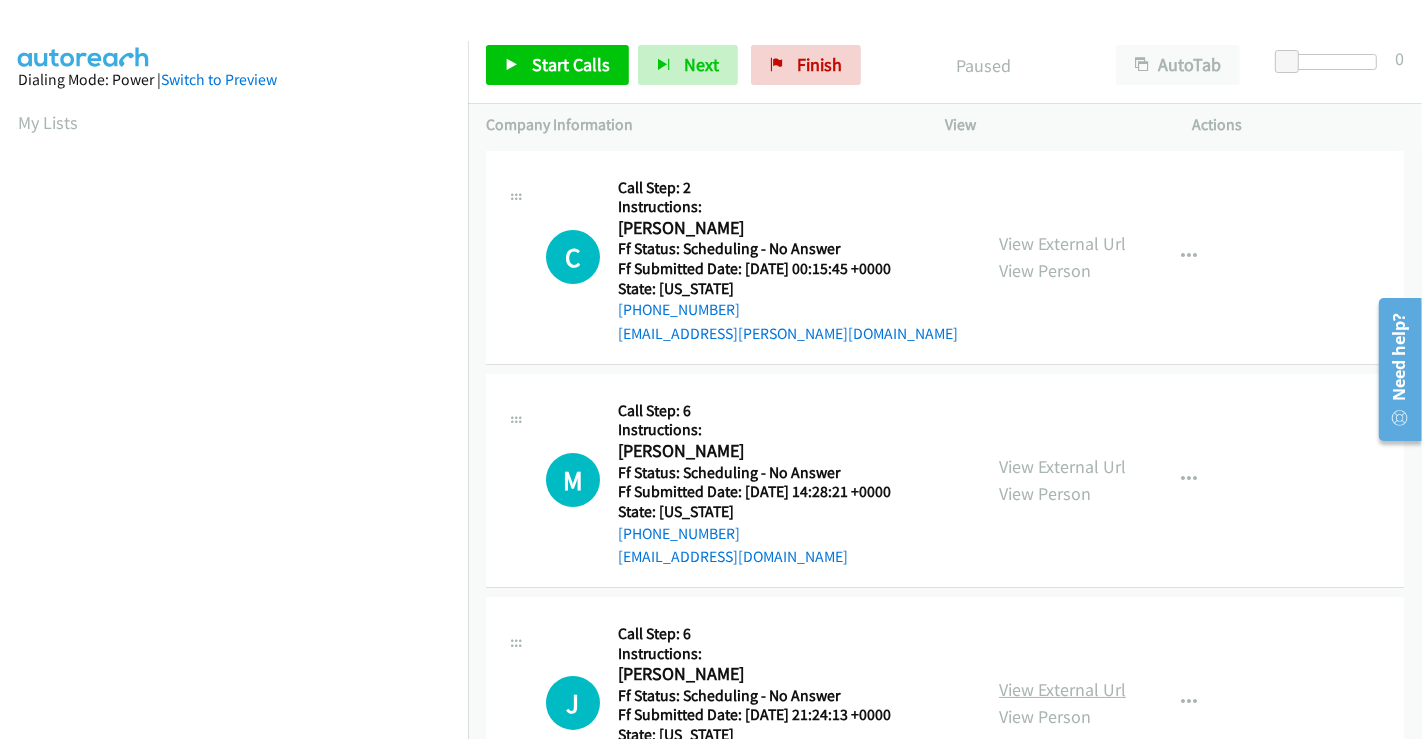 click on "View External Url" at bounding box center [1062, 689] 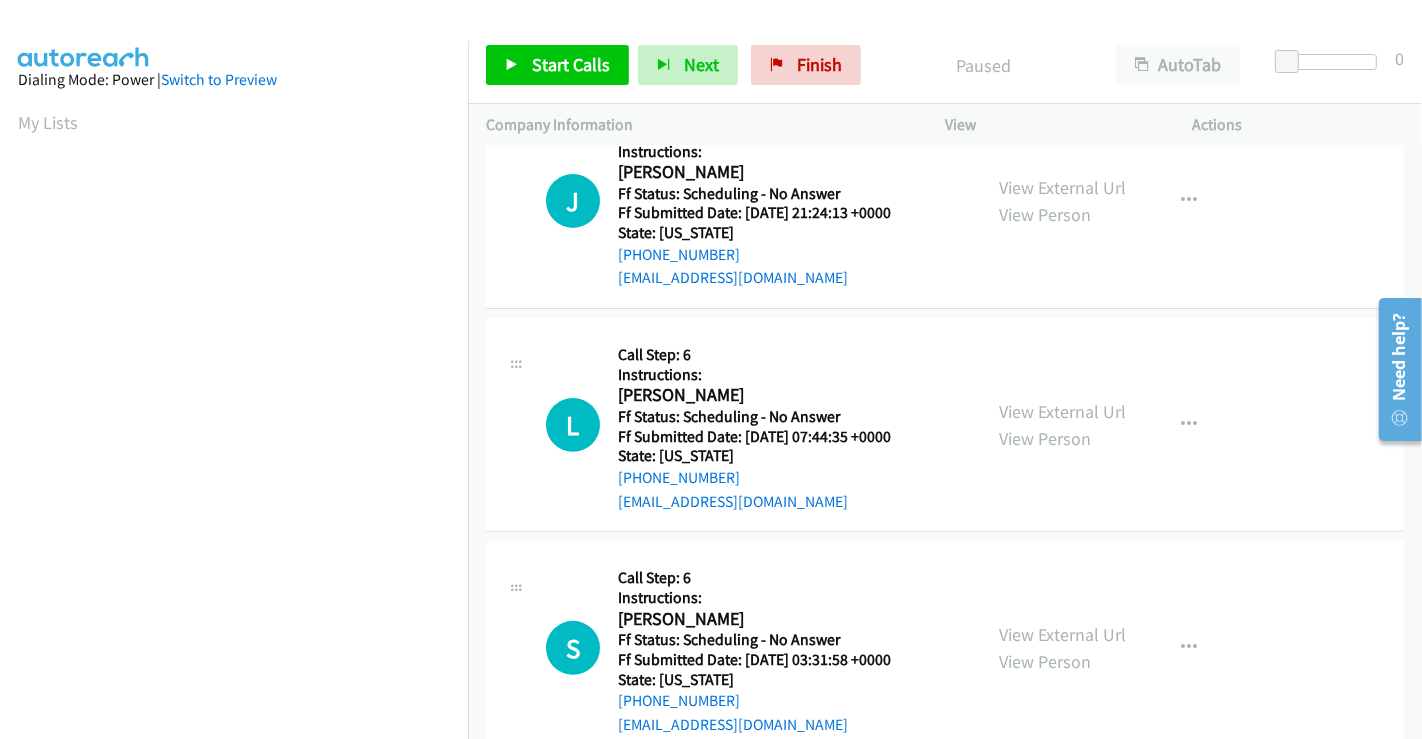 scroll, scrollTop: 555, scrollLeft: 0, axis: vertical 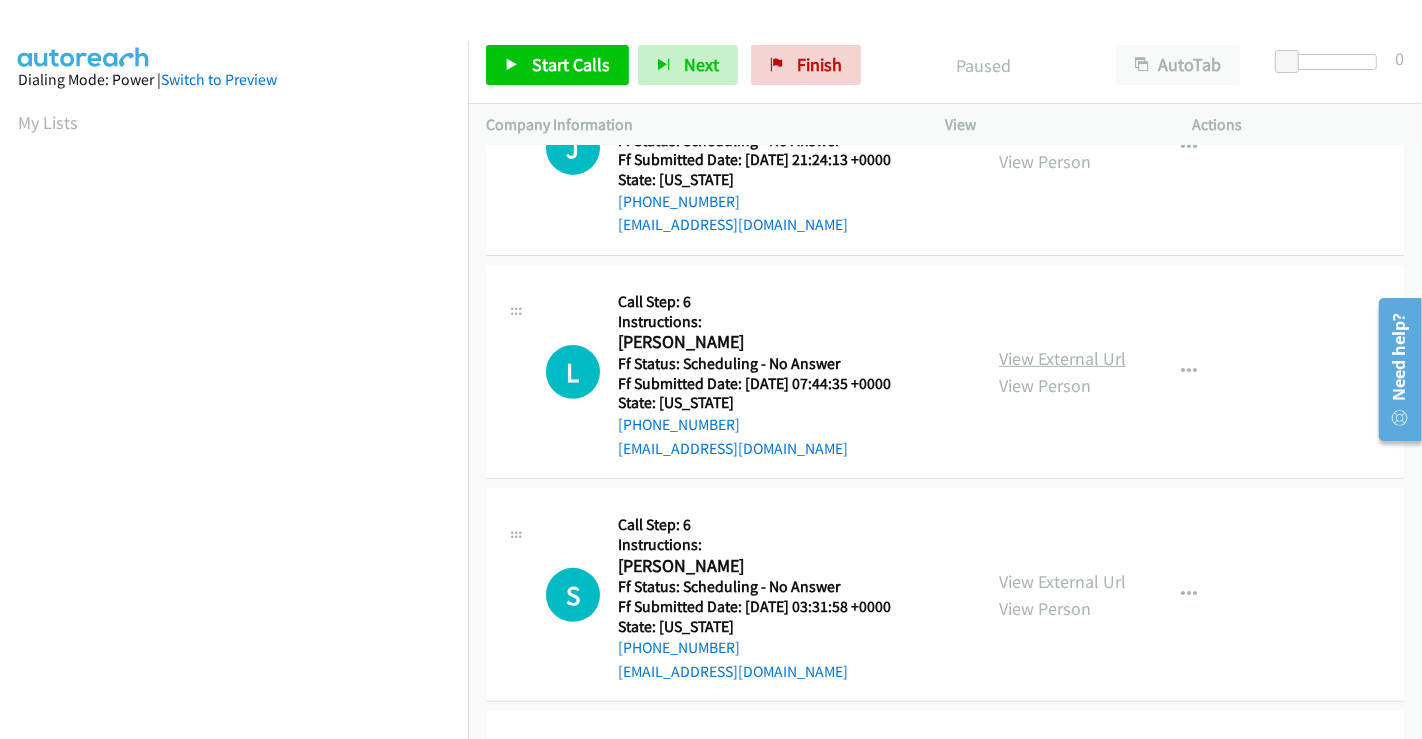 click on "View External Url" at bounding box center [1062, 358] 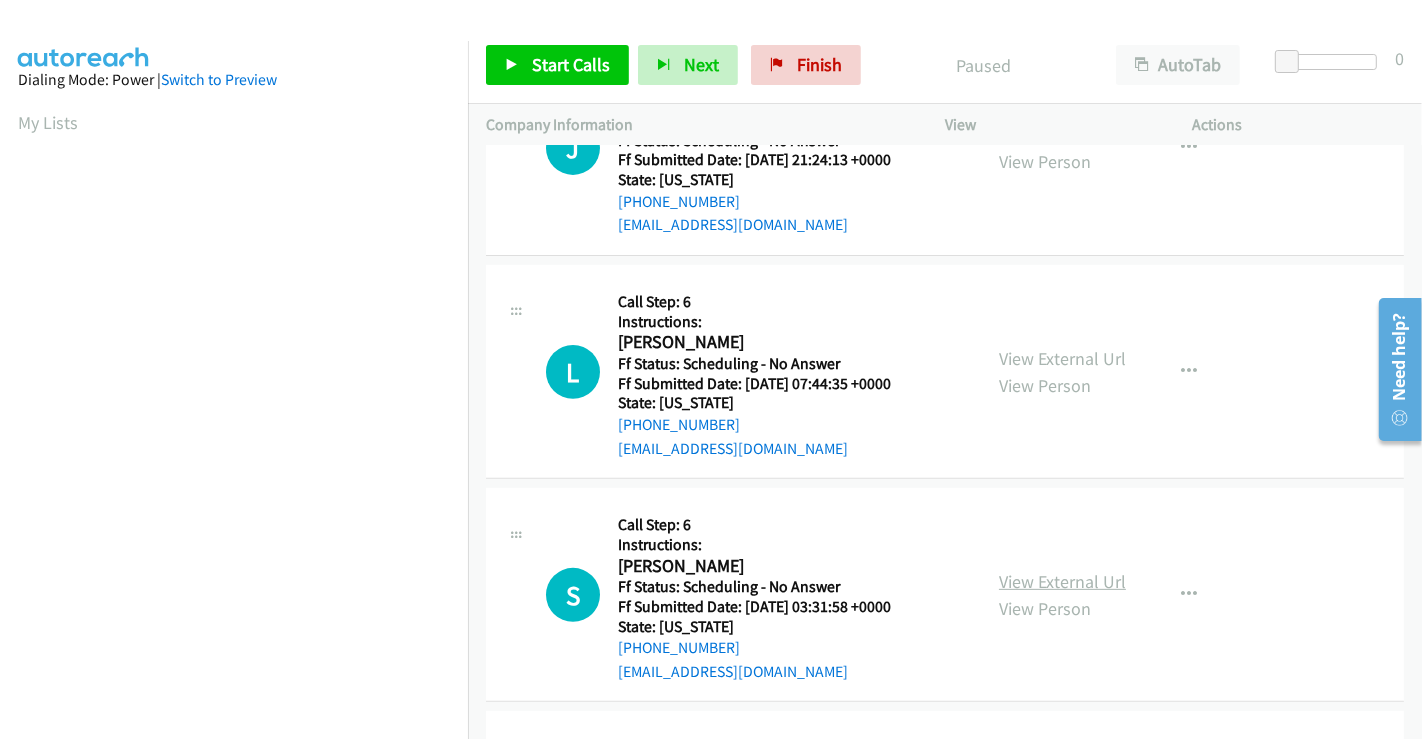 click on "View External Url" at bounding box center [1062, 581] 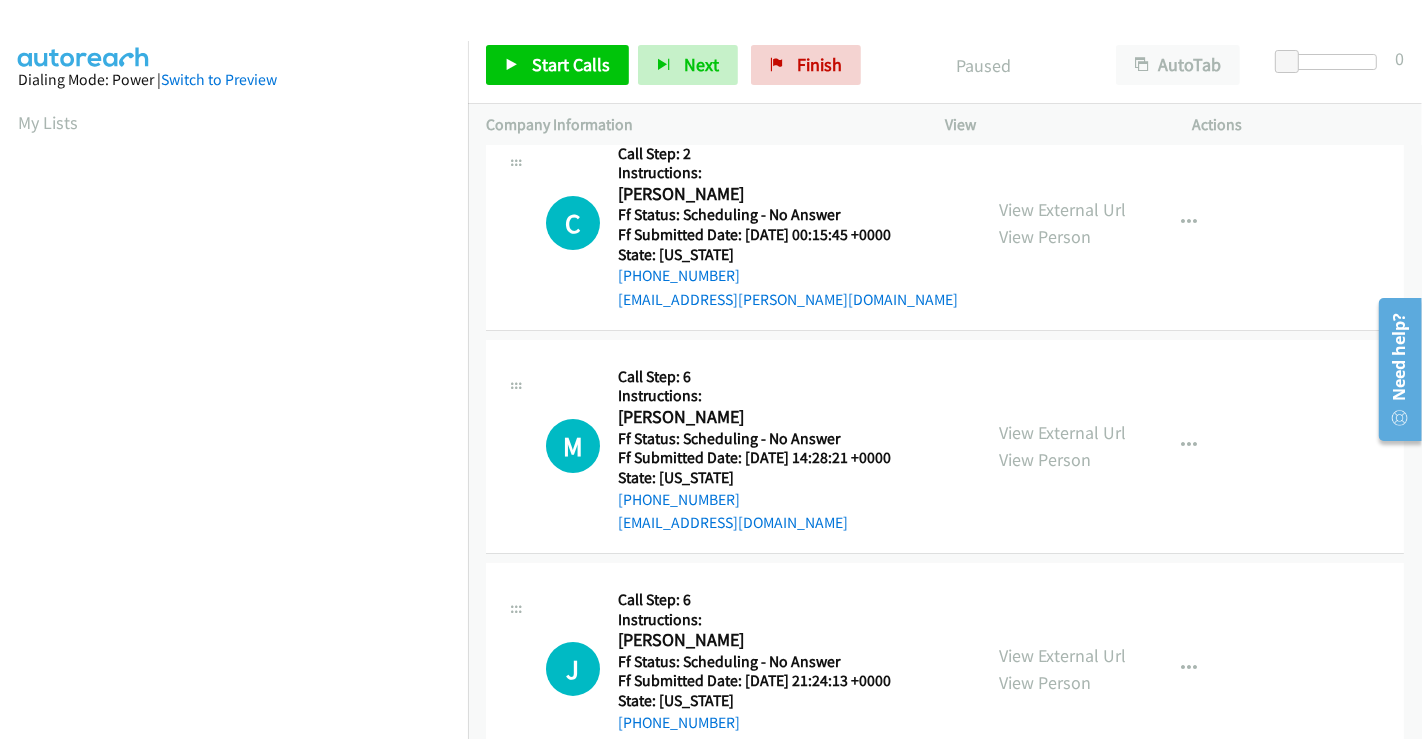 scroll, scrollTop: 0, scrollLeft: 0, axis: both 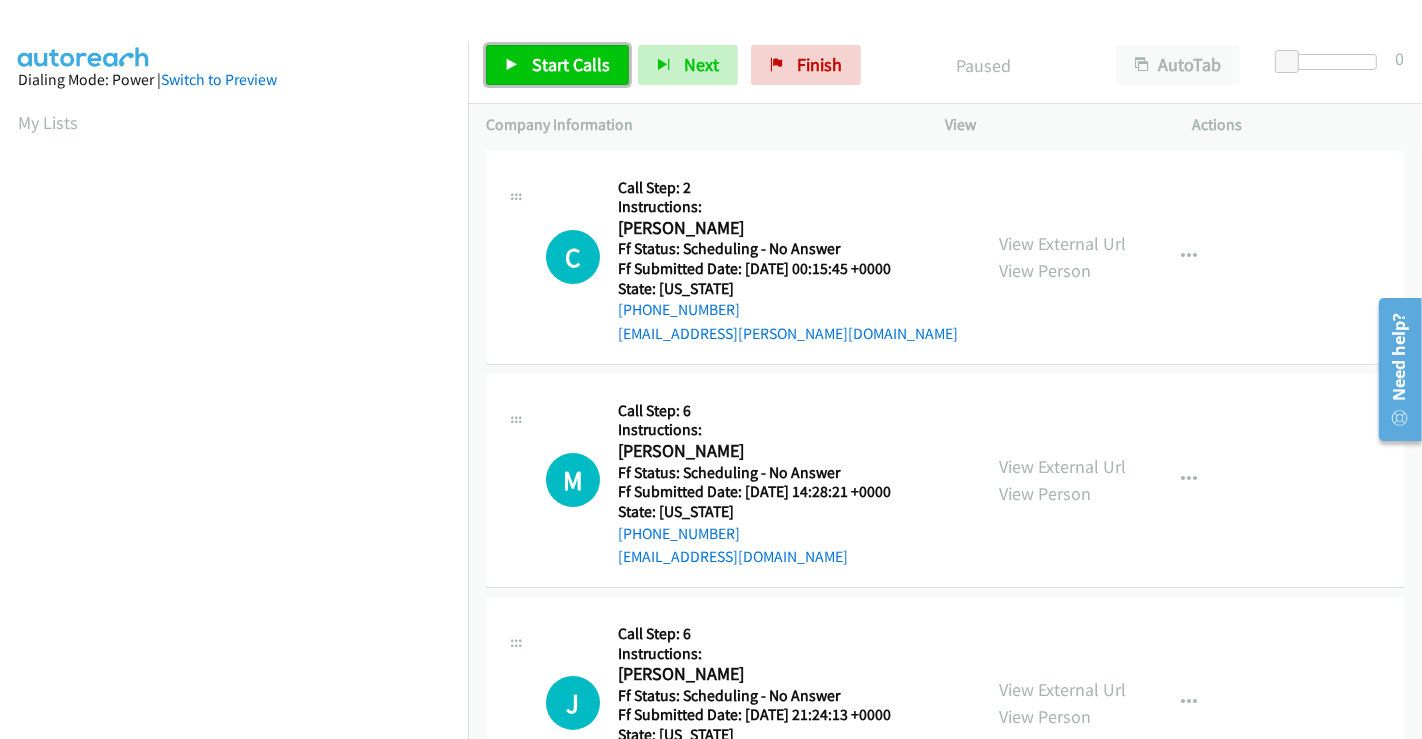 click on "Start Calls" at bounding box center [571, 64] 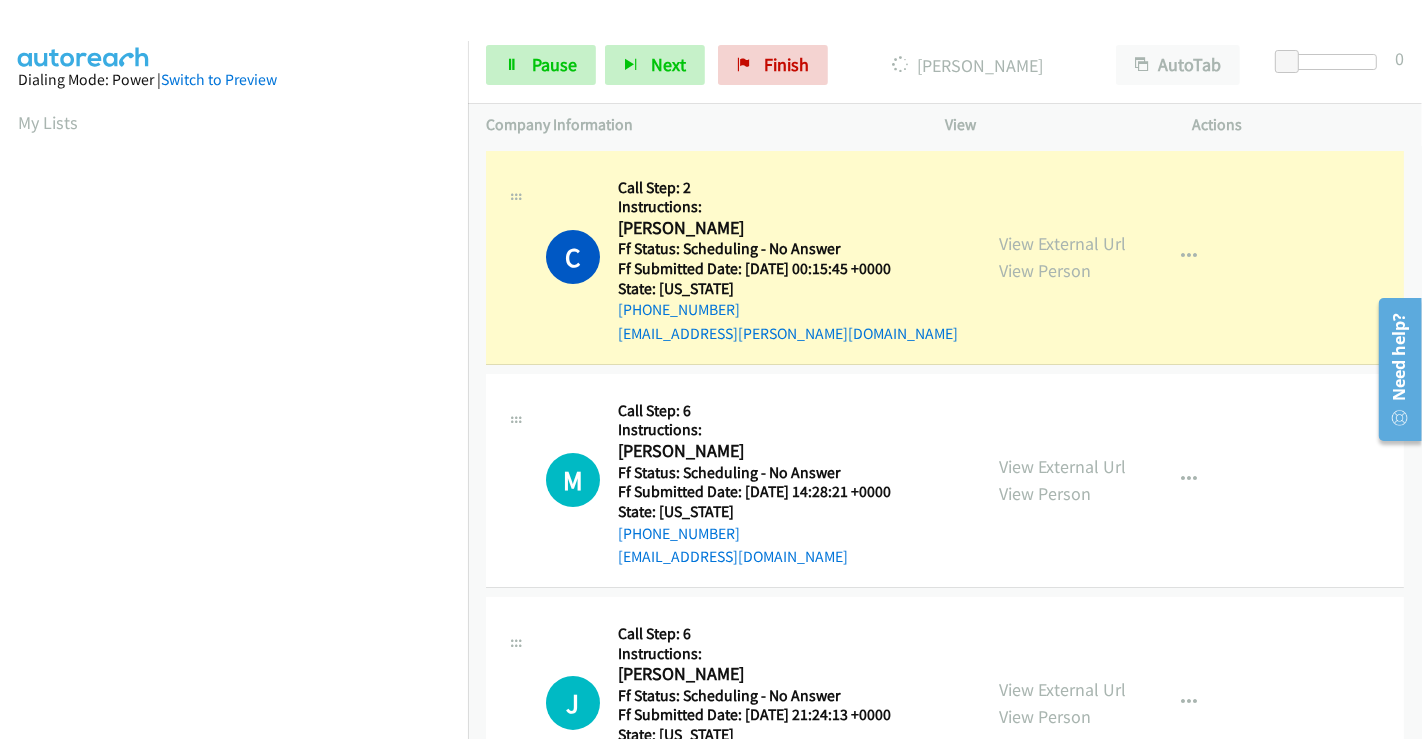 scroll, scrollTop: 385, scrollLeft: 0, axis: vertical 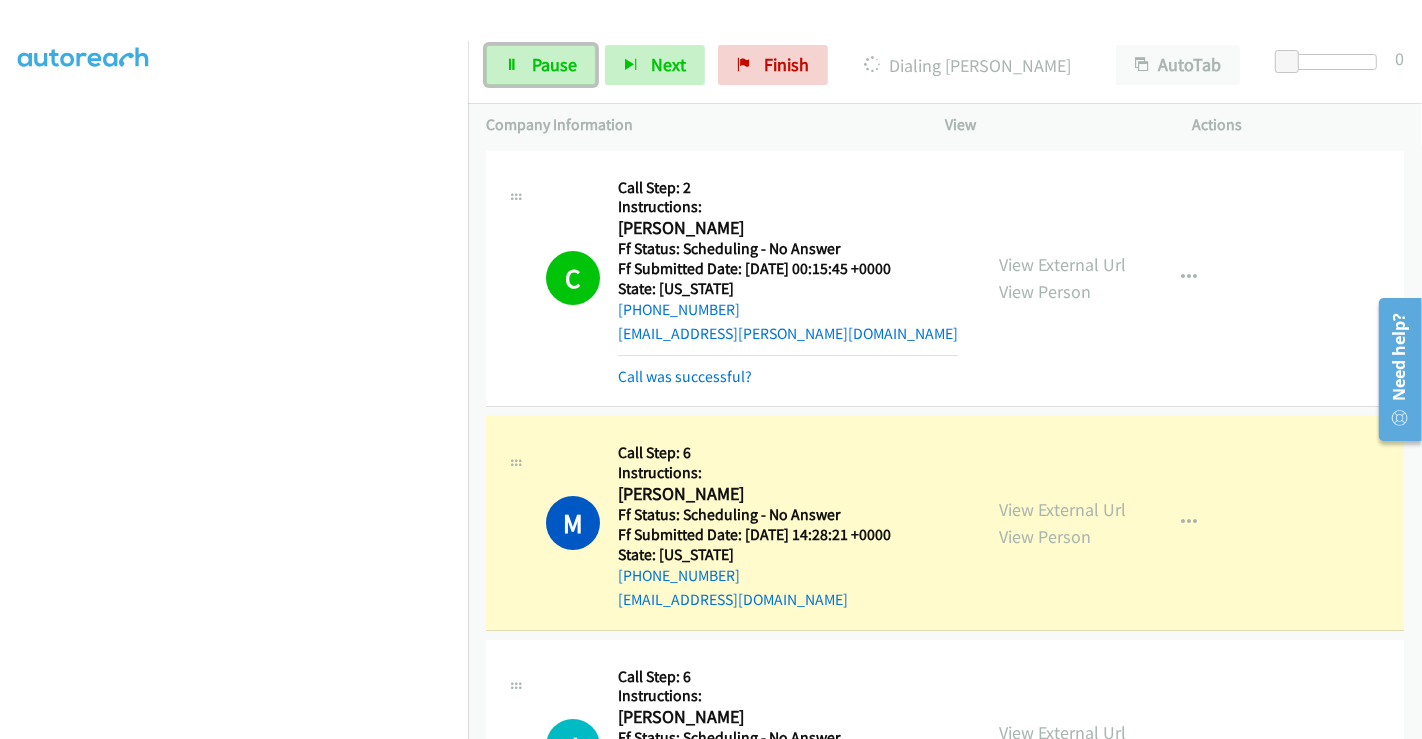 click on "Pause" at bounding box center (554, 64) 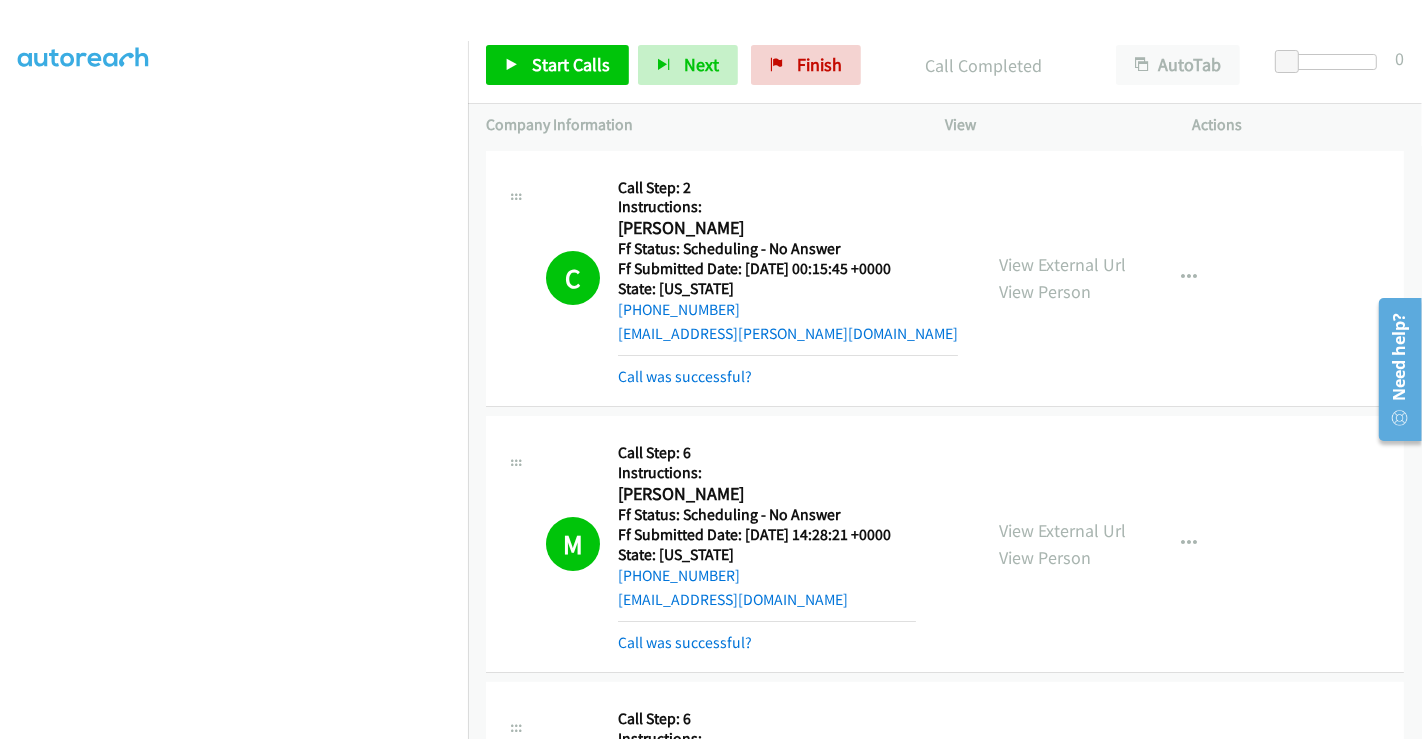 scroll, scrollTop: 0, scrollLeft: 0, axis: both 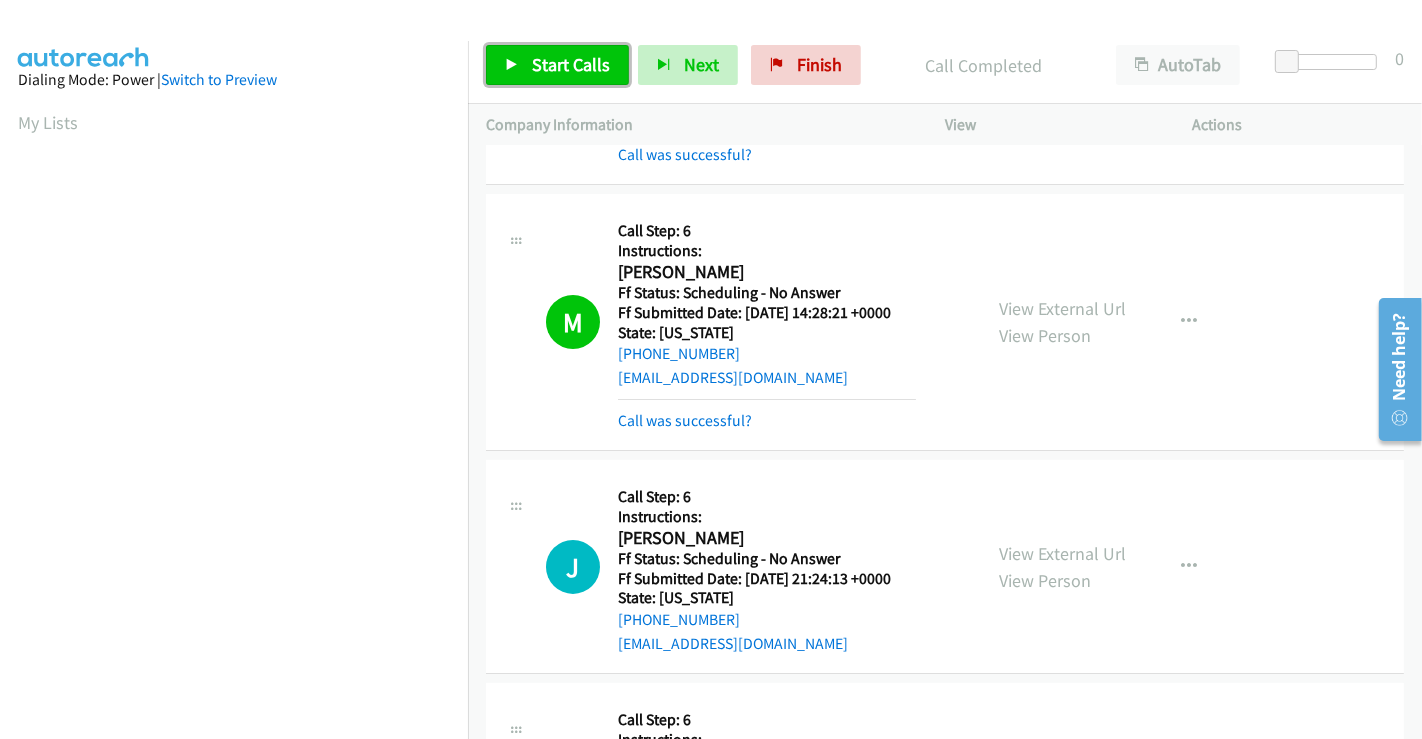 click on "Start Calls" at bounding box center (571, 64) 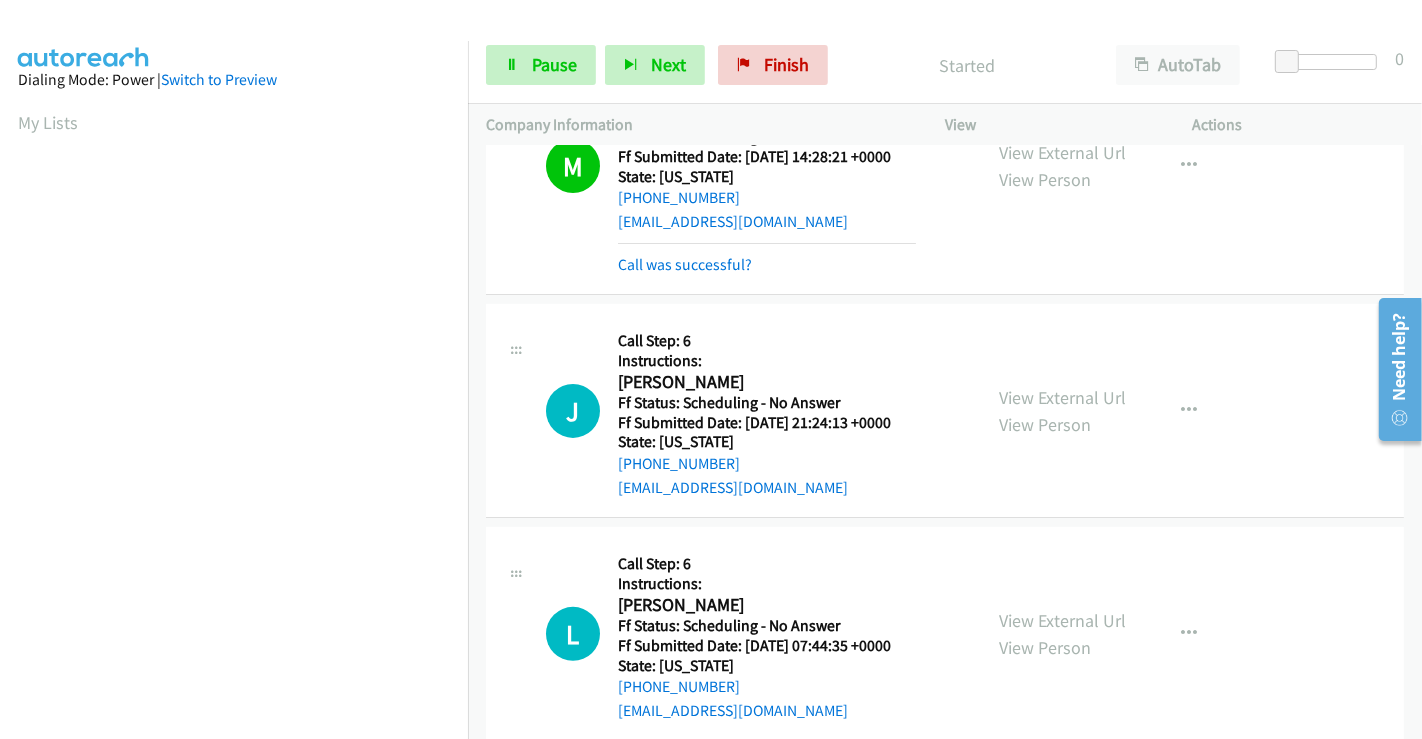 scroll, scrollTop: 444, scrollLeft: 0, axis: vertical 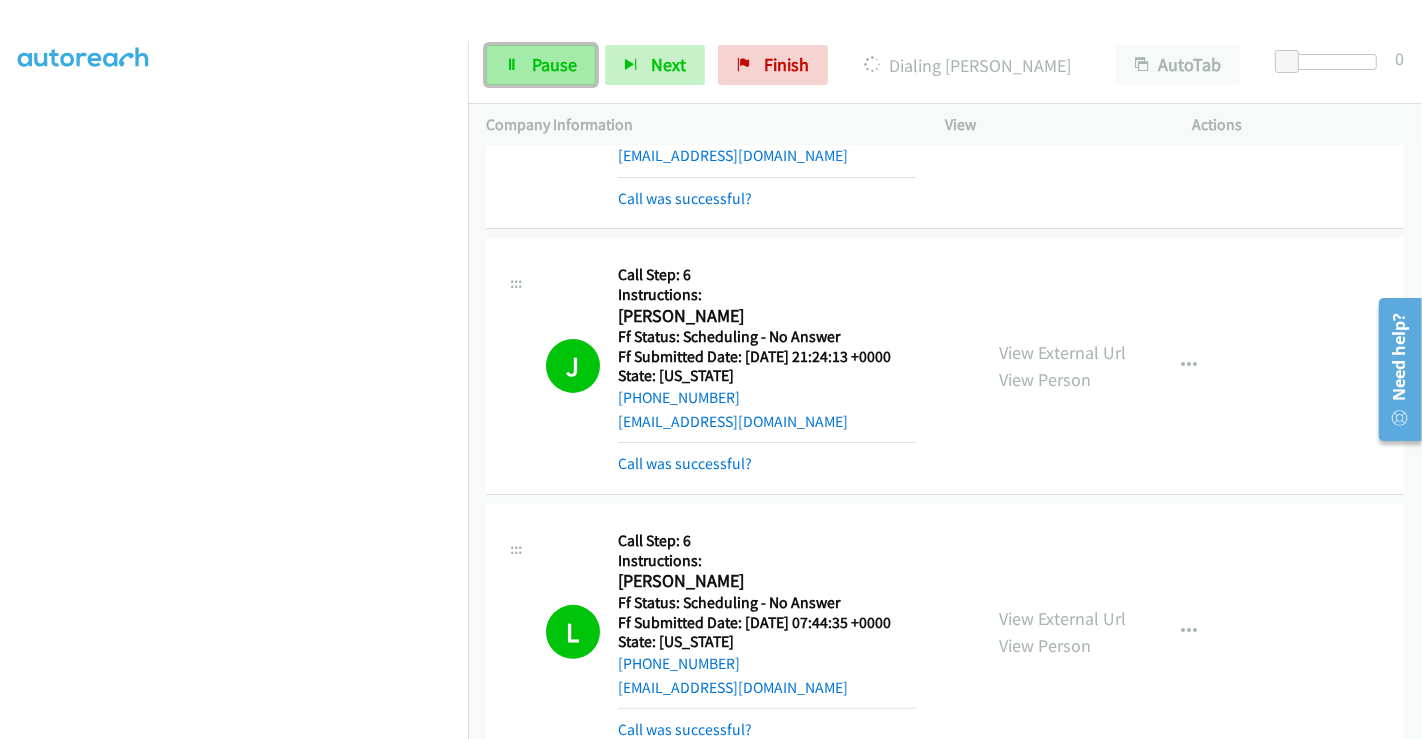 click on "Pause" at bounding box center (554, 64) 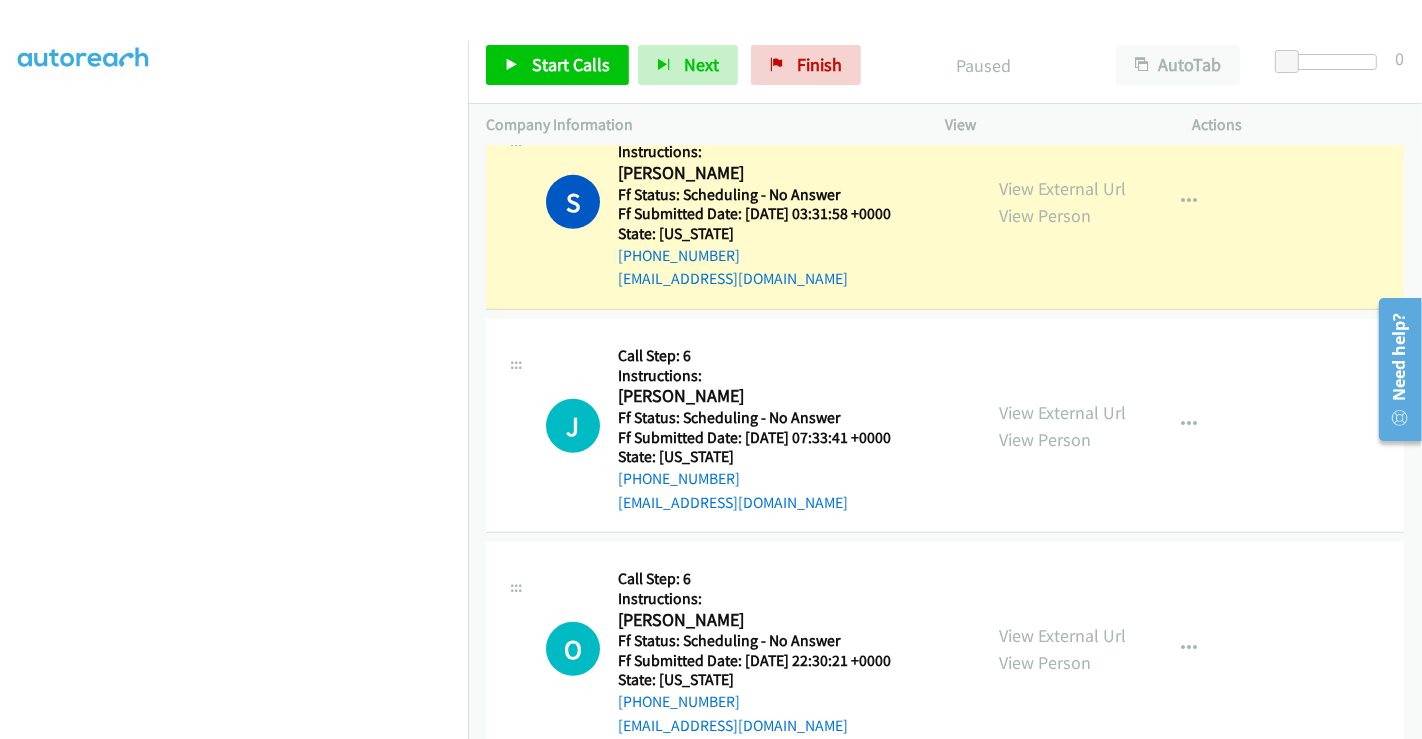 scroll, scrollTop: 1222, scrollLeft: 0, axis: vertical 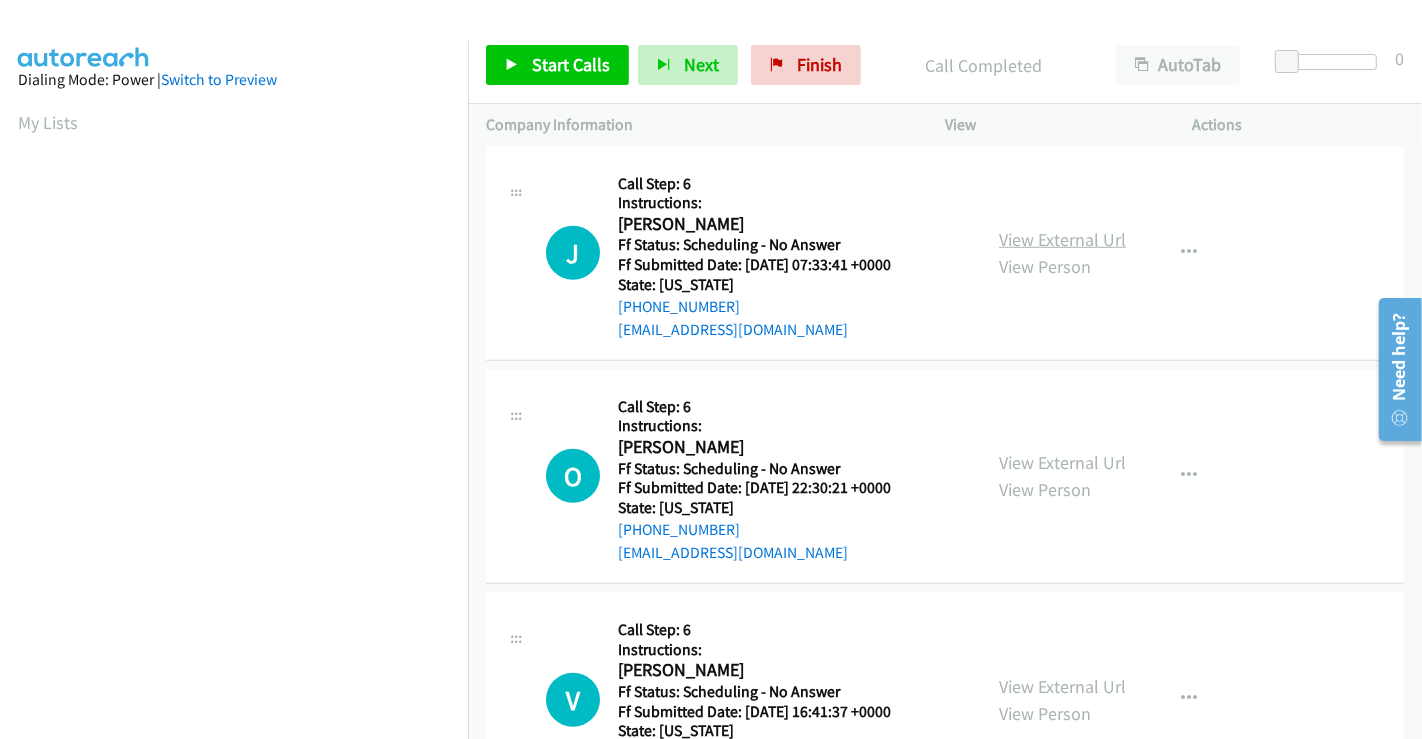 click on "View External Url" at bounding box center (1062, 239) 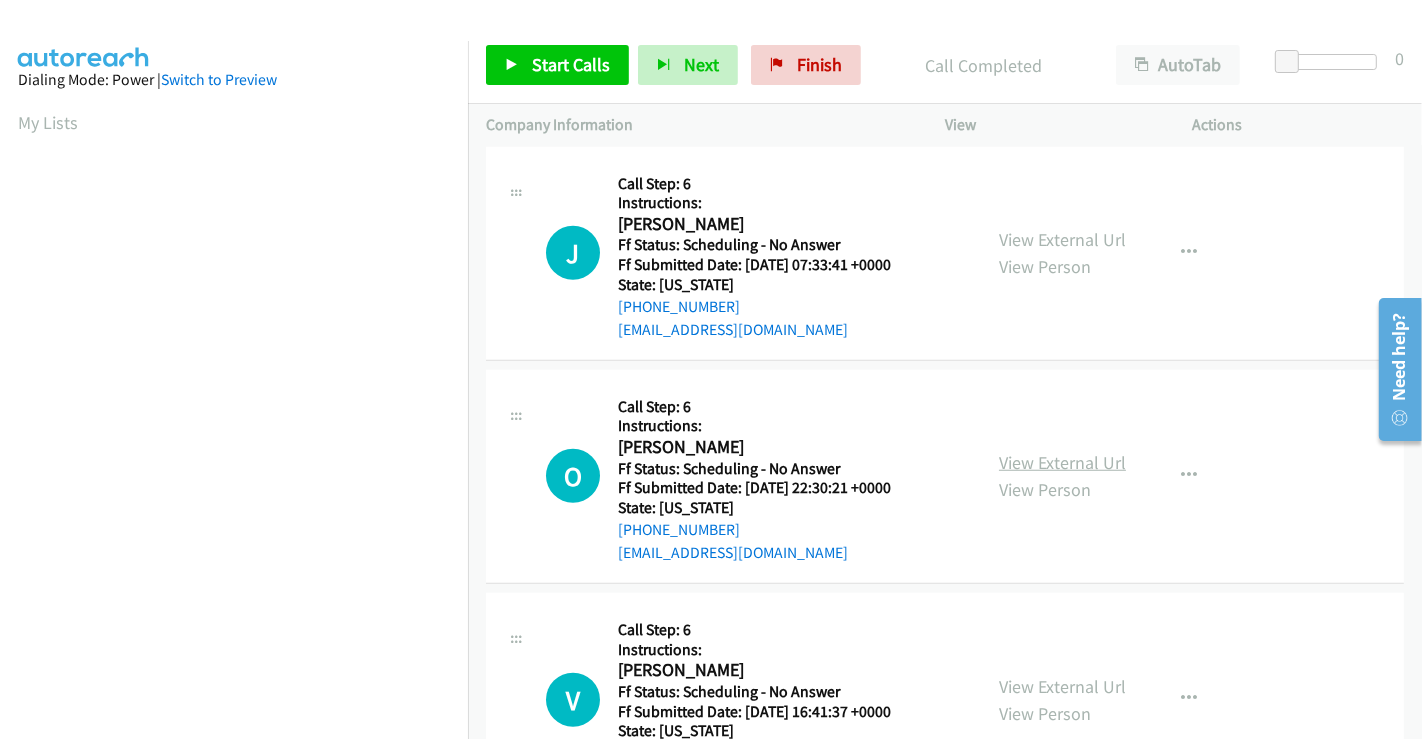 click on "View External Url" at bounding box center [1062, 462] 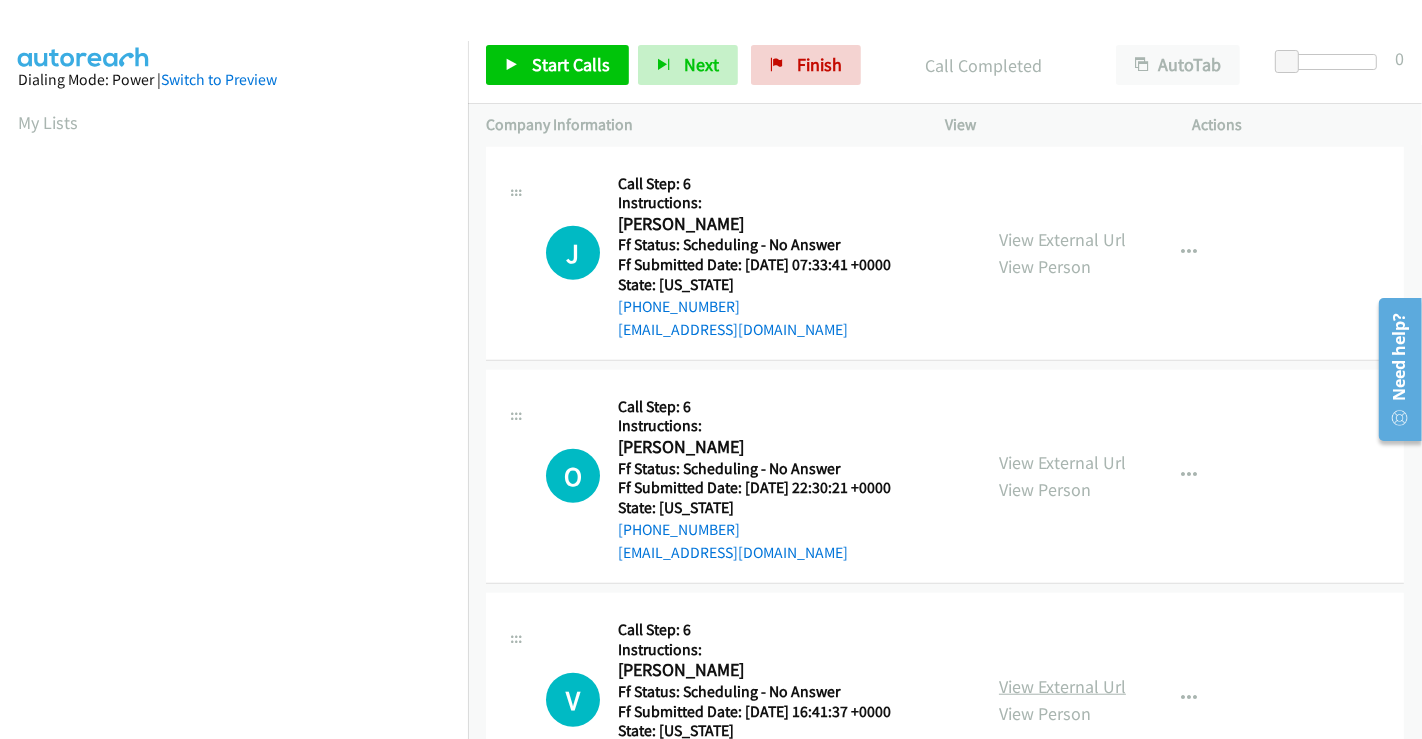click on "View External Url" at bounding box center (1062, 686) 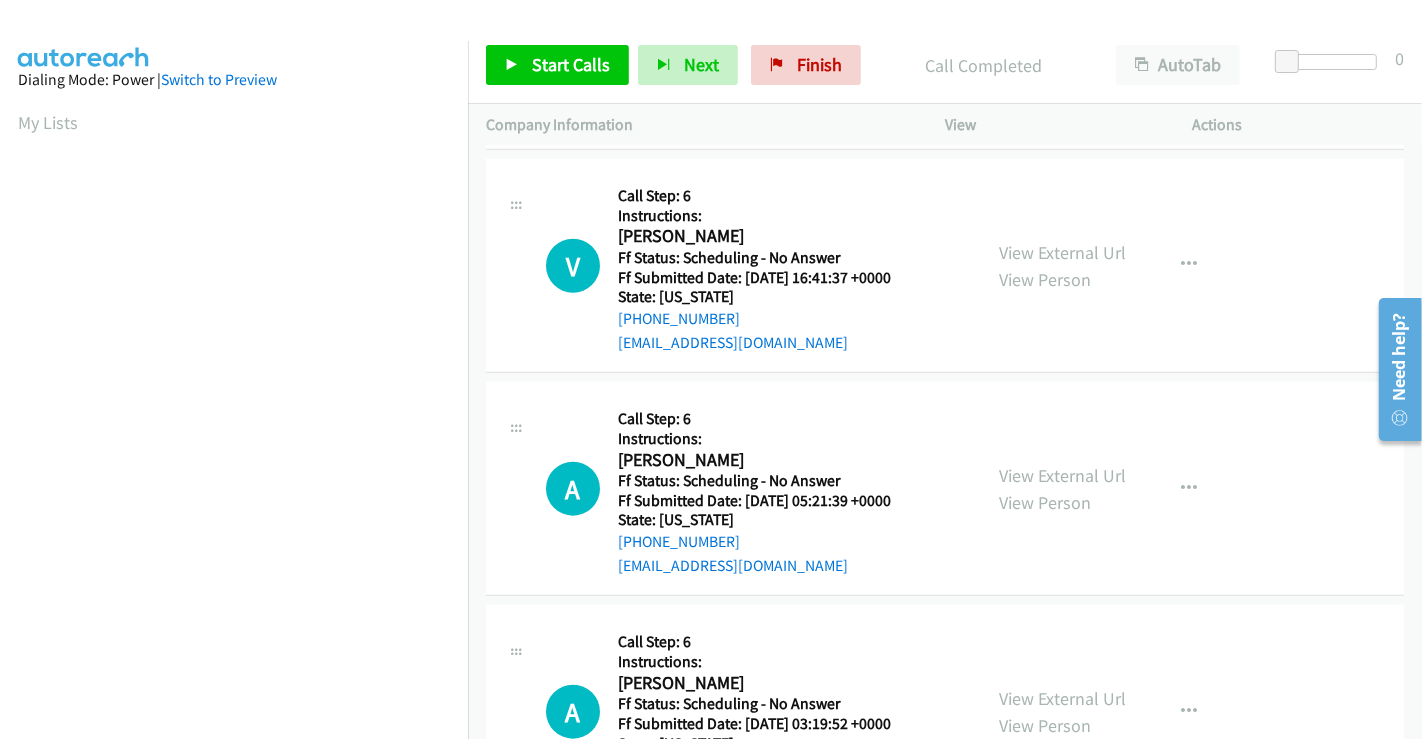 scroll, scrollTop: 1777, scrollLeft: 0, axis: vertical 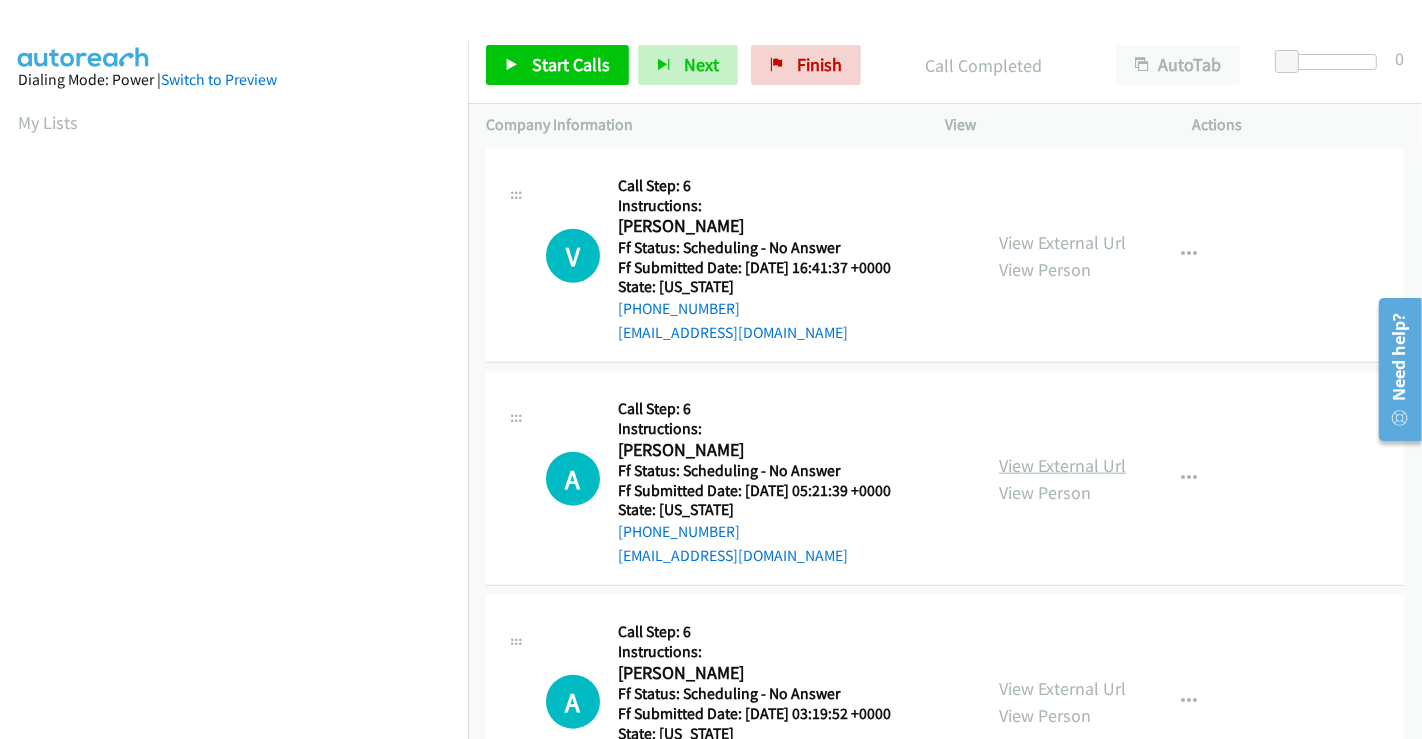 click on "View External Url" at bounding box center [1062, 465] 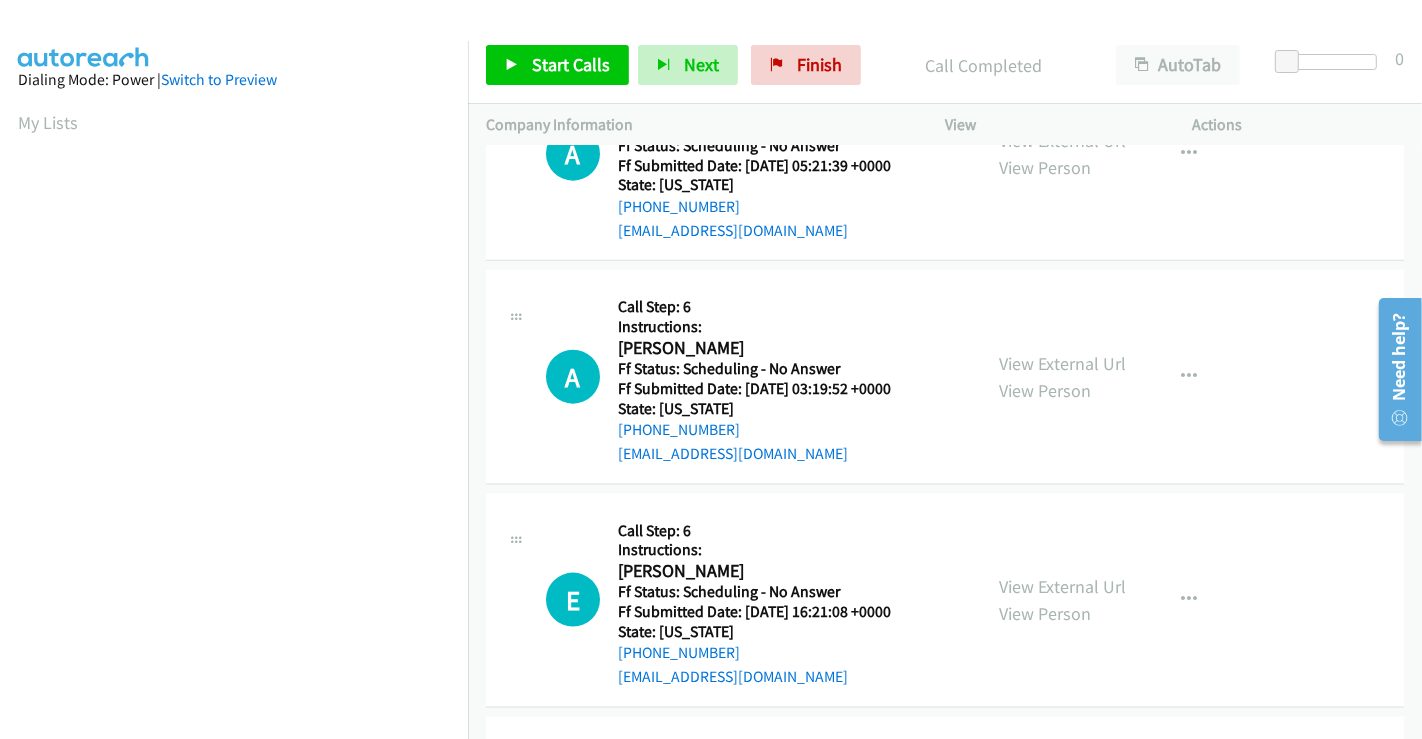 scroll, scrollTop: 2111, scrollLeft: 0, axis: vertical 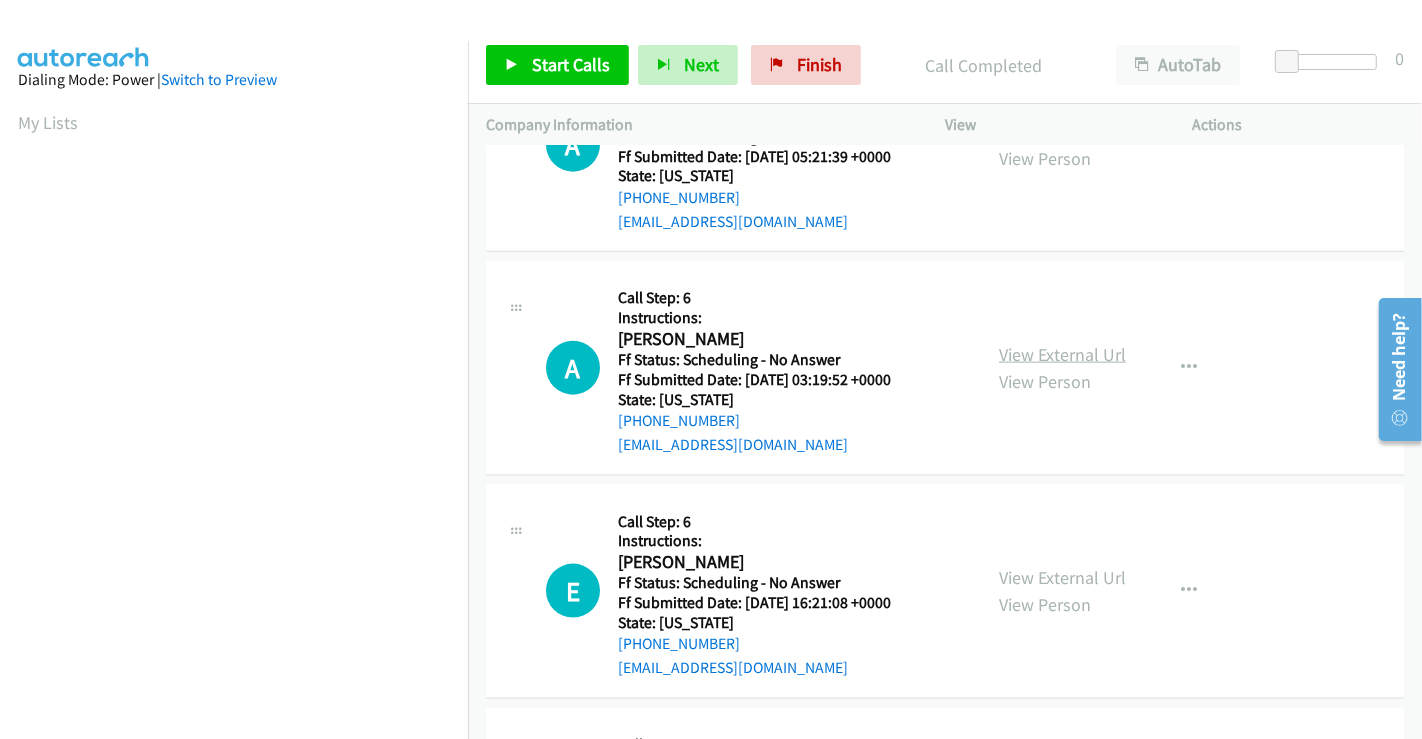 click on "View External Url" at bounding box center (1062, 354) 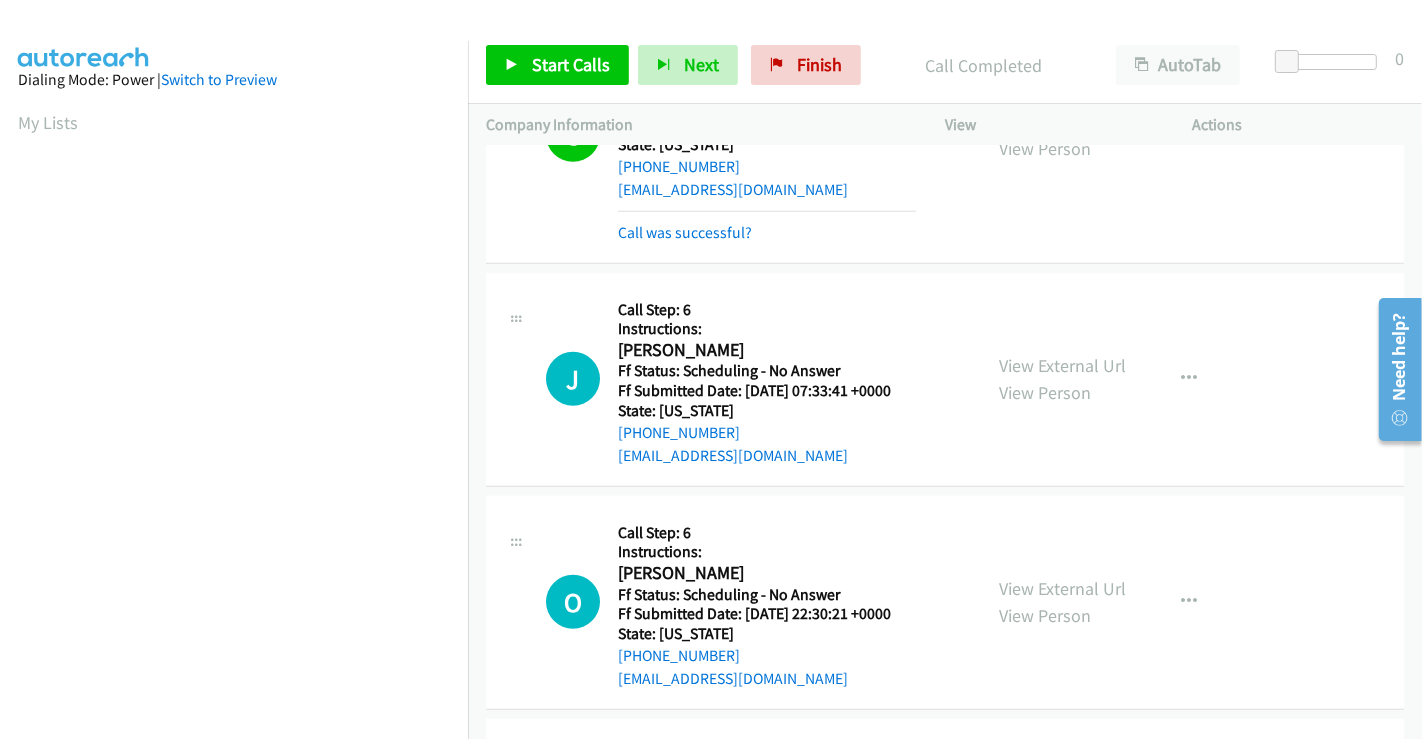 scroll, scrollTop: 1222, scrollLeft: 0, axis: vertical 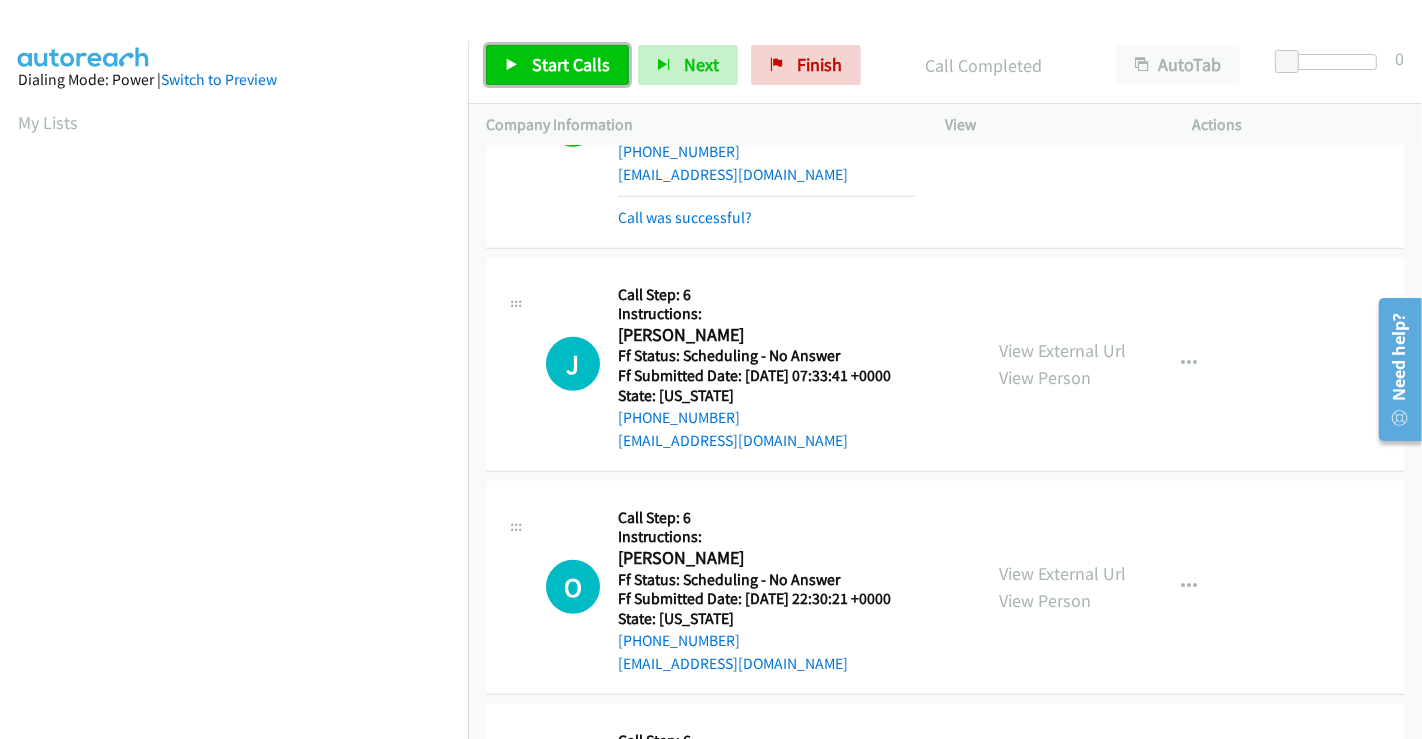 click on "Start Calls" at bounding box center (571, 64) 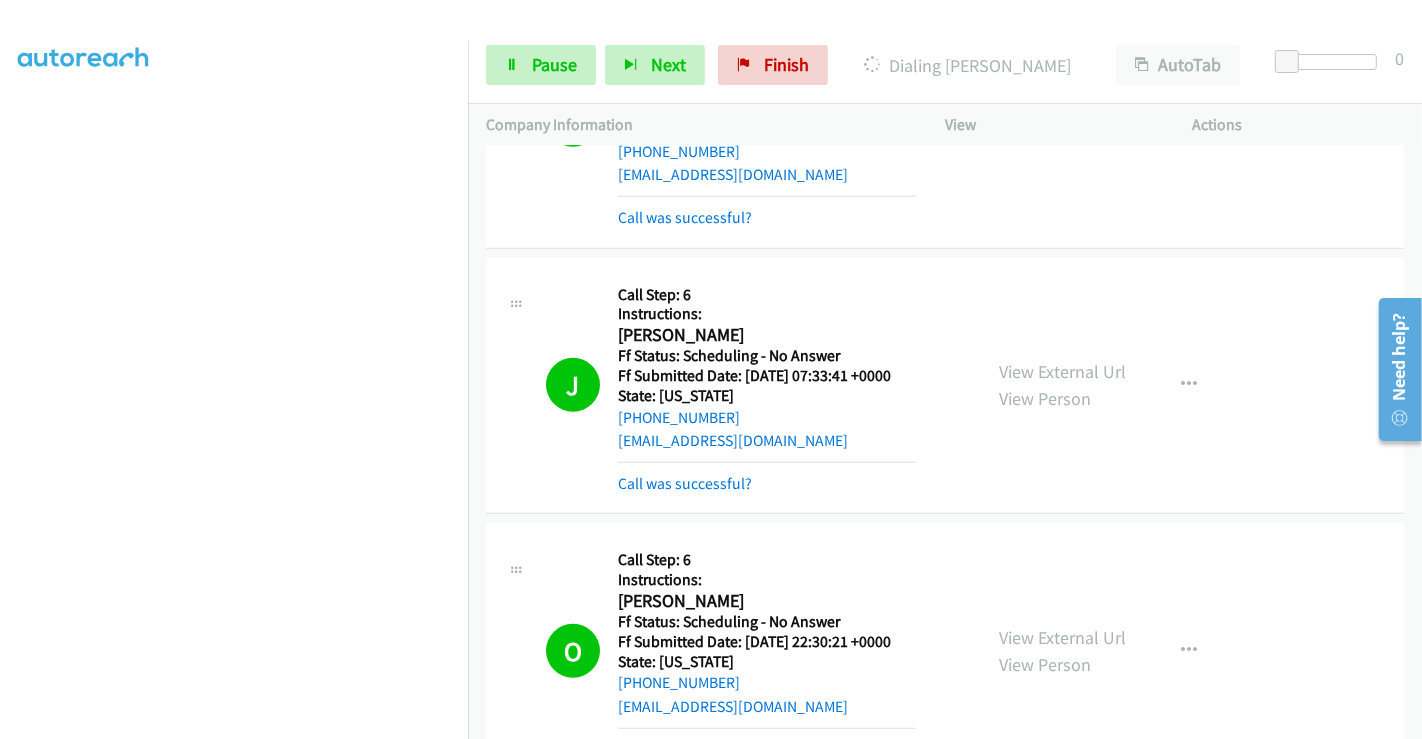 scroll, scrollTop: 222, scrollLeft: 0, axis: vertical 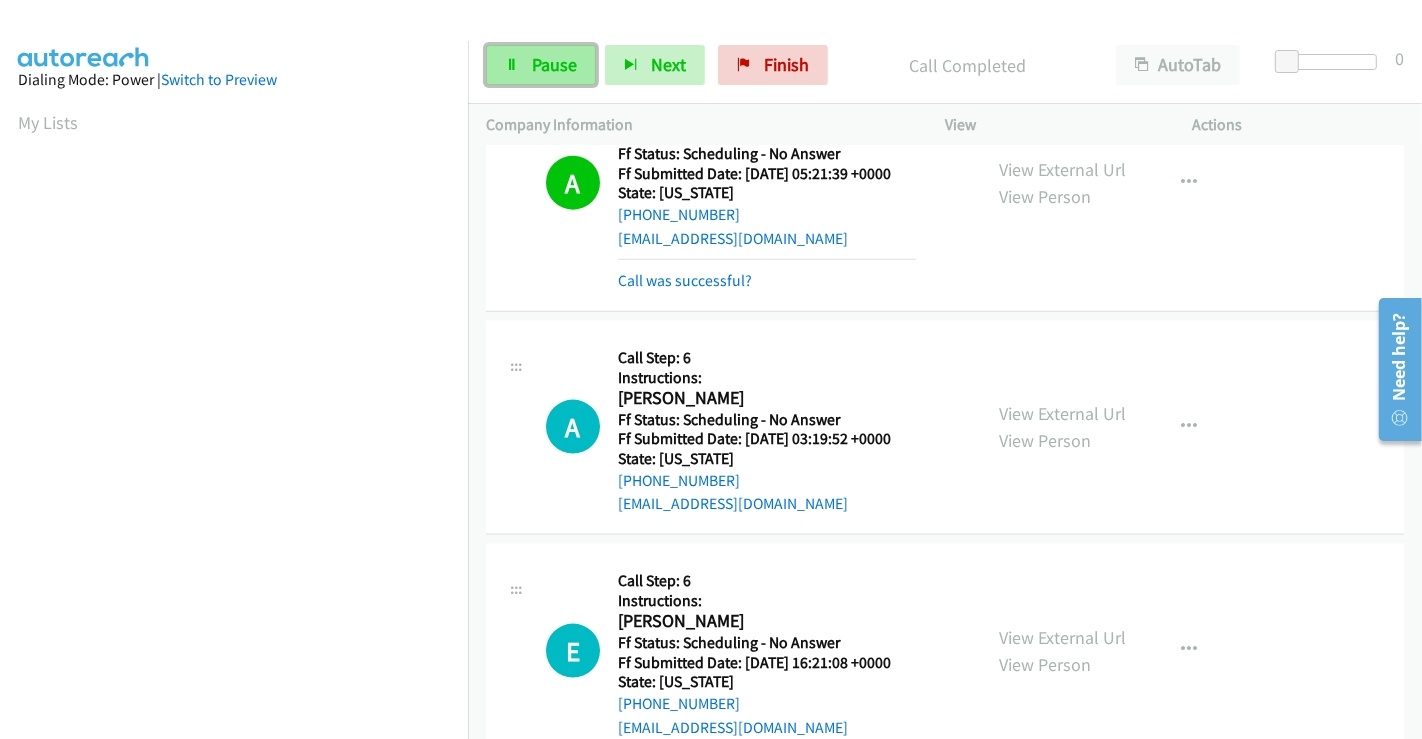 click on "Pause" at bounding box center (554, 64) 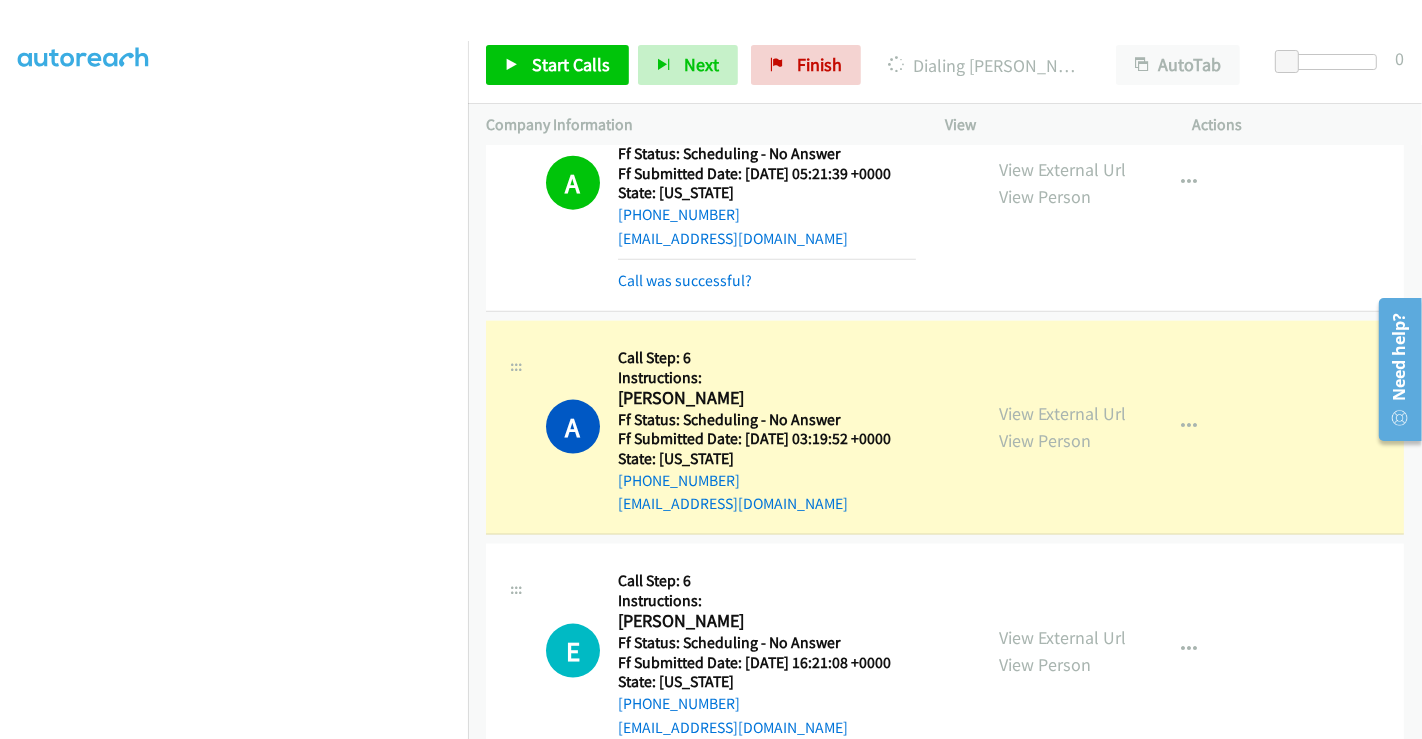 scroll, scrollTop: 0, scrollLeft: 0, axis: both 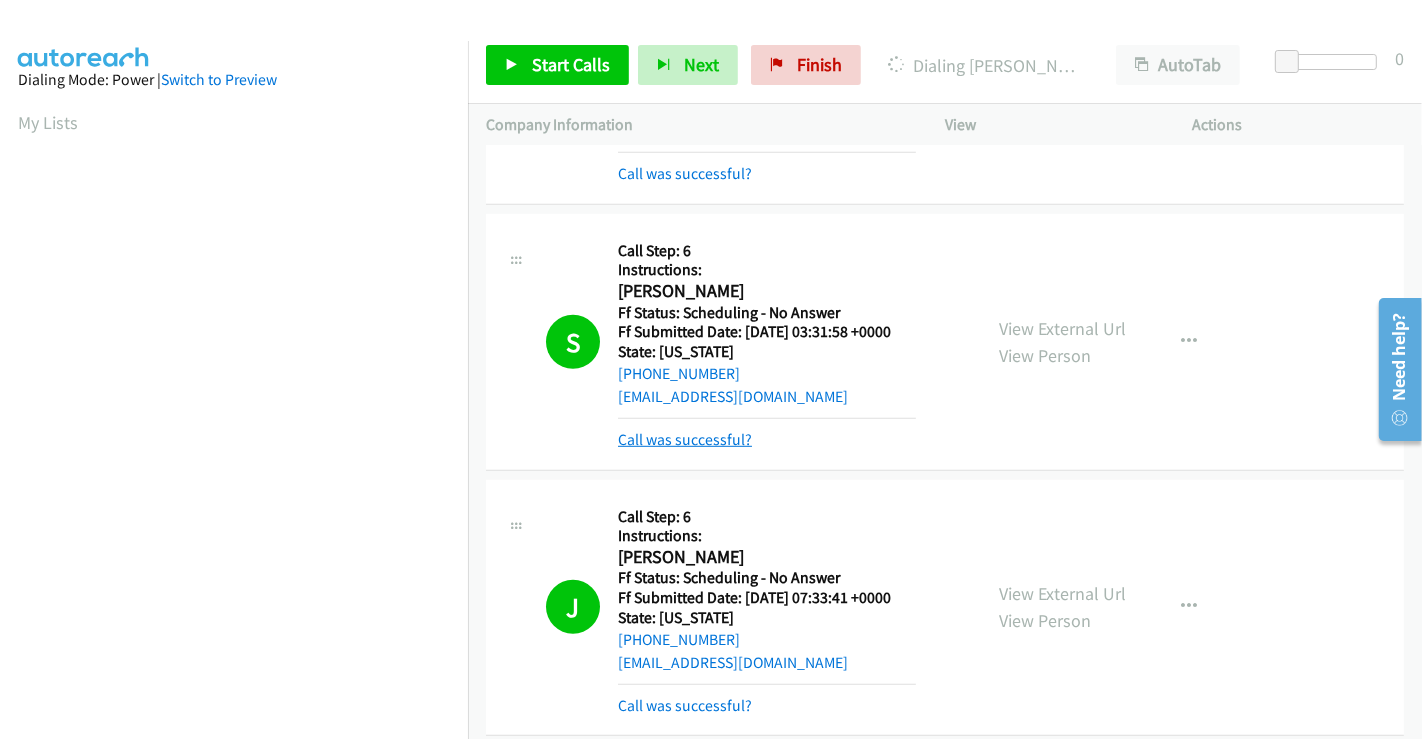 click on "Call was successful?" at bounding box center [685, 439] 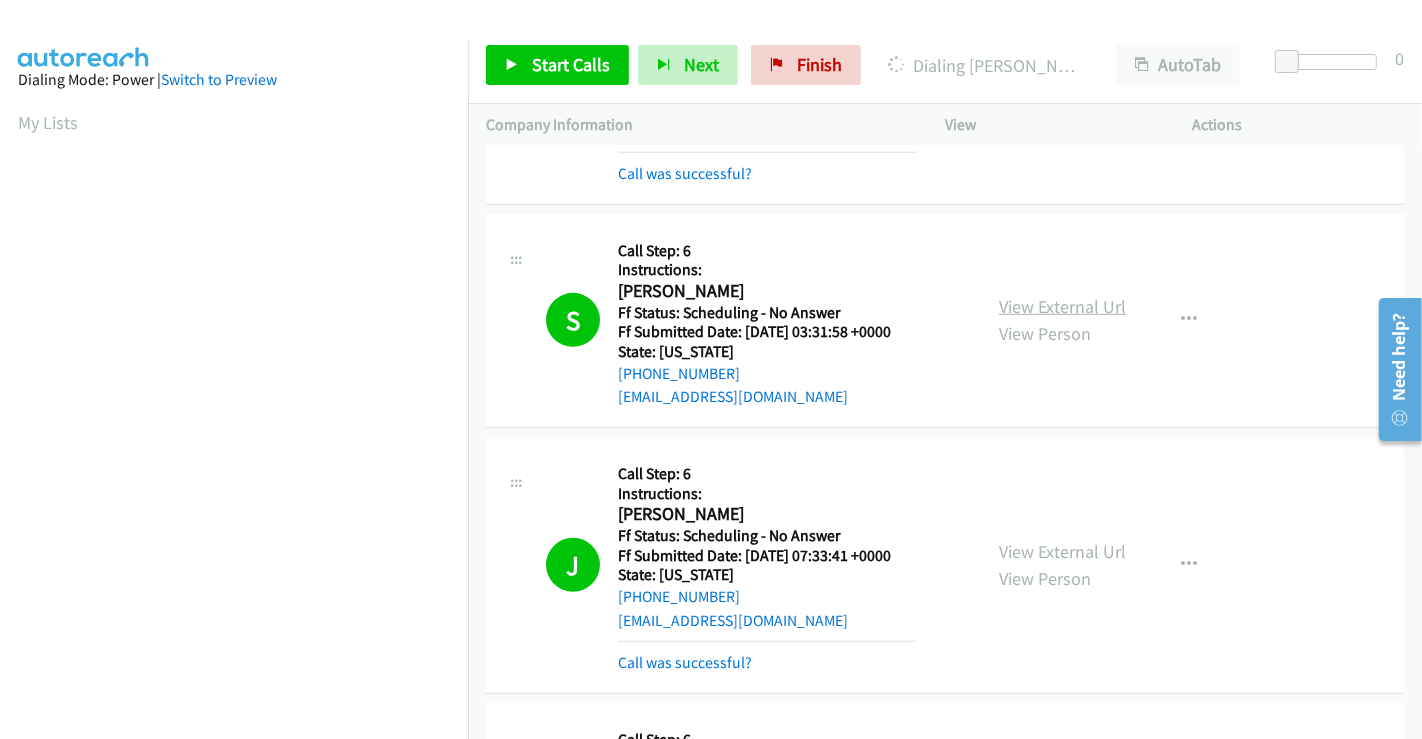 click on "View External Url" at bounding box center [1062, 306] 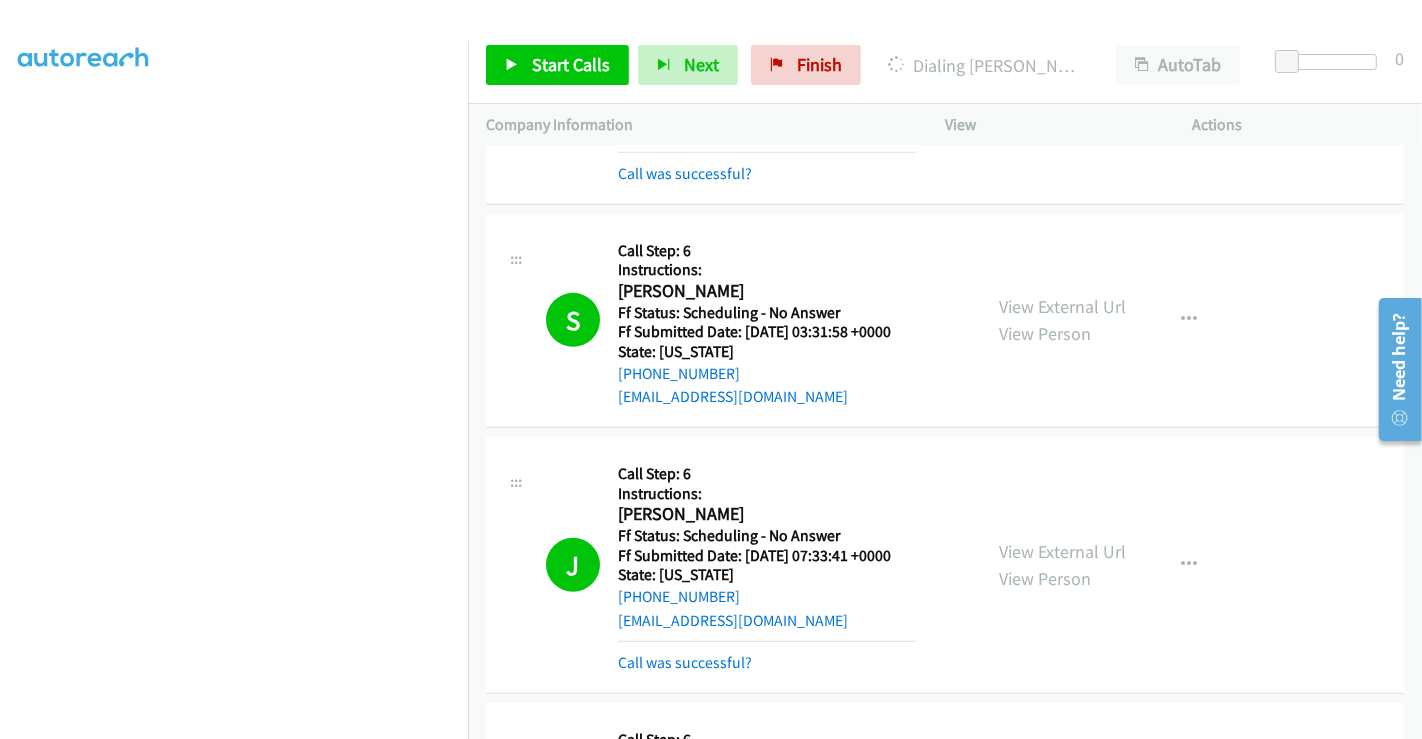 scroll, scrollTop: 333, scrollLeft: 0, axis: vertical 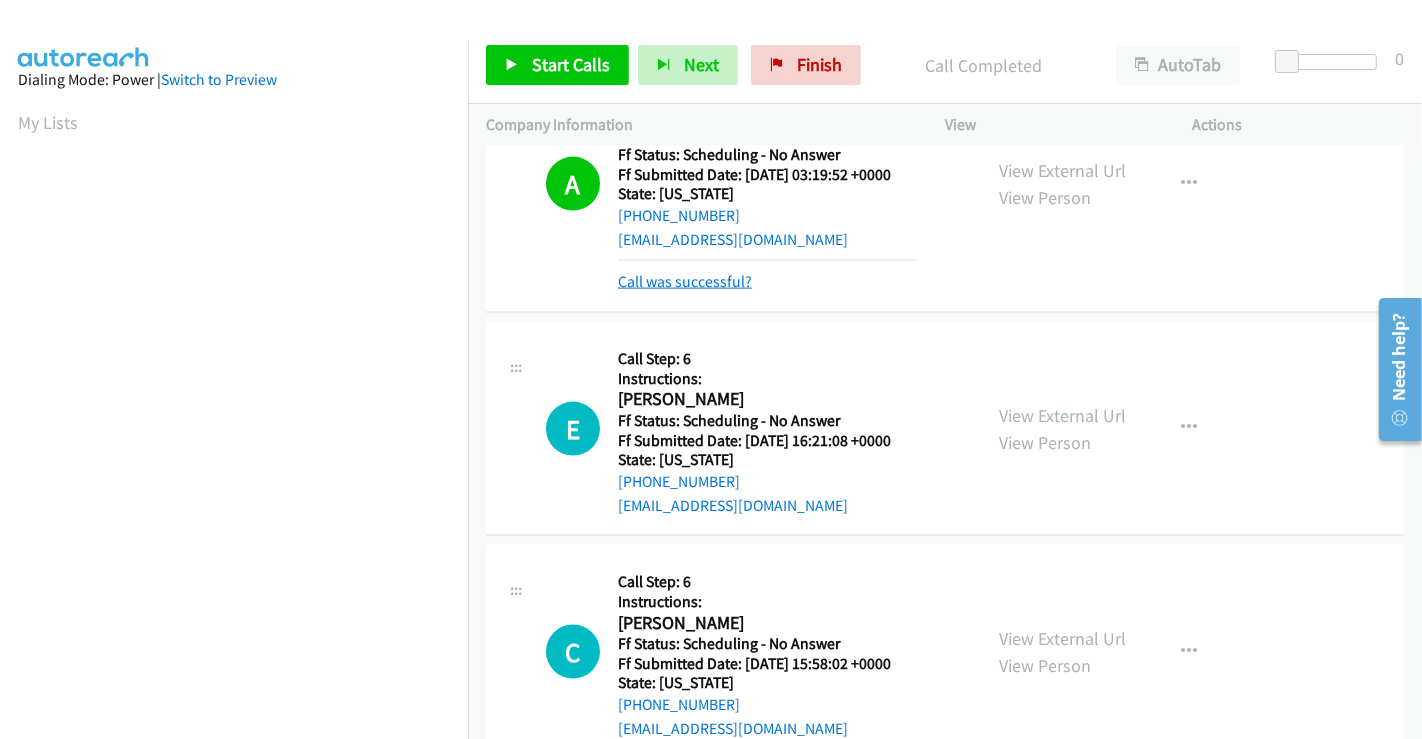 click on "Call was successful?" at bounding box center (685, 281) 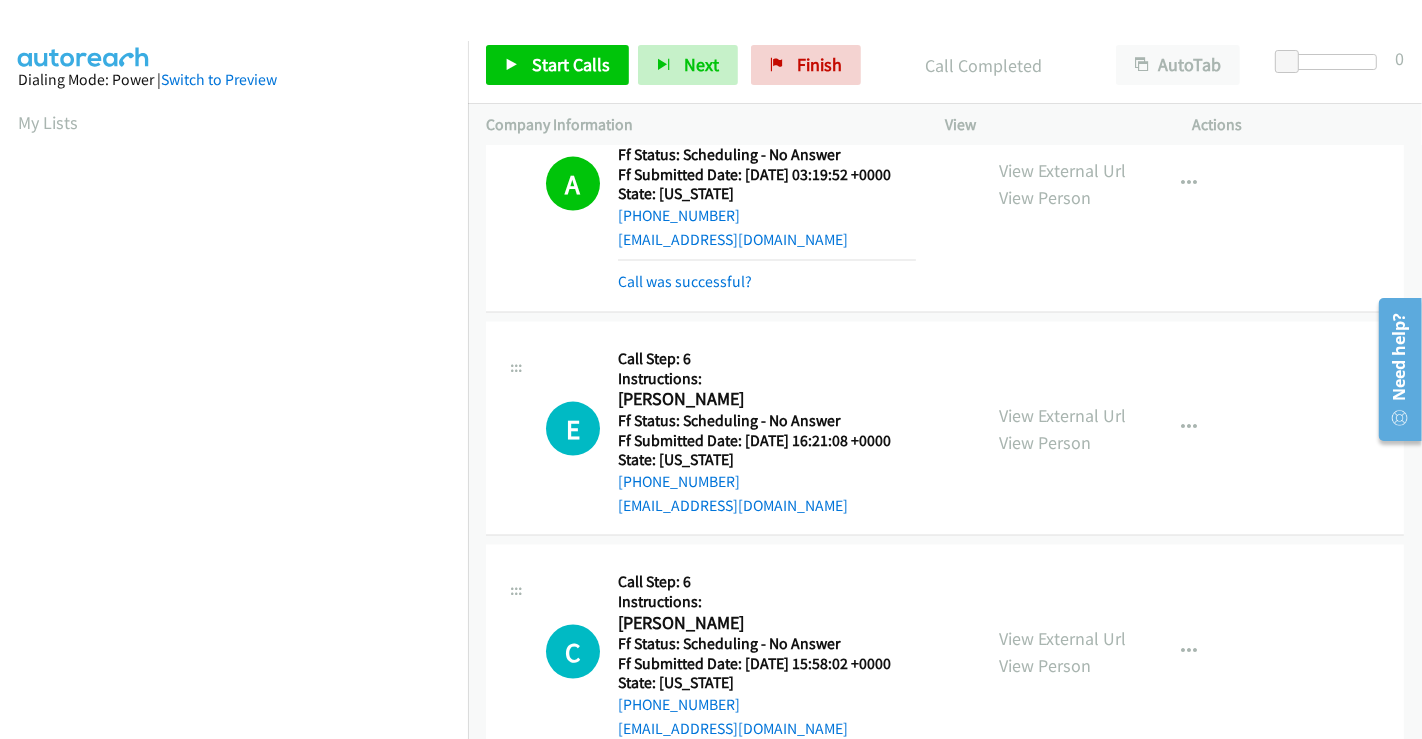 scroll, scrollTop: 2423, scrollLeft: 0, axis: vertical 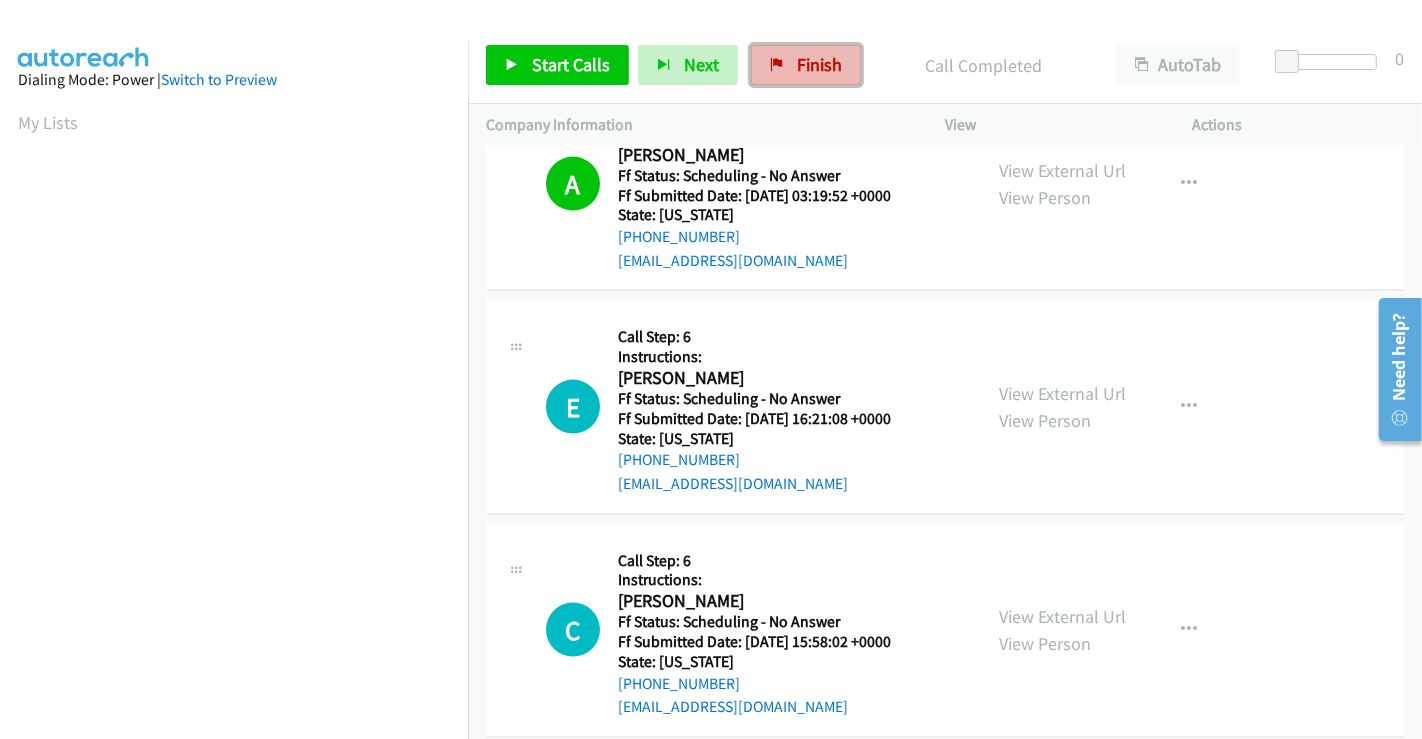 click on "Finish" at bounding box center (819, 64) 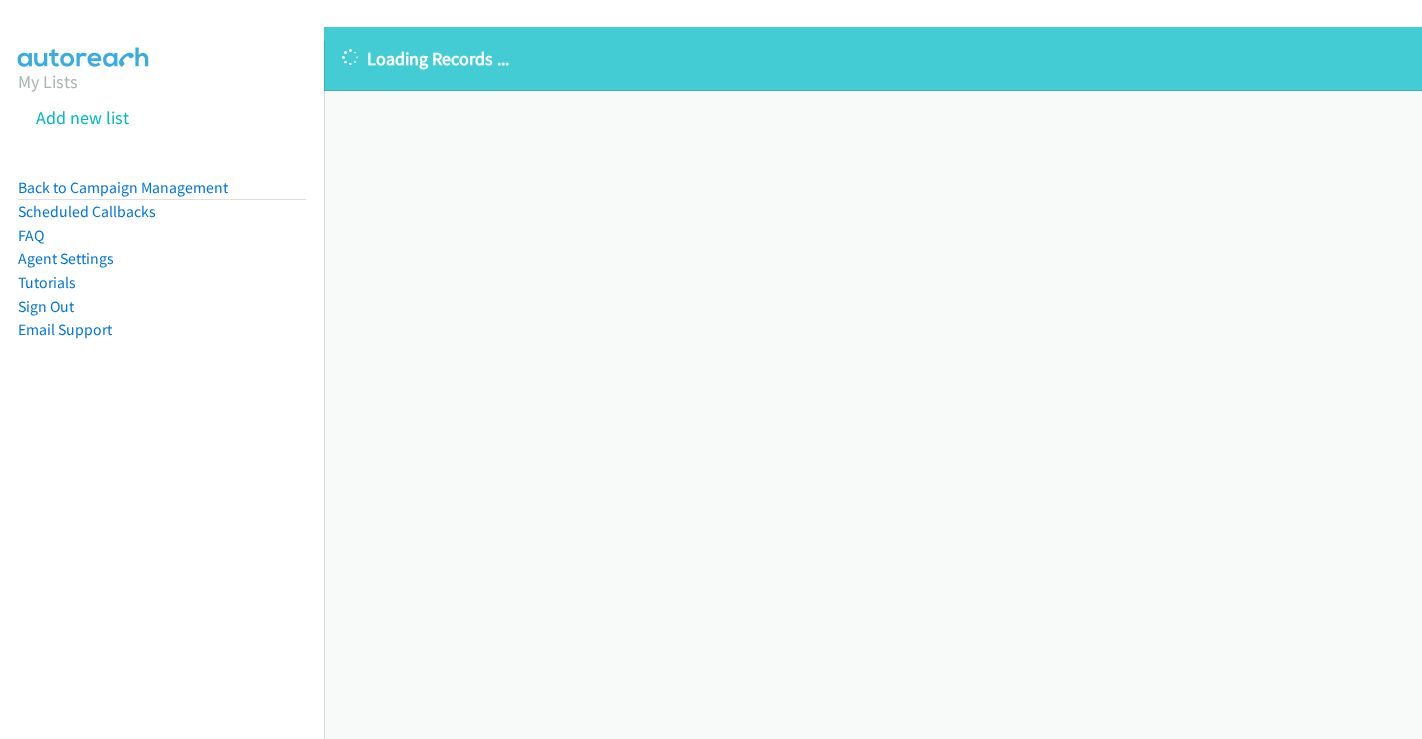 scroll, scrollTop: 0, scrollLeft: 0, axis: both 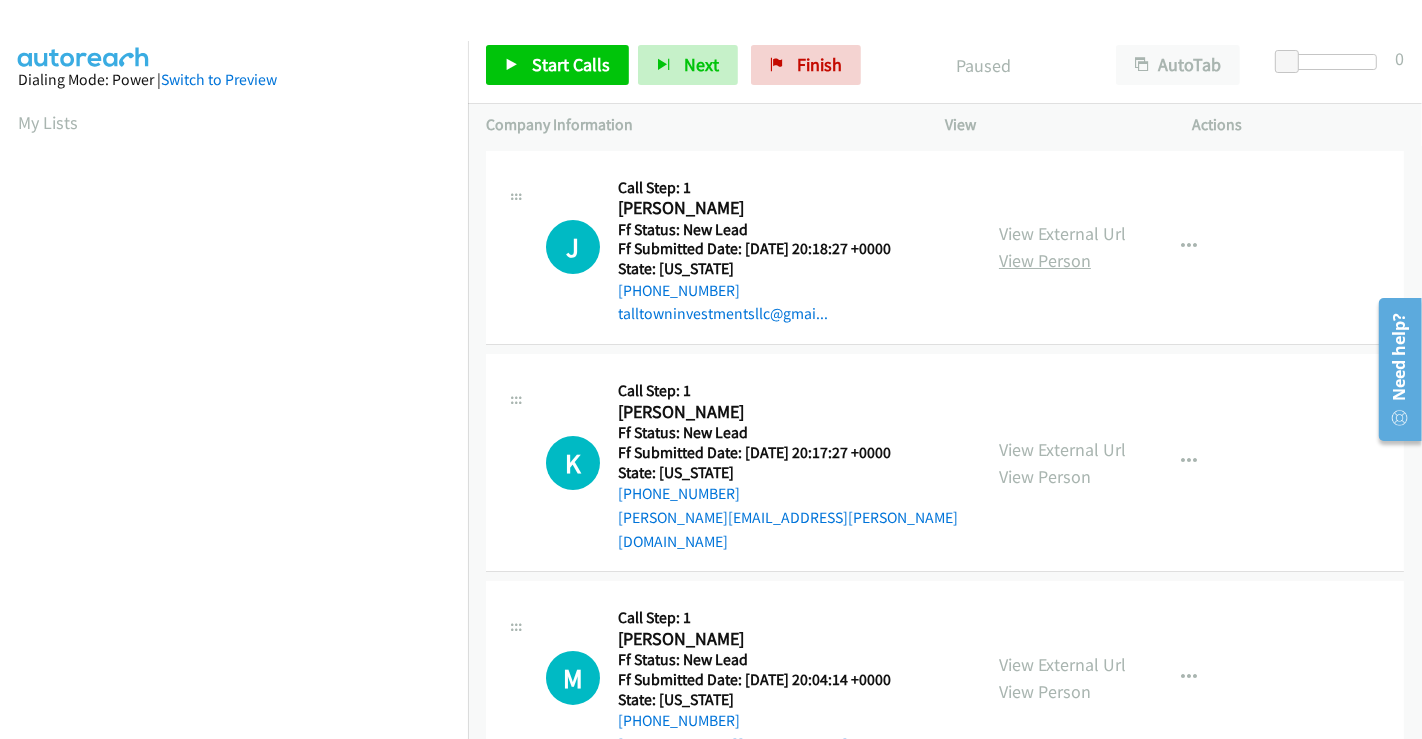 drag, startPoint x: 1034, startPoint y: 233, endPoint x: 1038, endPoint y: 255, distance: 22.36068 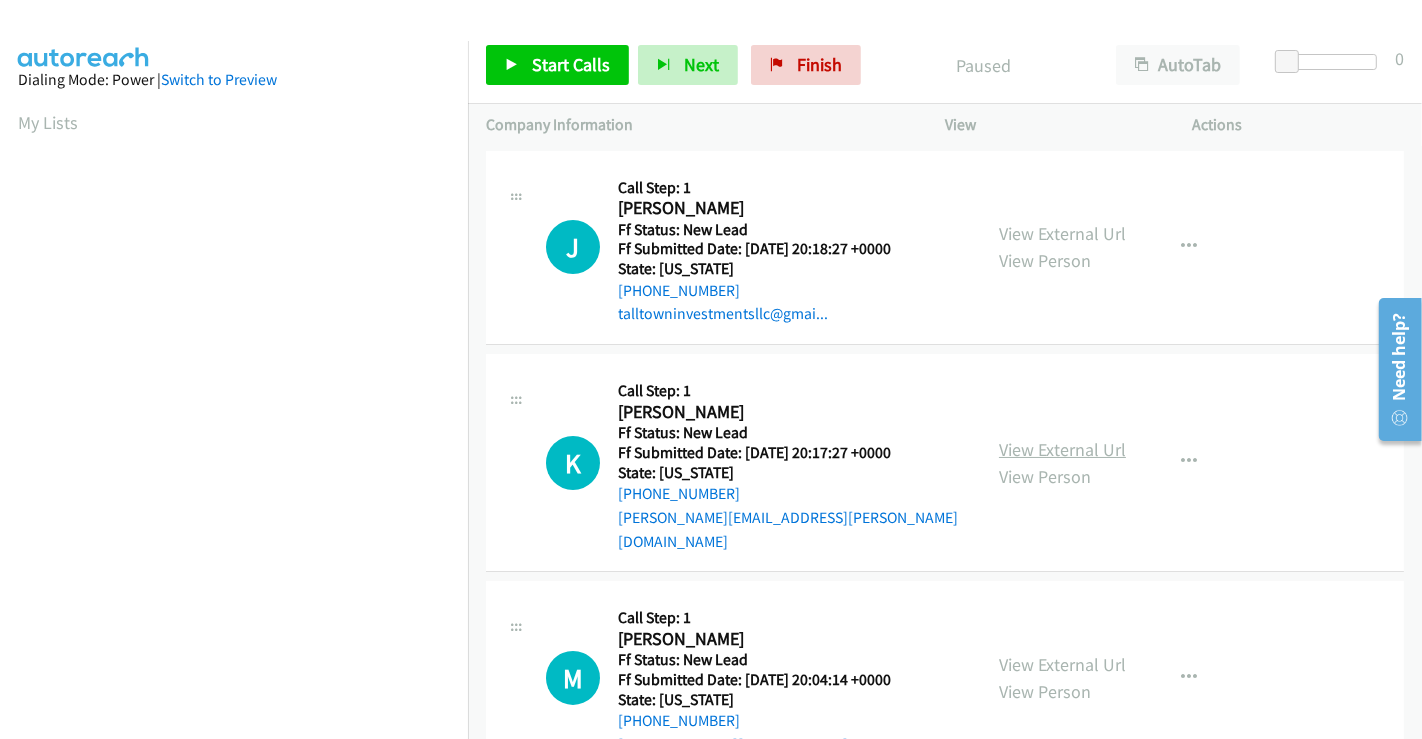 click on "View External Url" at bounding box center (1062, 449) 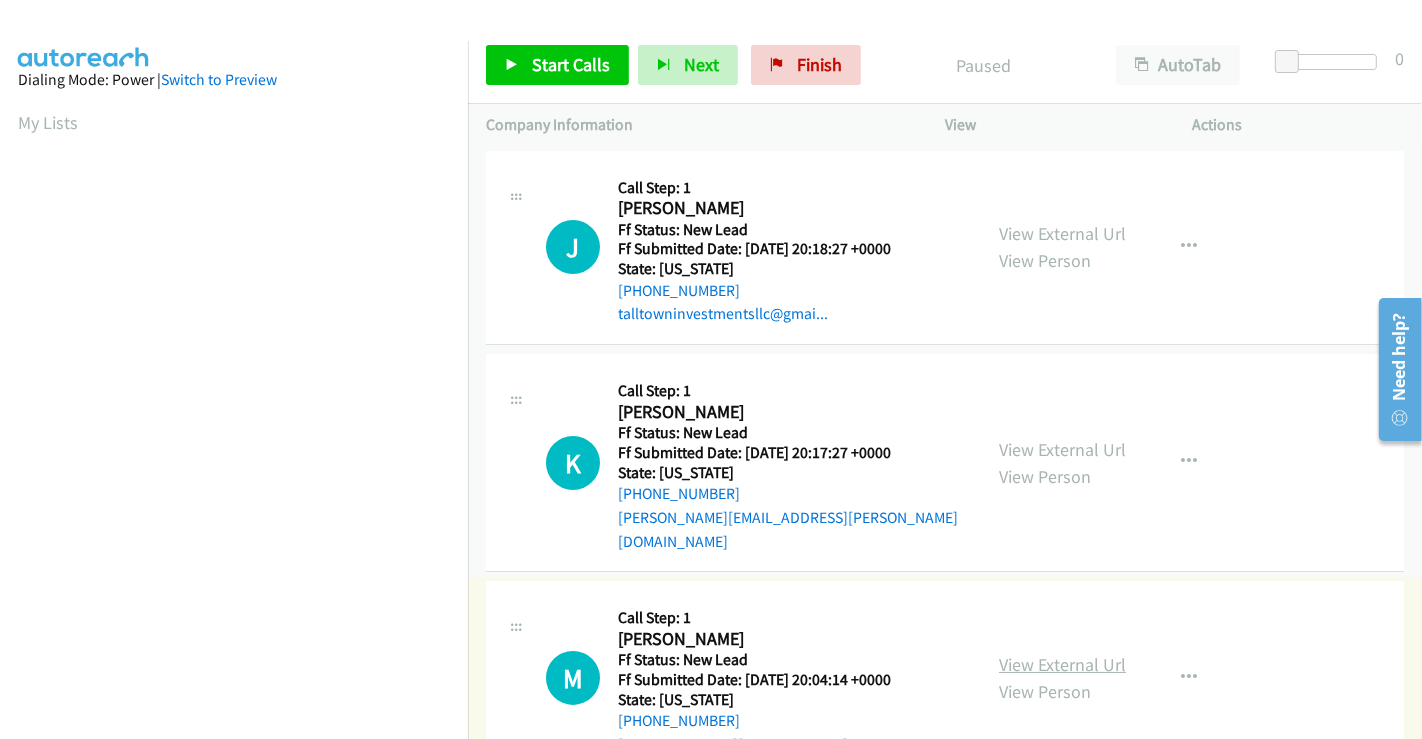 click on "View External Url" at bounding box center [1062, 664] 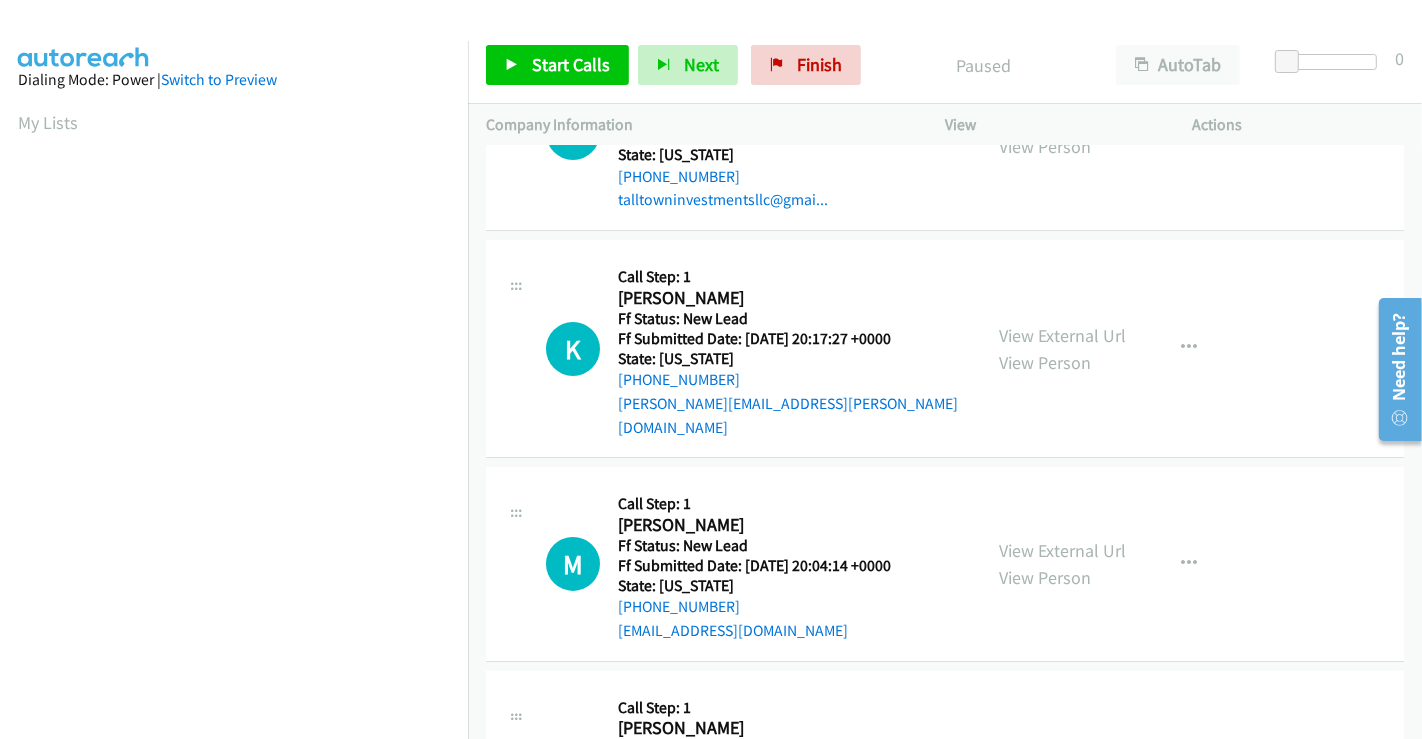 scroll, scrollTop: 444, scrollLeft: 0, axis: vertical 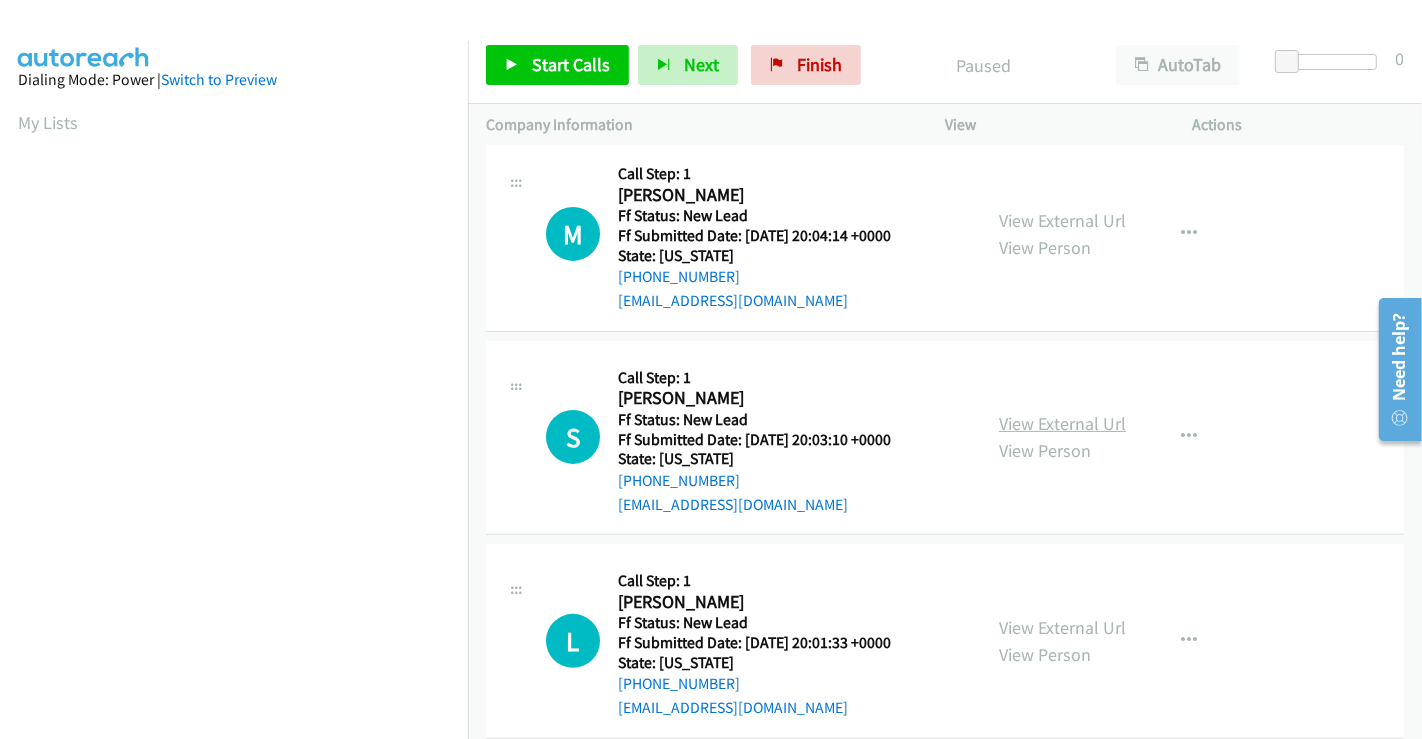click on "View External Url" at bounding box center [1062, 423] 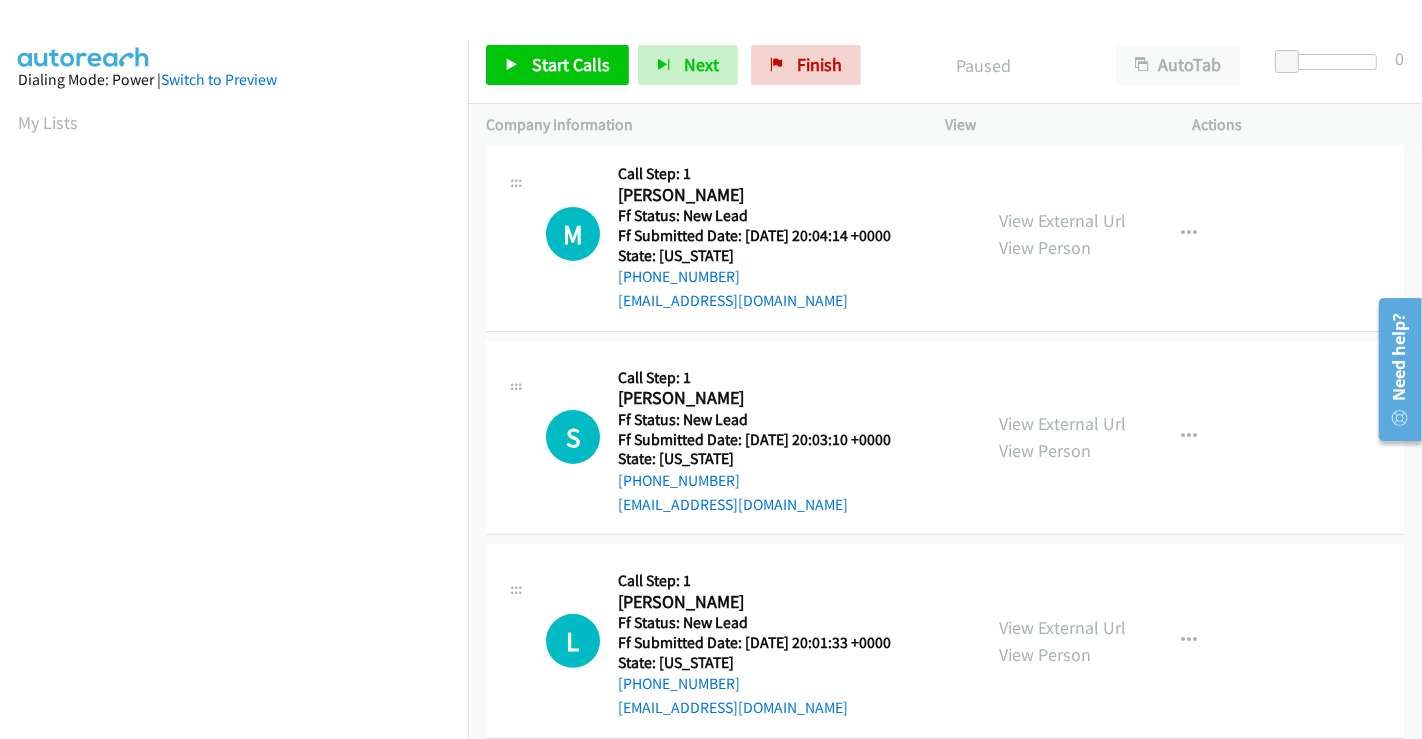 click on "View External Url
View Person" at bounding box center [1062, 641] 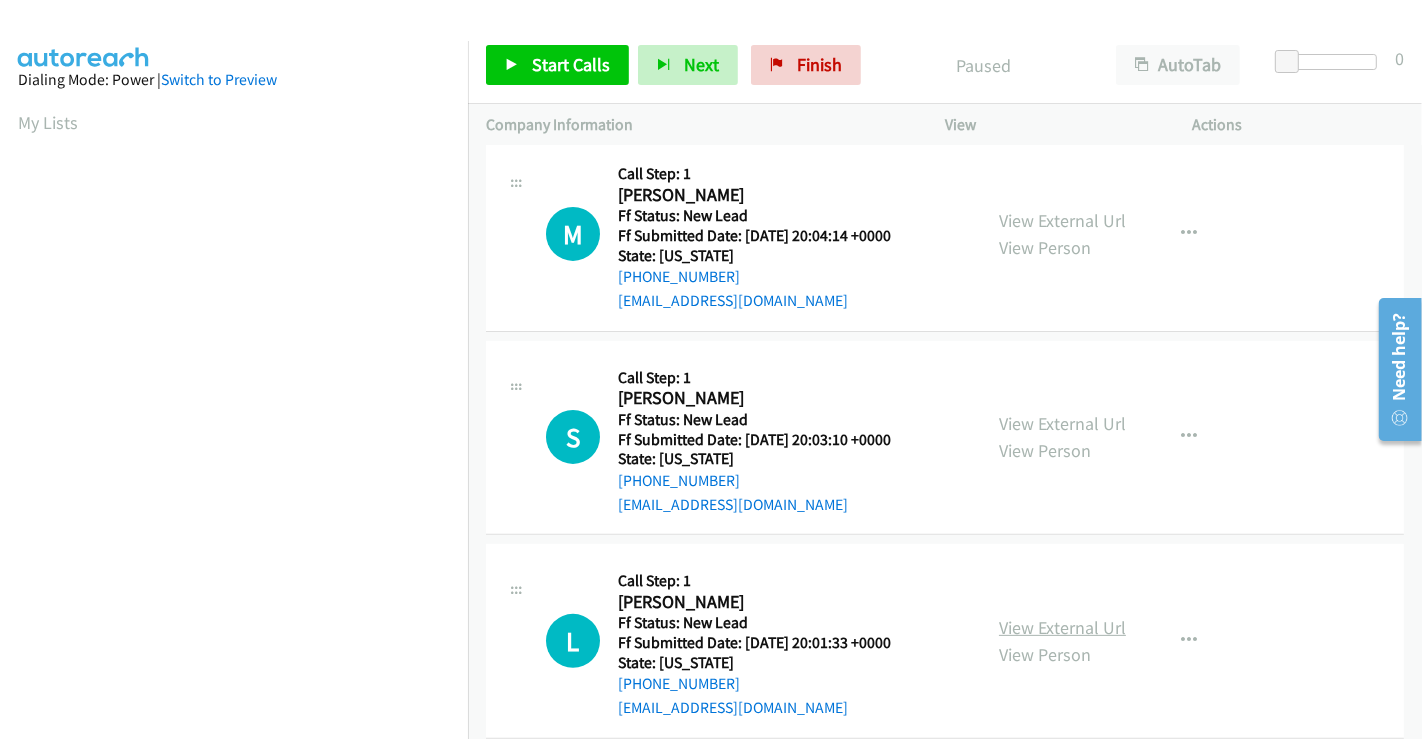 click on "View External Url" at bounding box center (1062, 627) 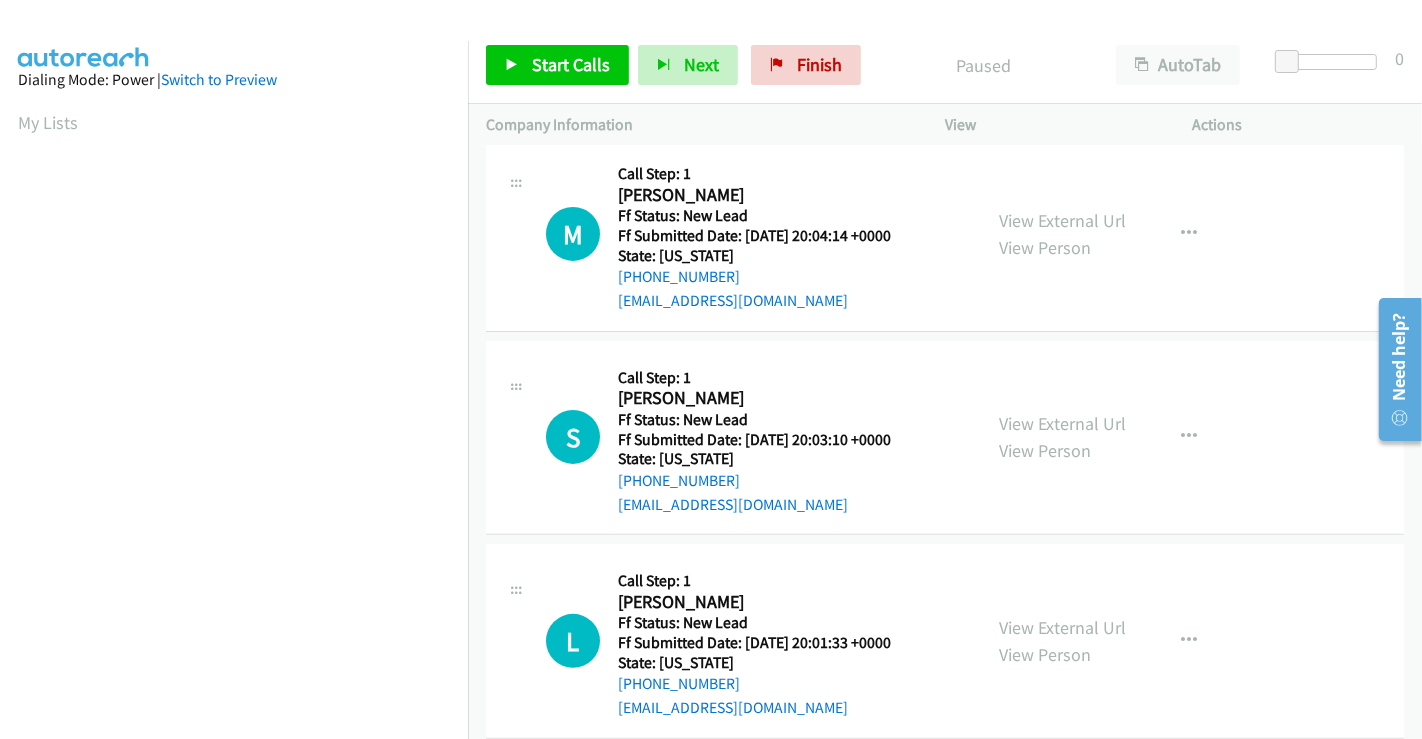 scroll, scrollTop: 0, scrollLeft: 0, axis: both 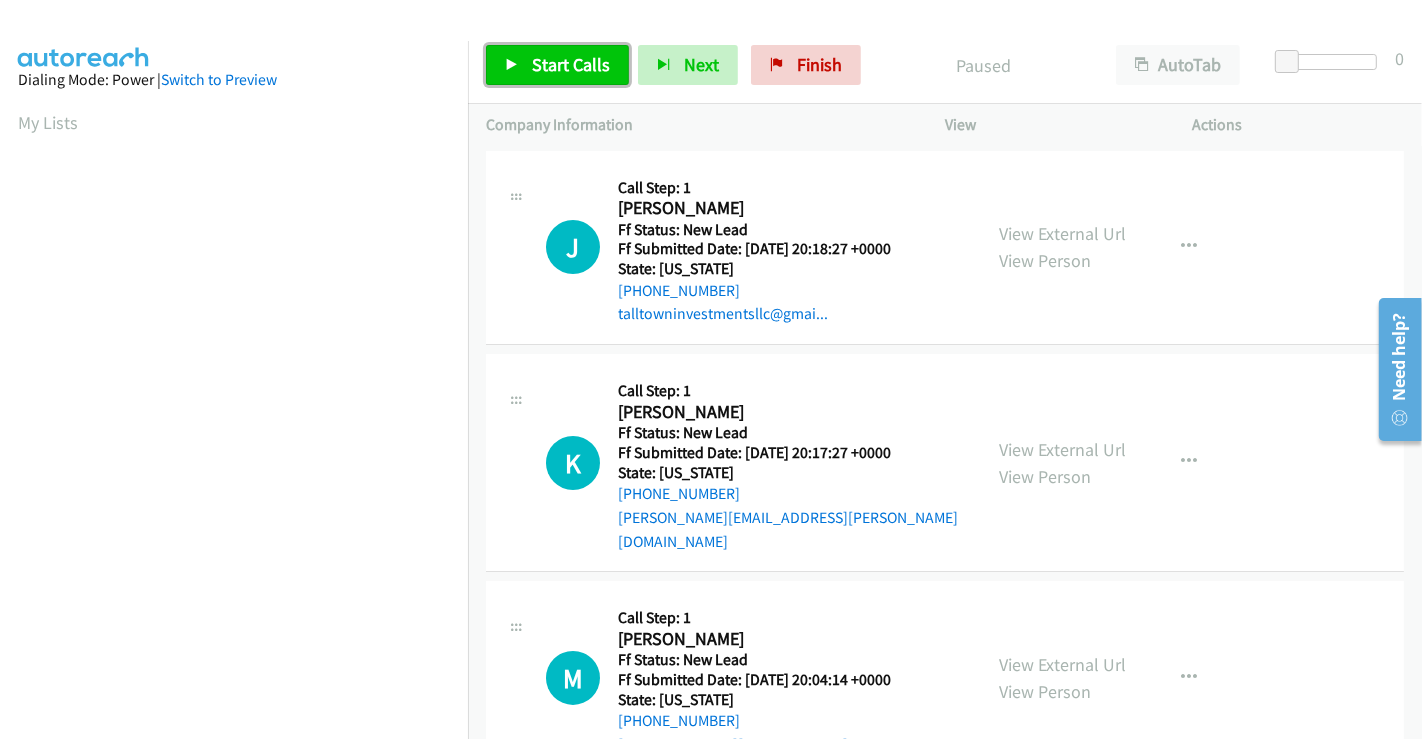 click on "Start Calls" at bounding box center (557, 65) 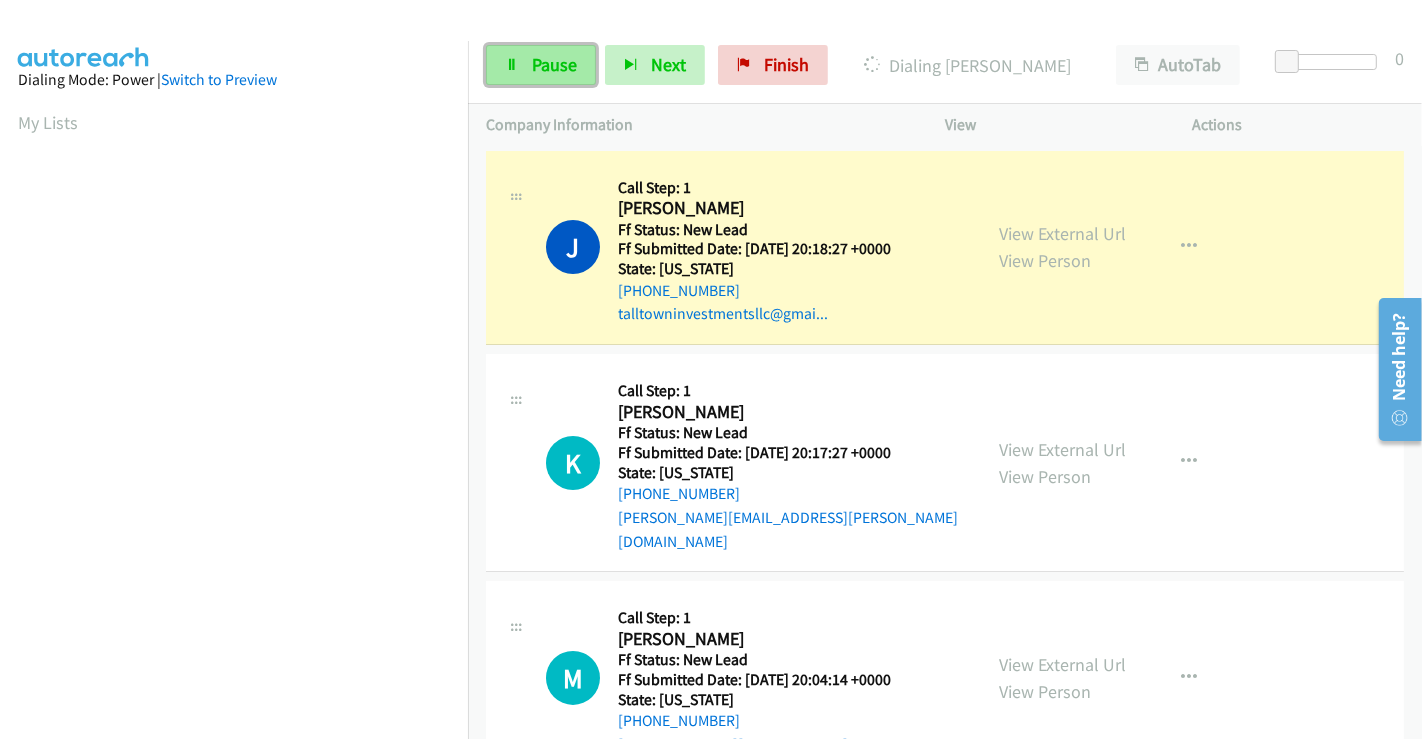 click on "Pause" at bounding box center [554, 64] 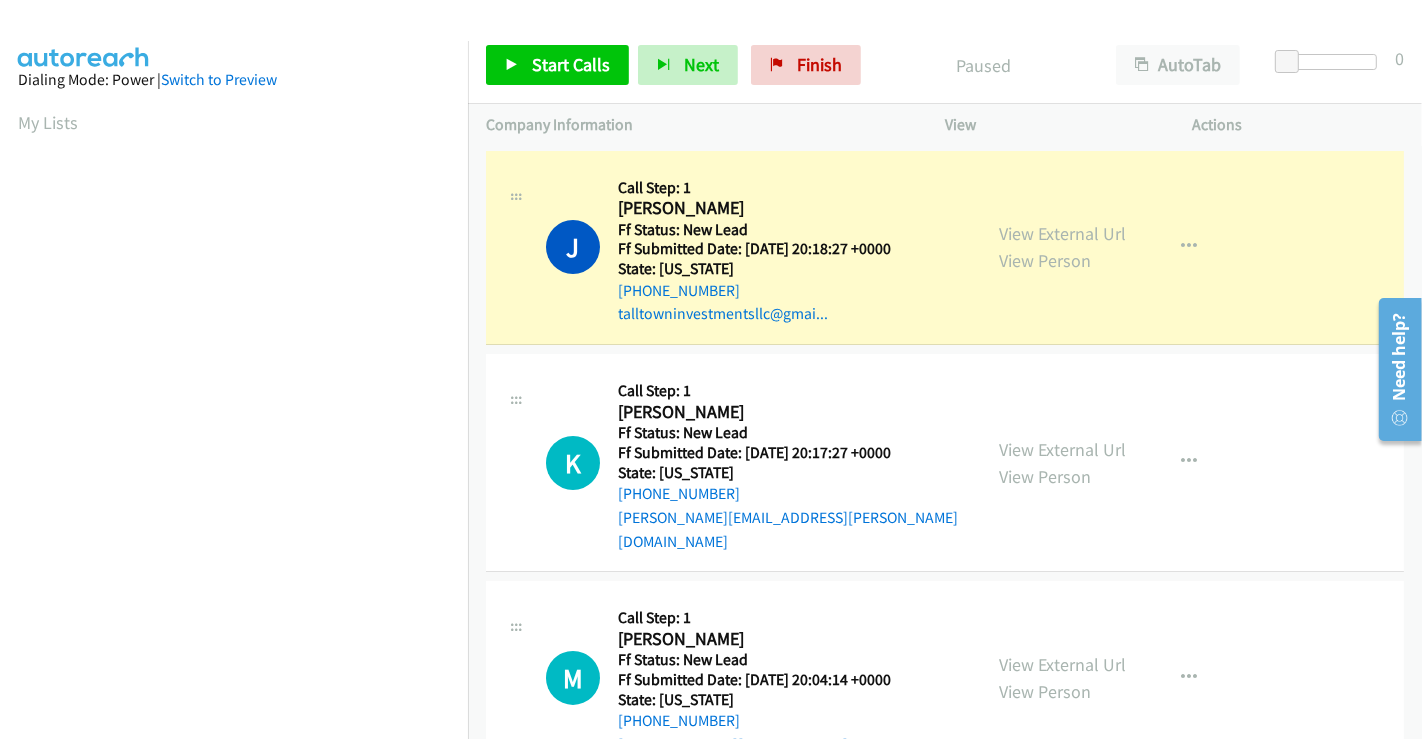 scroll, scrollTop: 385, scrollLeft: 0, axis: vertical 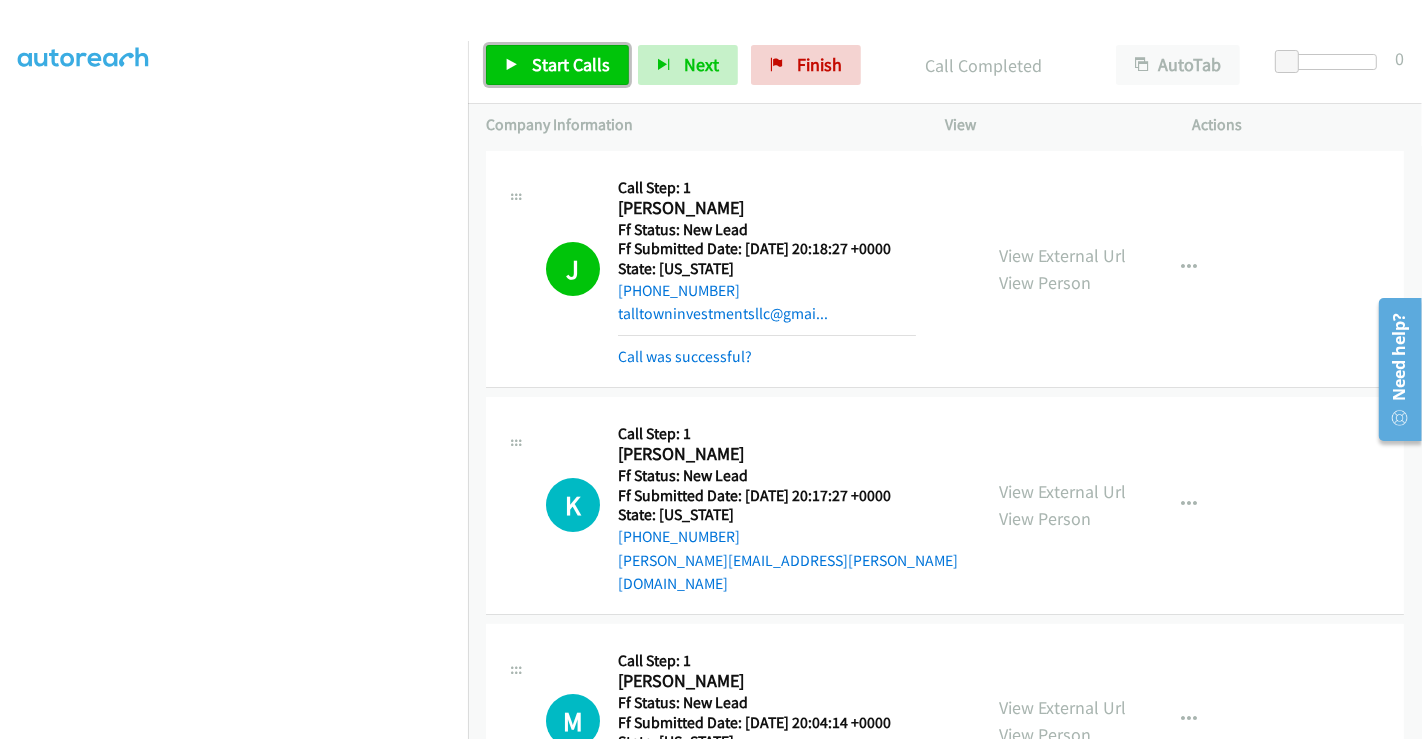 click on "Start Calls" at bounding box center [557, 65] 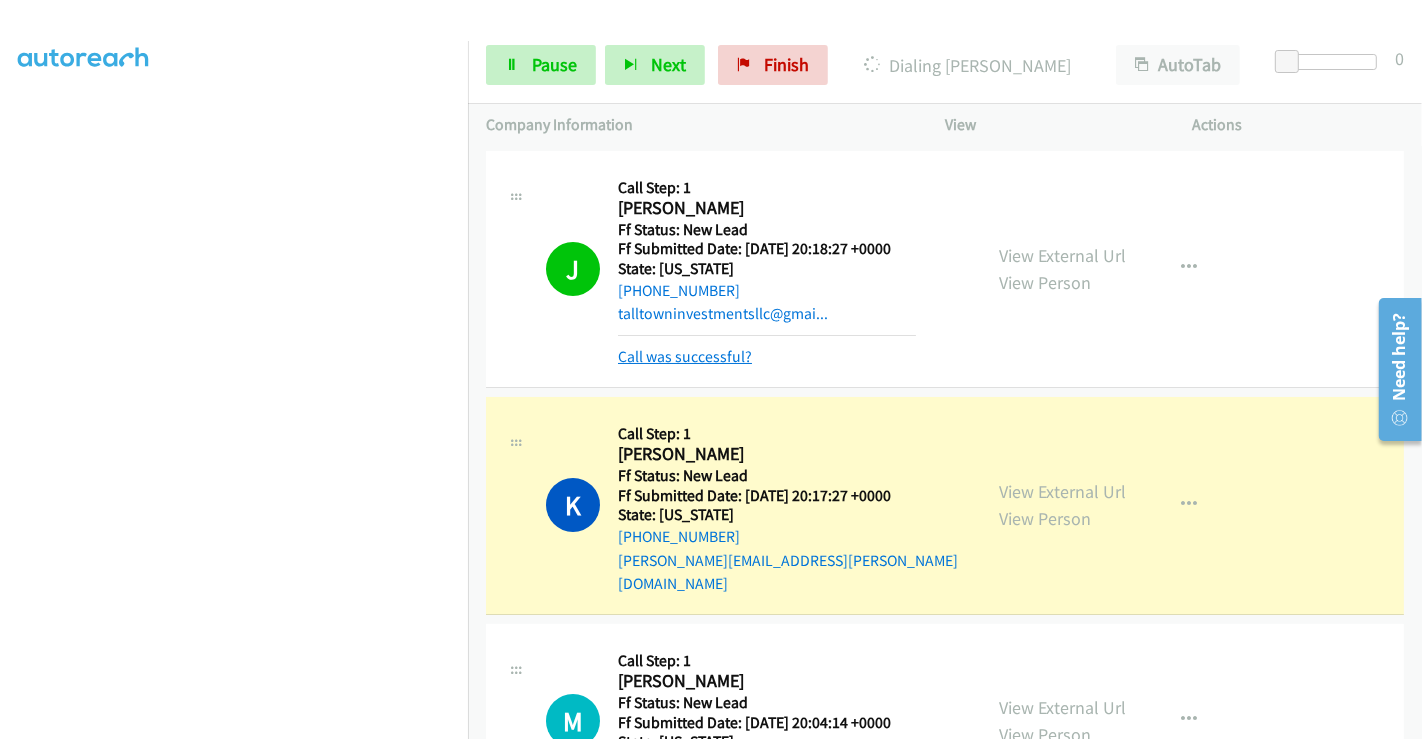 click on "Call was successful?" at bounding box center [685, 356] 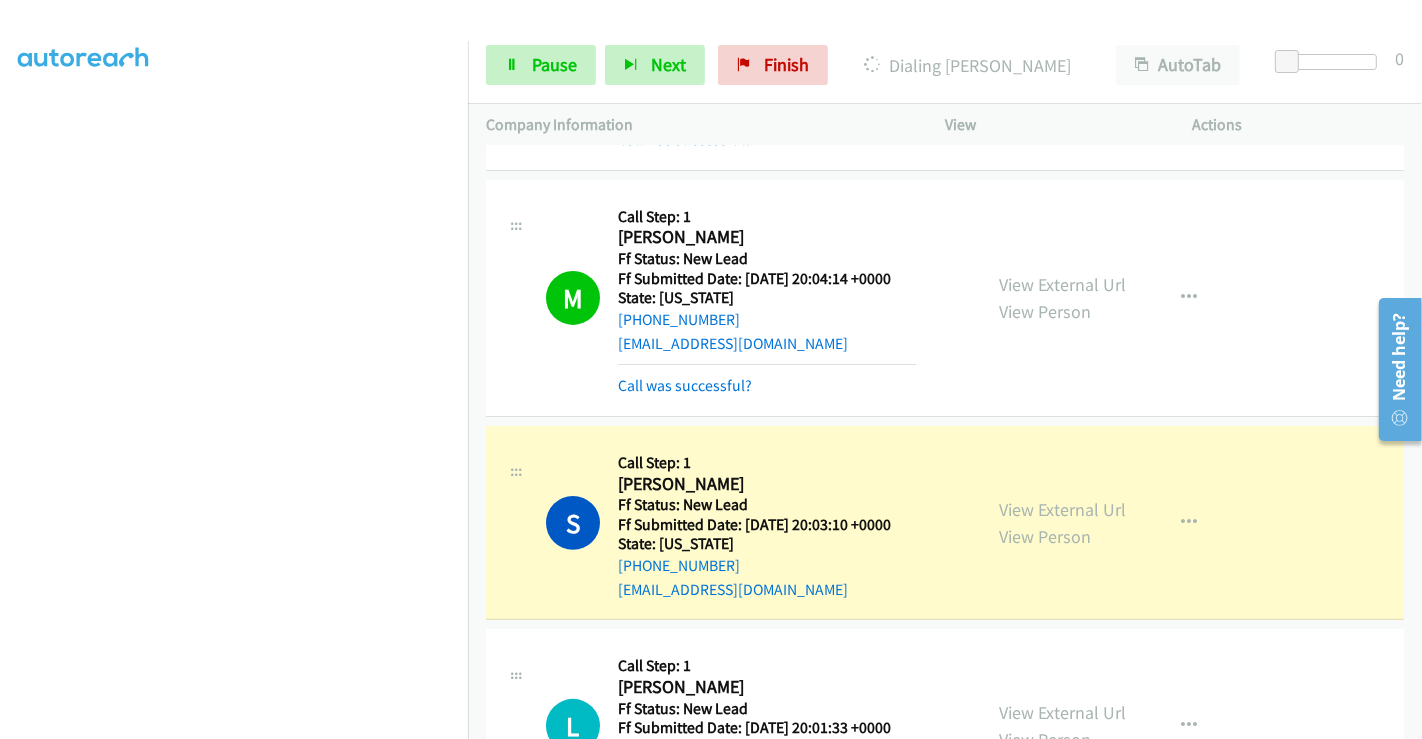 scroll, scrollTop: 666, scrollLeft: 0, axis: vertical 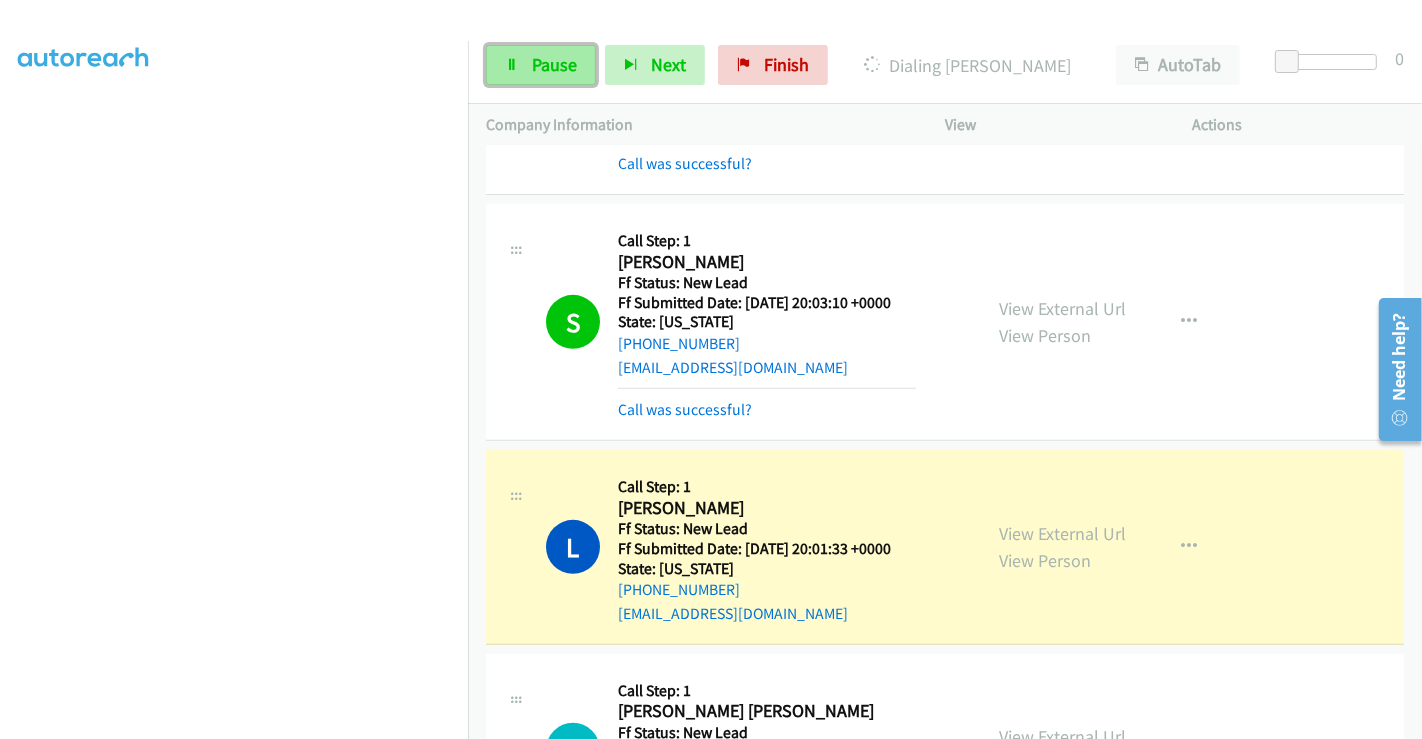 click on "Pause" at bounding box center (541, 65) 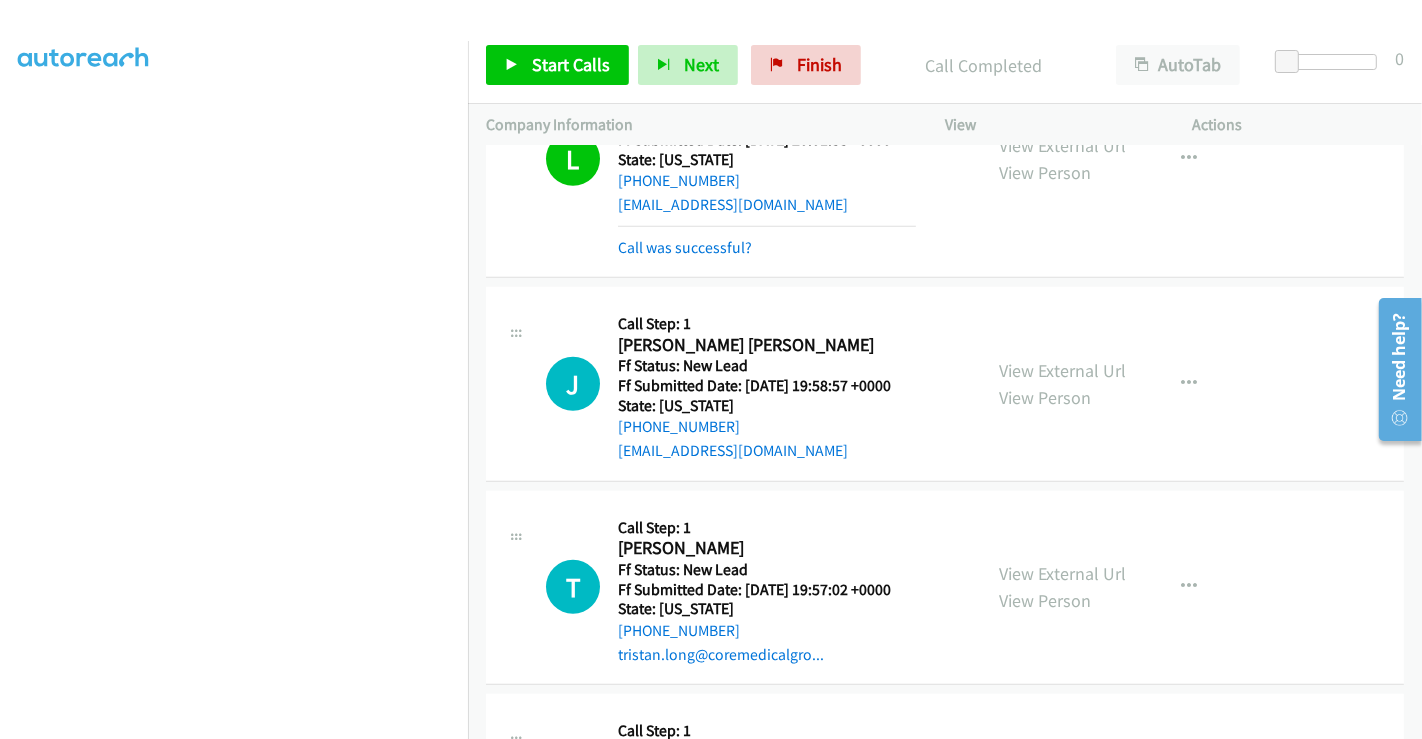 scroll, scrollTop: 1111, scrollLeft: 0, axis: vertical 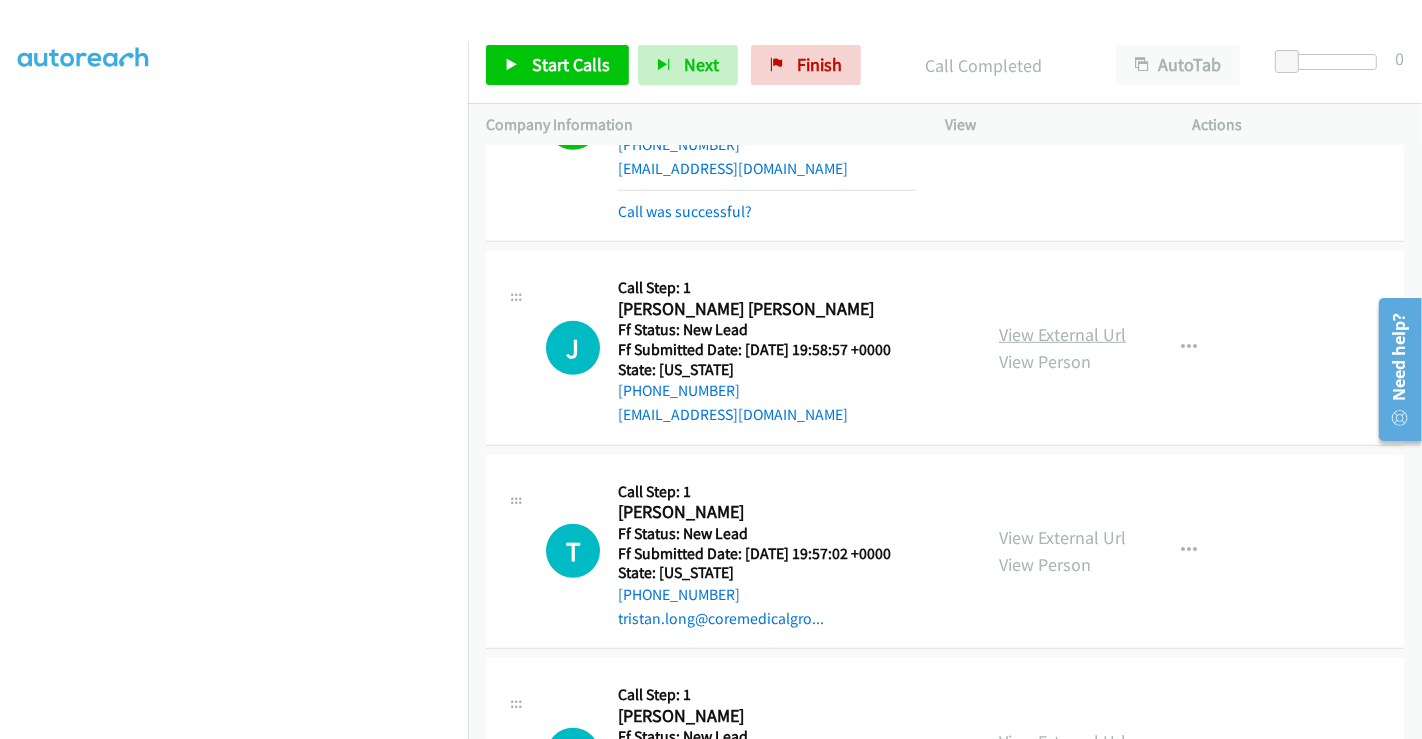 click on "View External Url" at bounding box center [1062, 334] 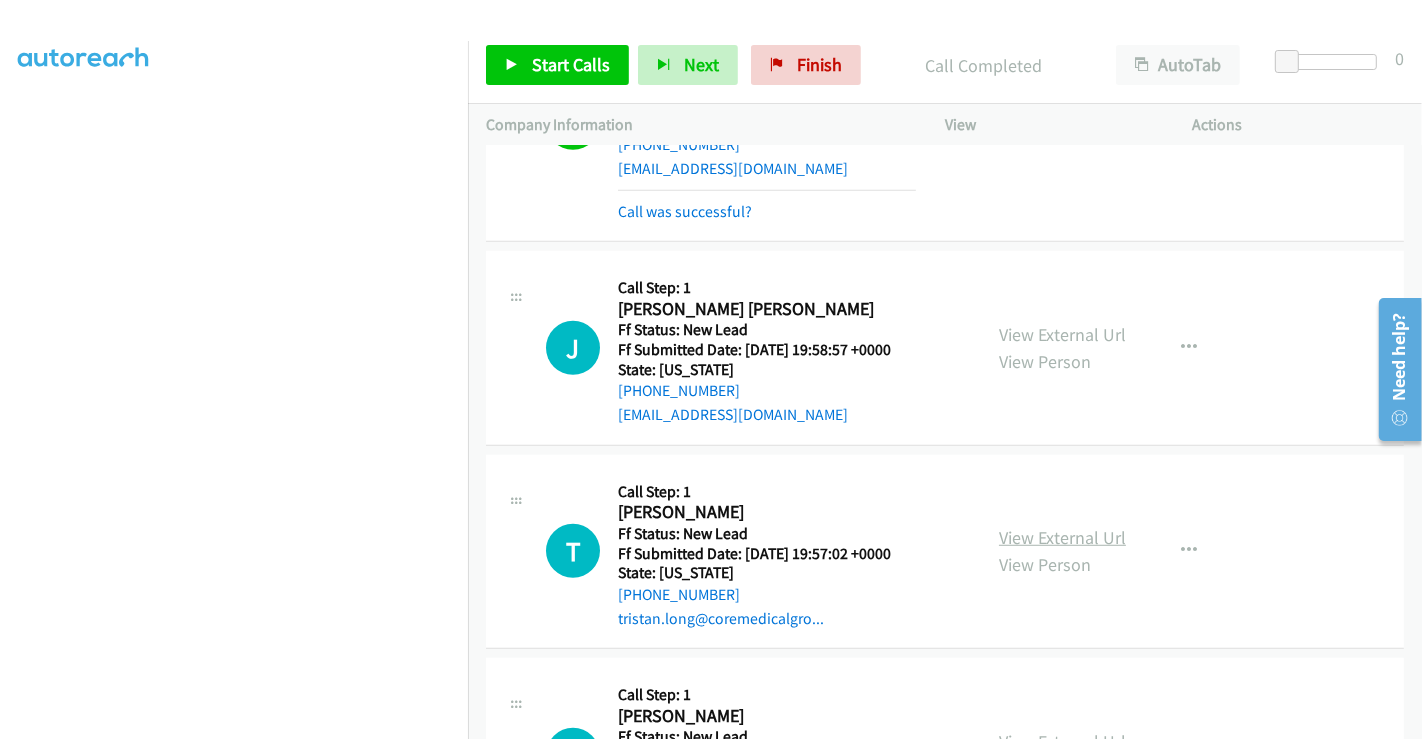 click on "View External Url" at bounding box center (1062, 537) 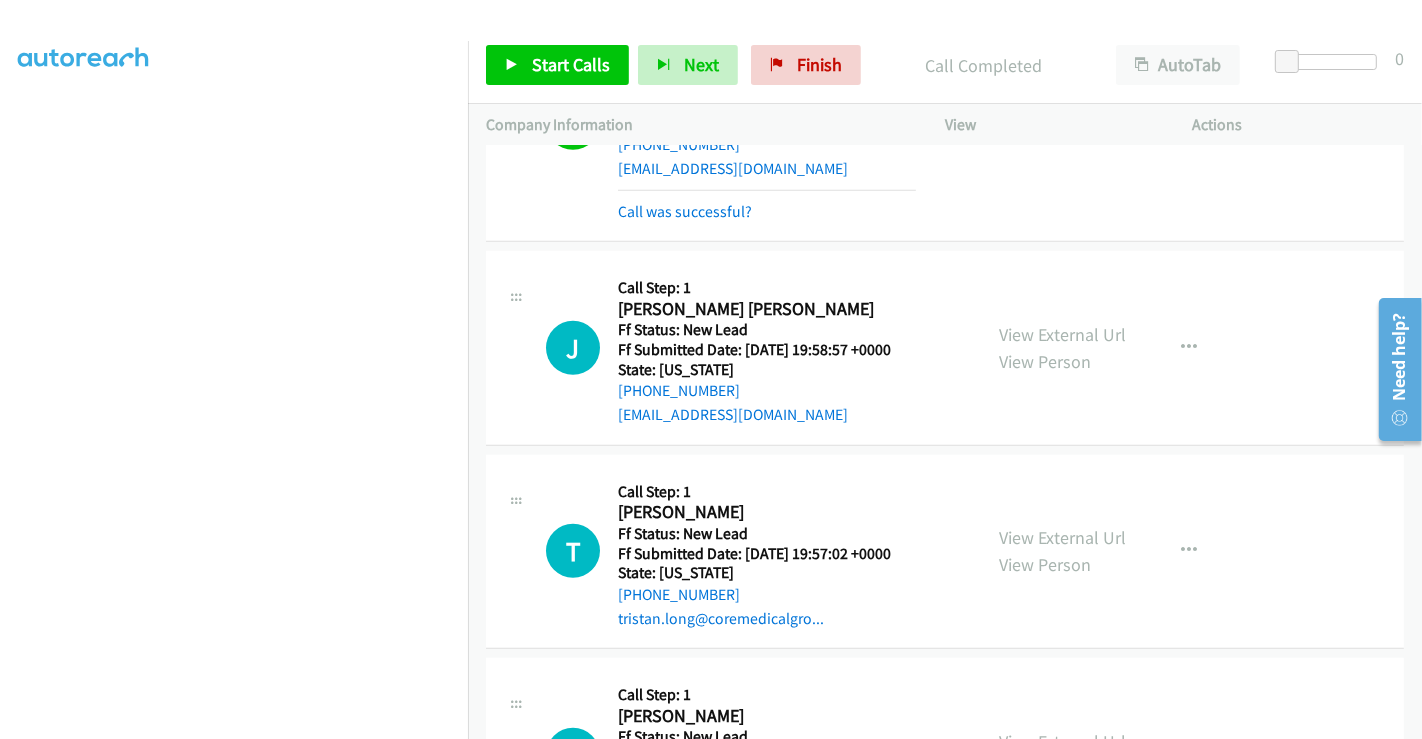 click on "View External Url" at bounding box center (1062, 741) 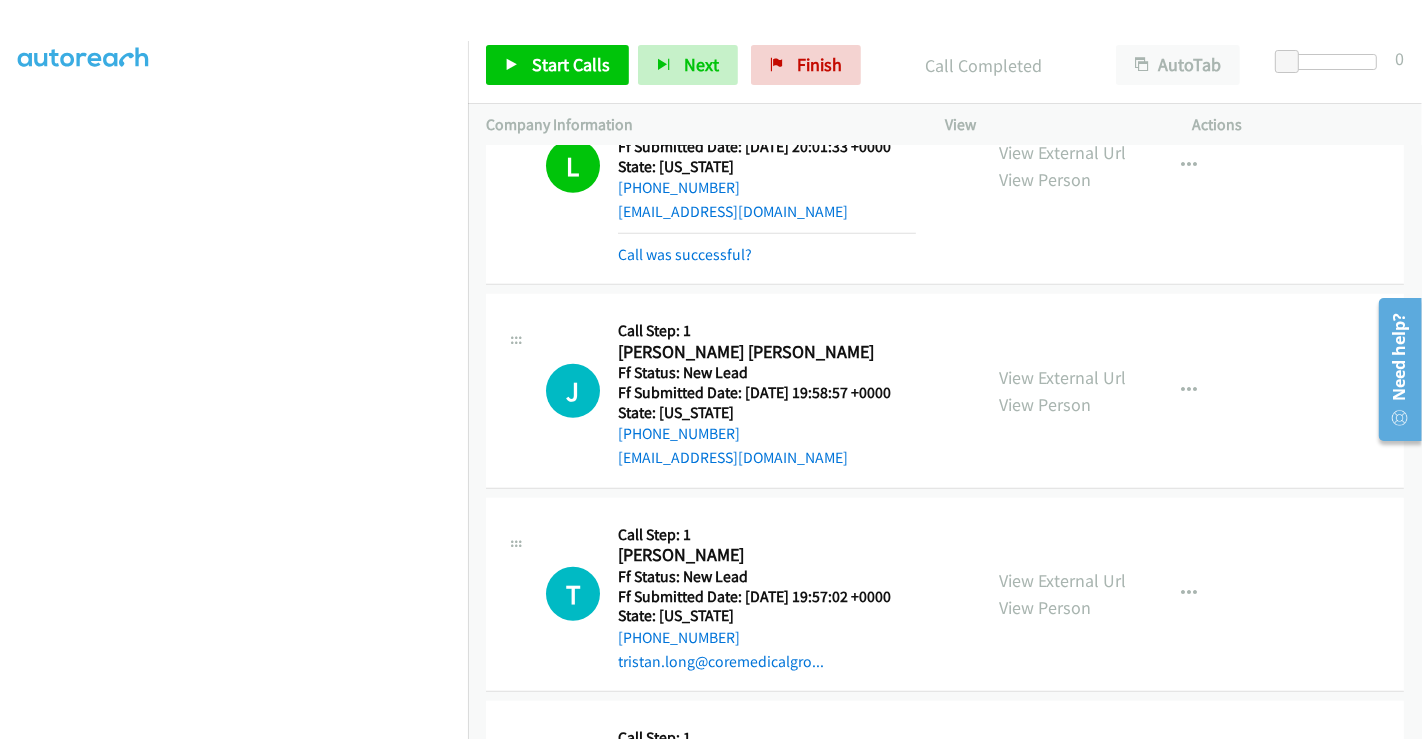 scroll, scrollTop: 1228, scrollLeft: 0, axis: vertical 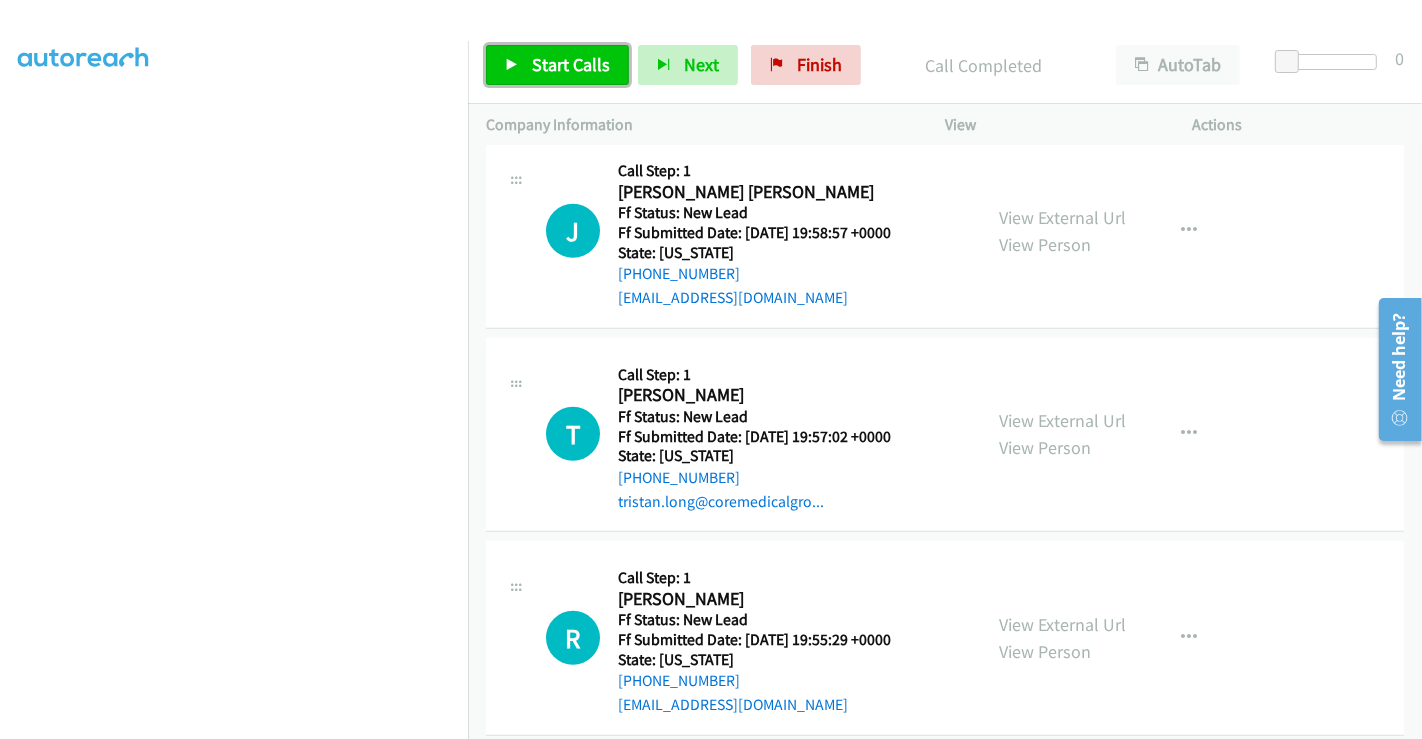 click on "Start Calls" at bounding box center [571, 64] 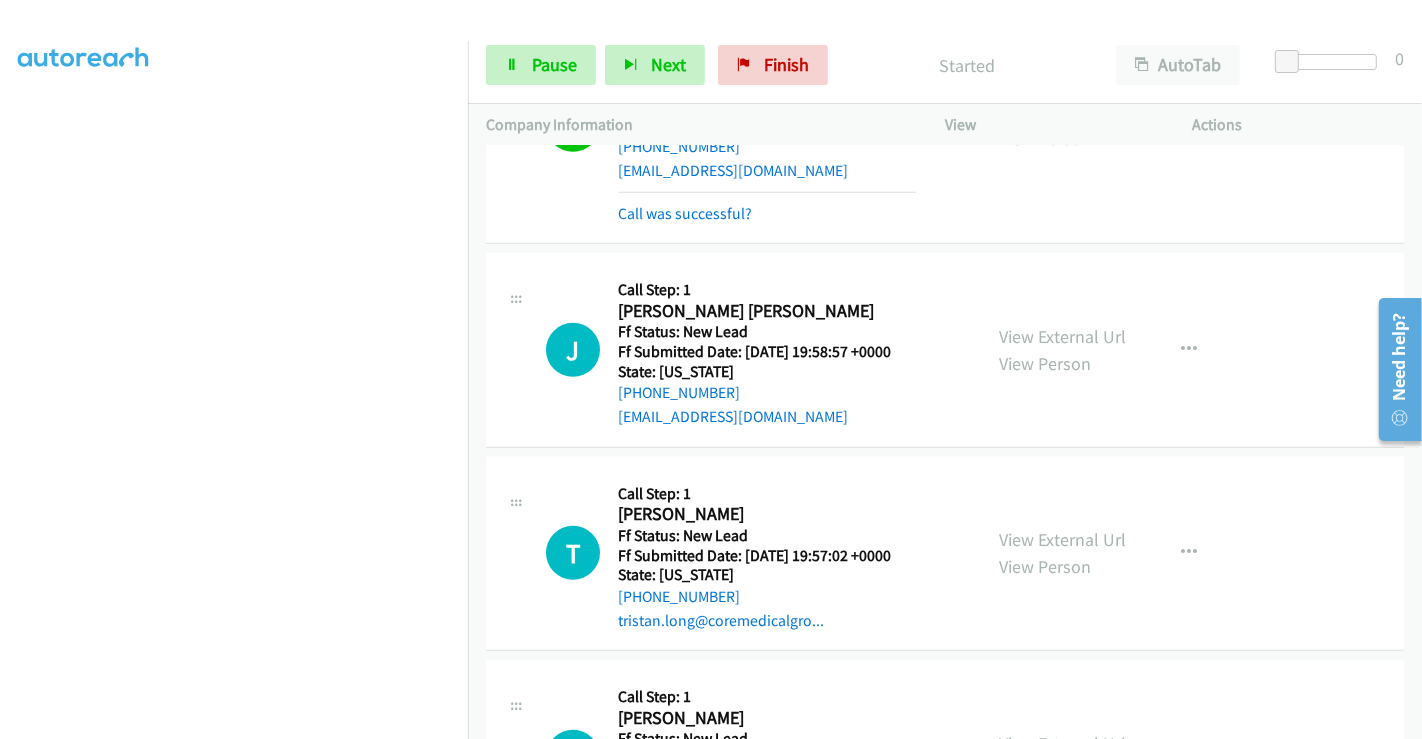 scroll, scrollTop: 1228, scrollLeft: 0, axis: vertical 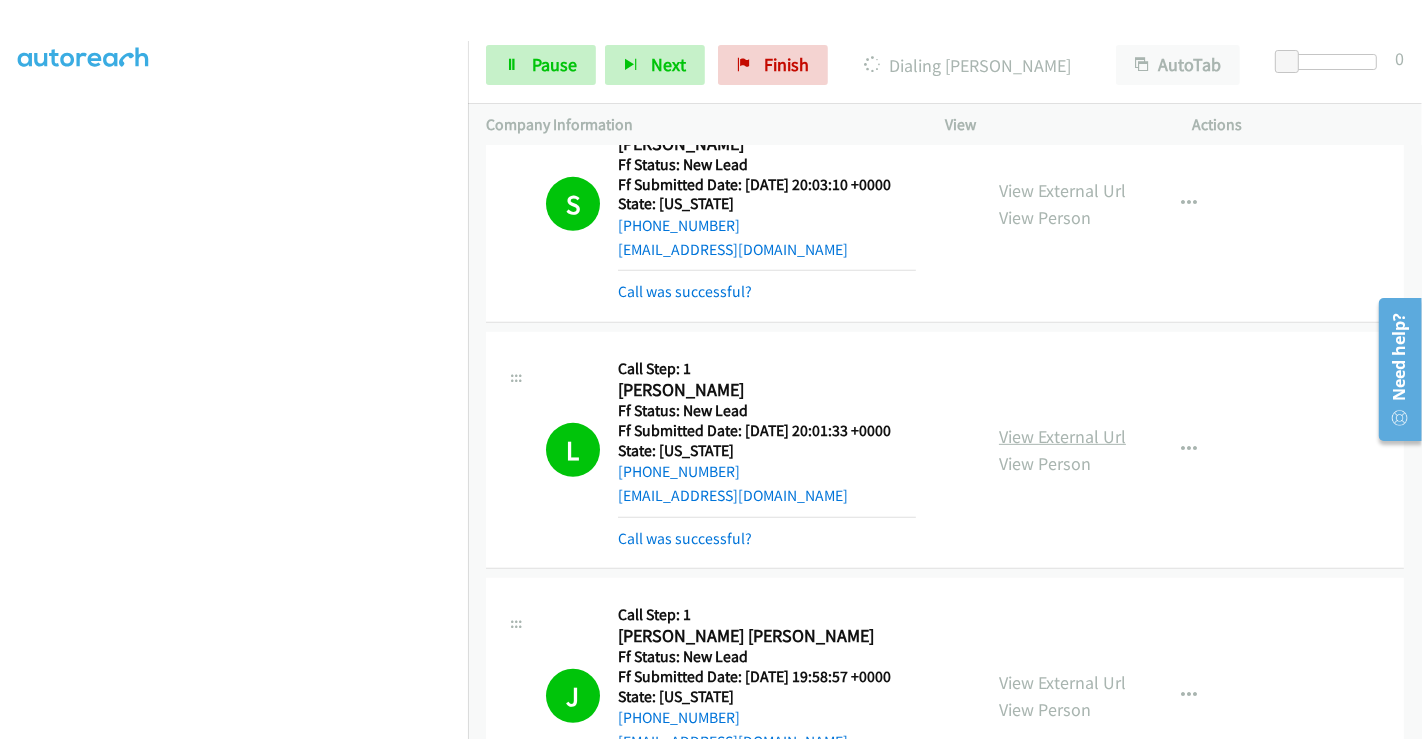 click on "View External Url" at bounding box center (1062, 436) 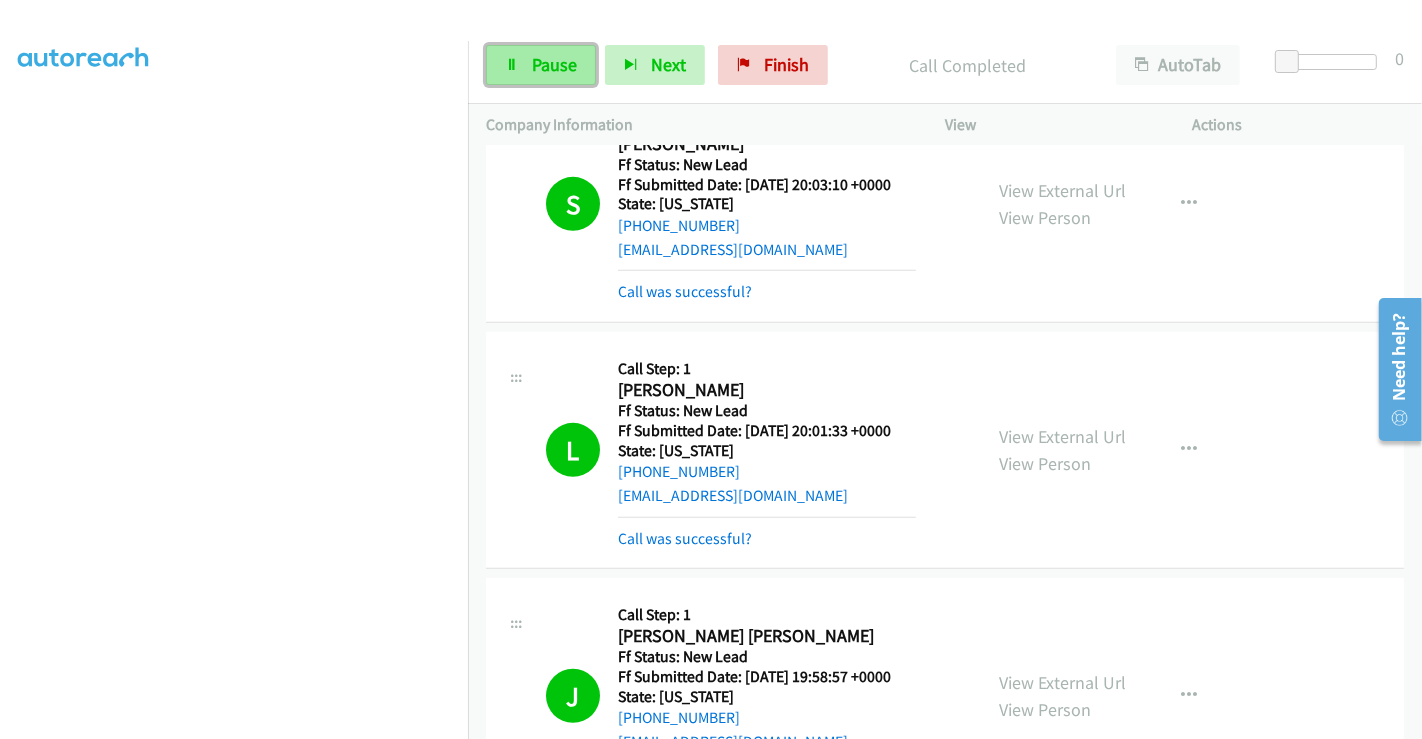 click on "Pause" at bounding box center (554, 64) 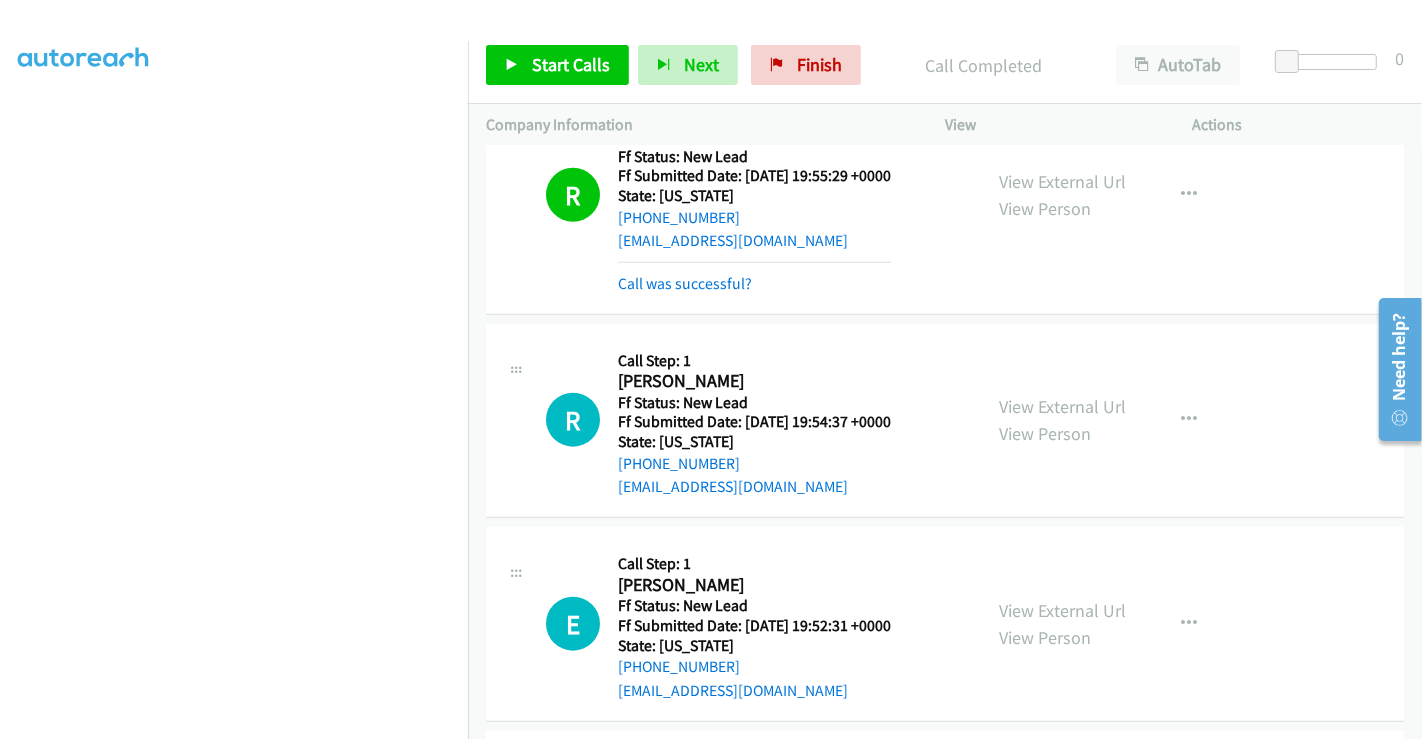 scroll, scrollTop: 1811, scrollLeft: 0, axis: vertical 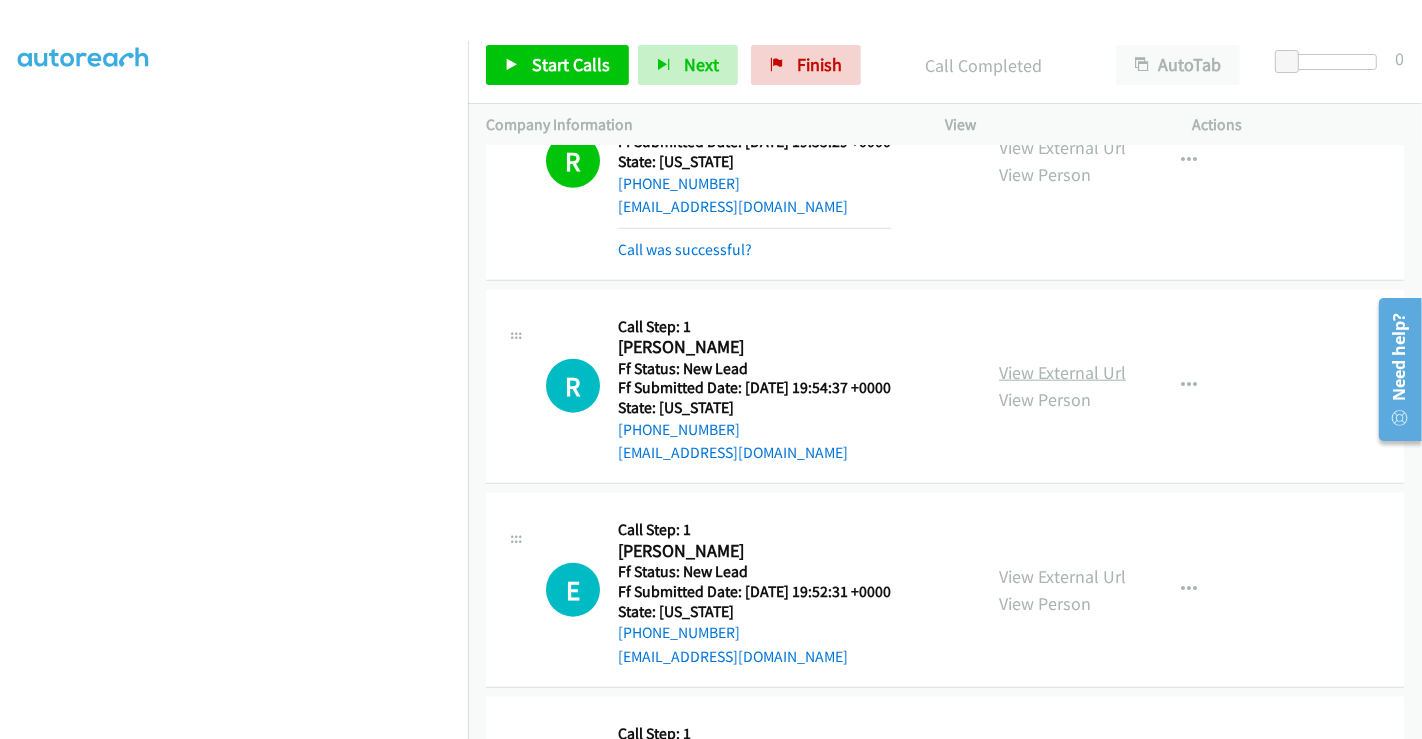 click on "View External Url" at bounding box center [1062, 372] 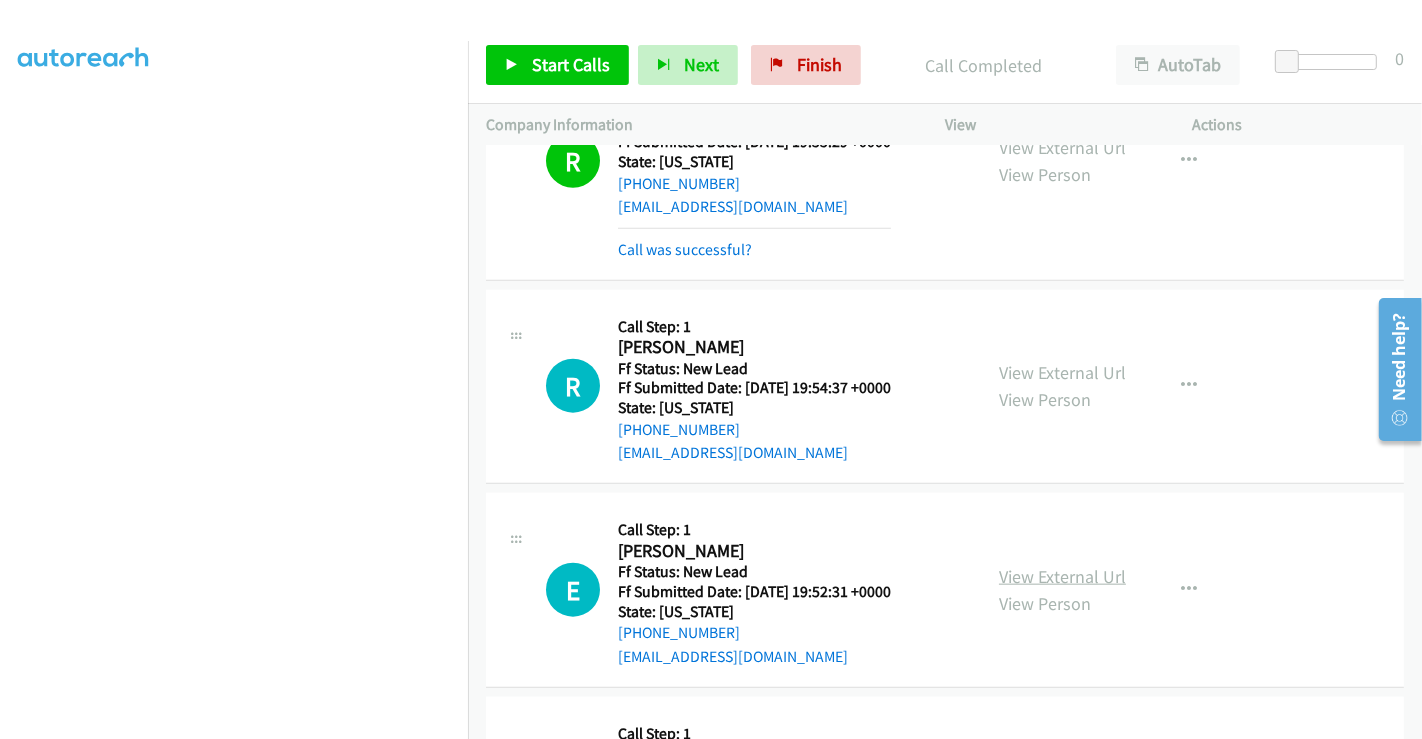 click on "View External Url" at bounding box center (1062, 576) 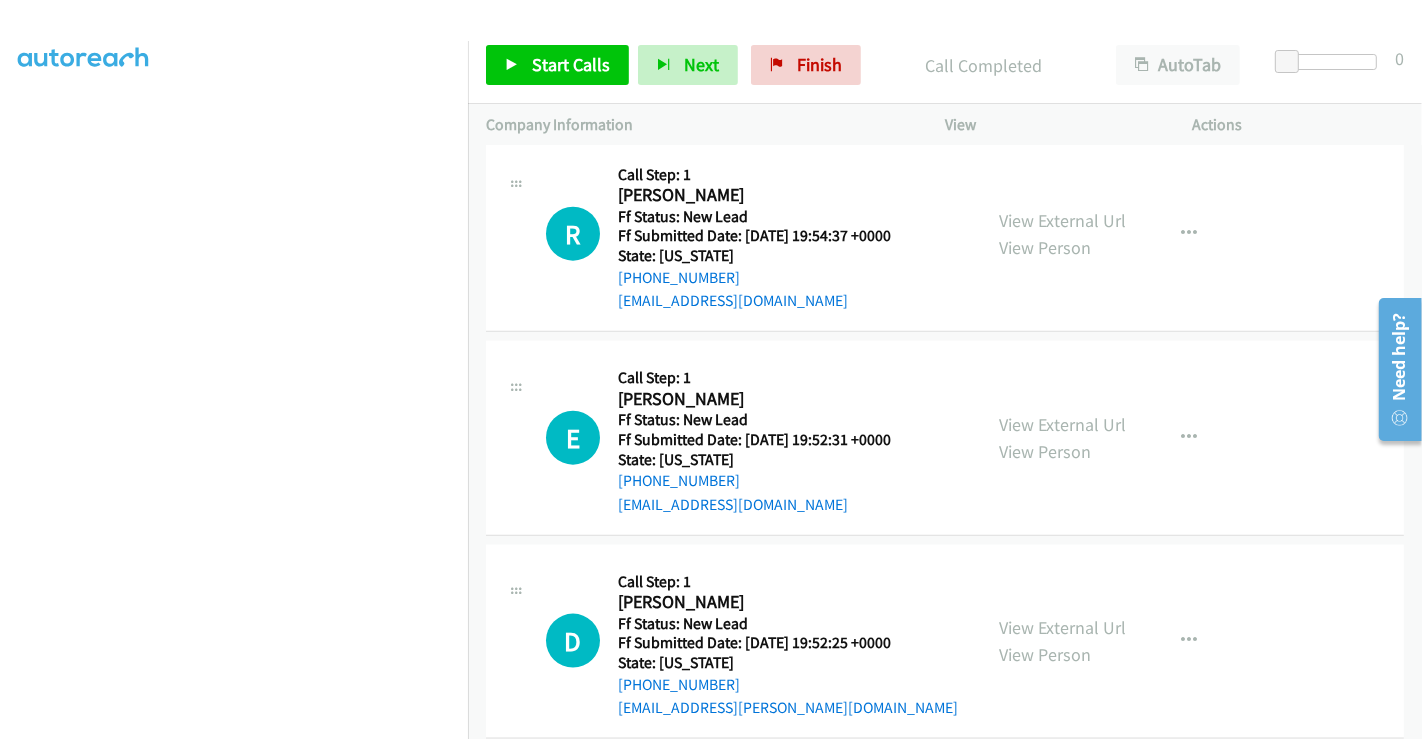 scroll, scrollTop: 1965, scrollLeft: 0, axis: vertical 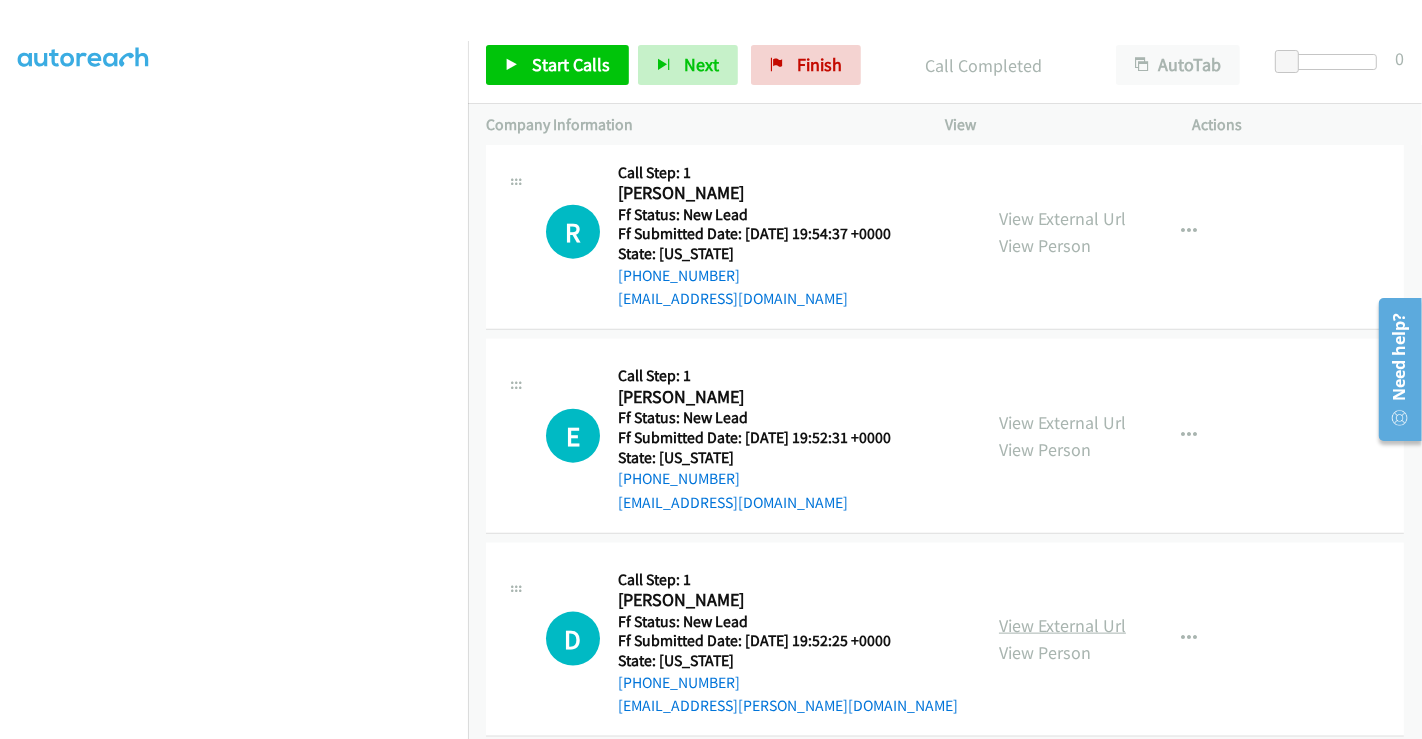 click on "View External Url" at bounding box center [1062, 625] 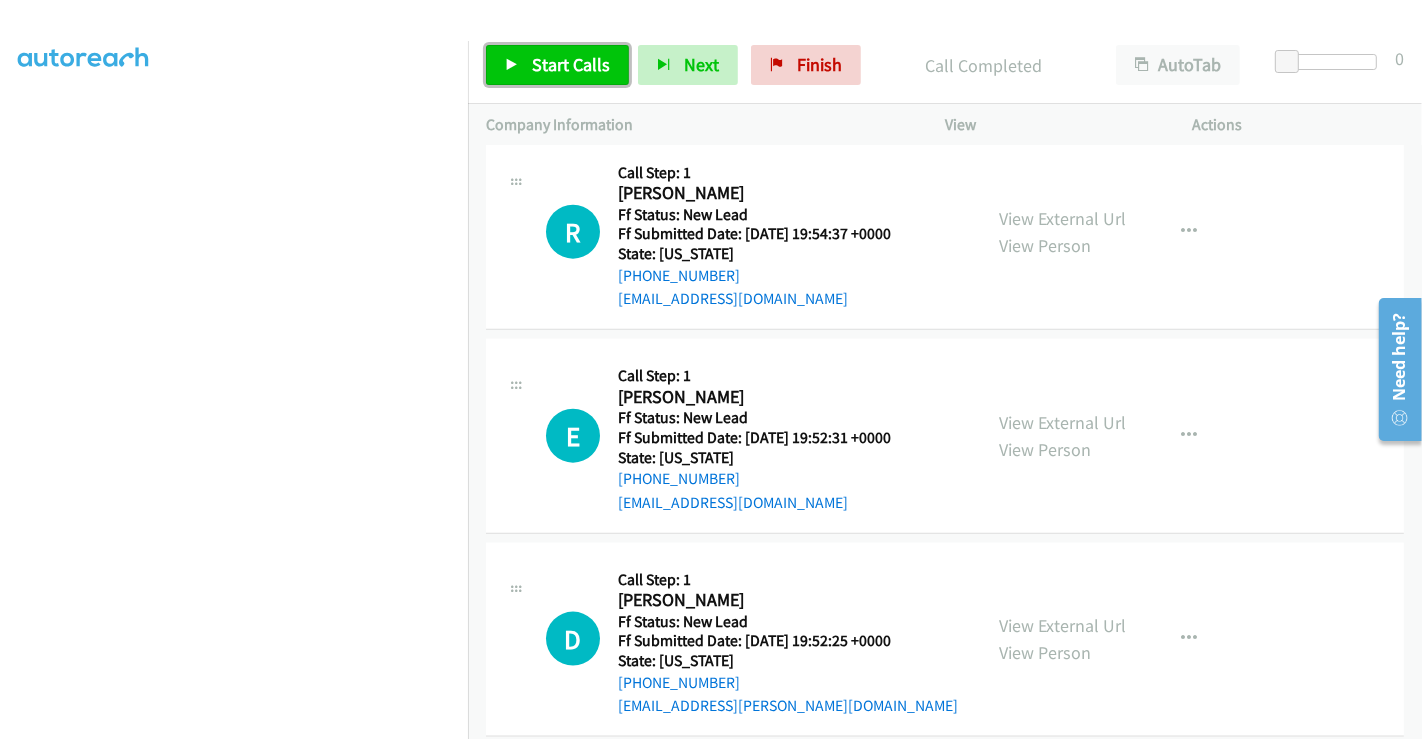 click on "Start Calls" at bounding box center [571, 64] 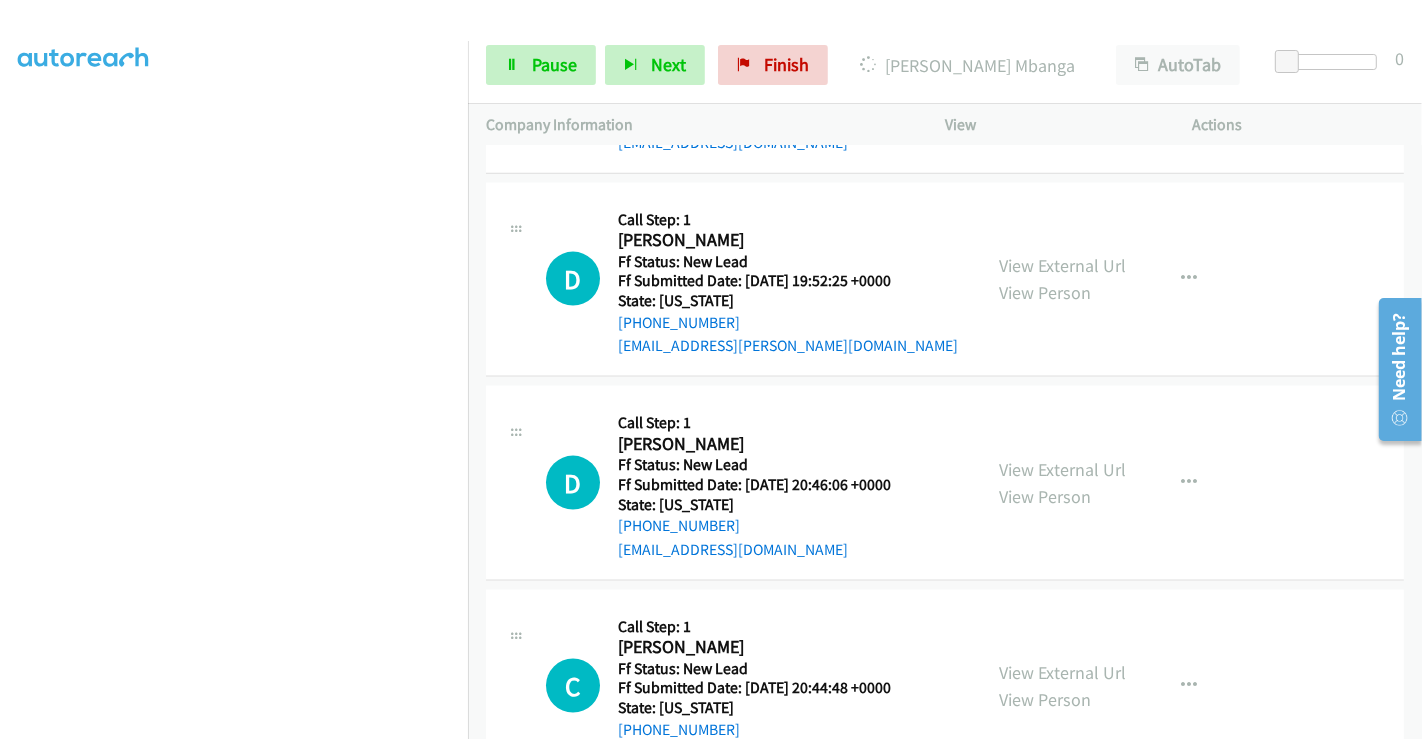scroll, scrollTop: 2371, scrollLeft: 0, axis: vertical 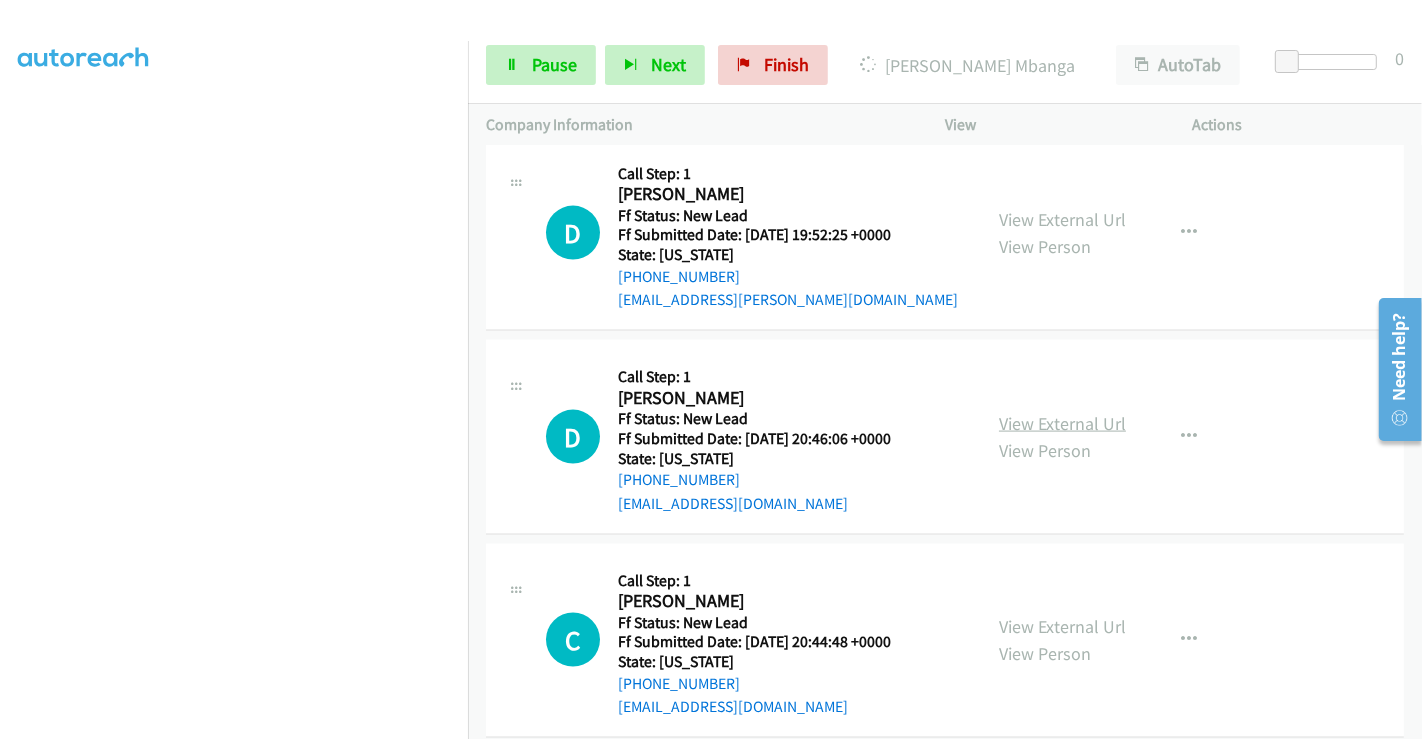 click on "View External Url" at bounding box center (1062, 423) 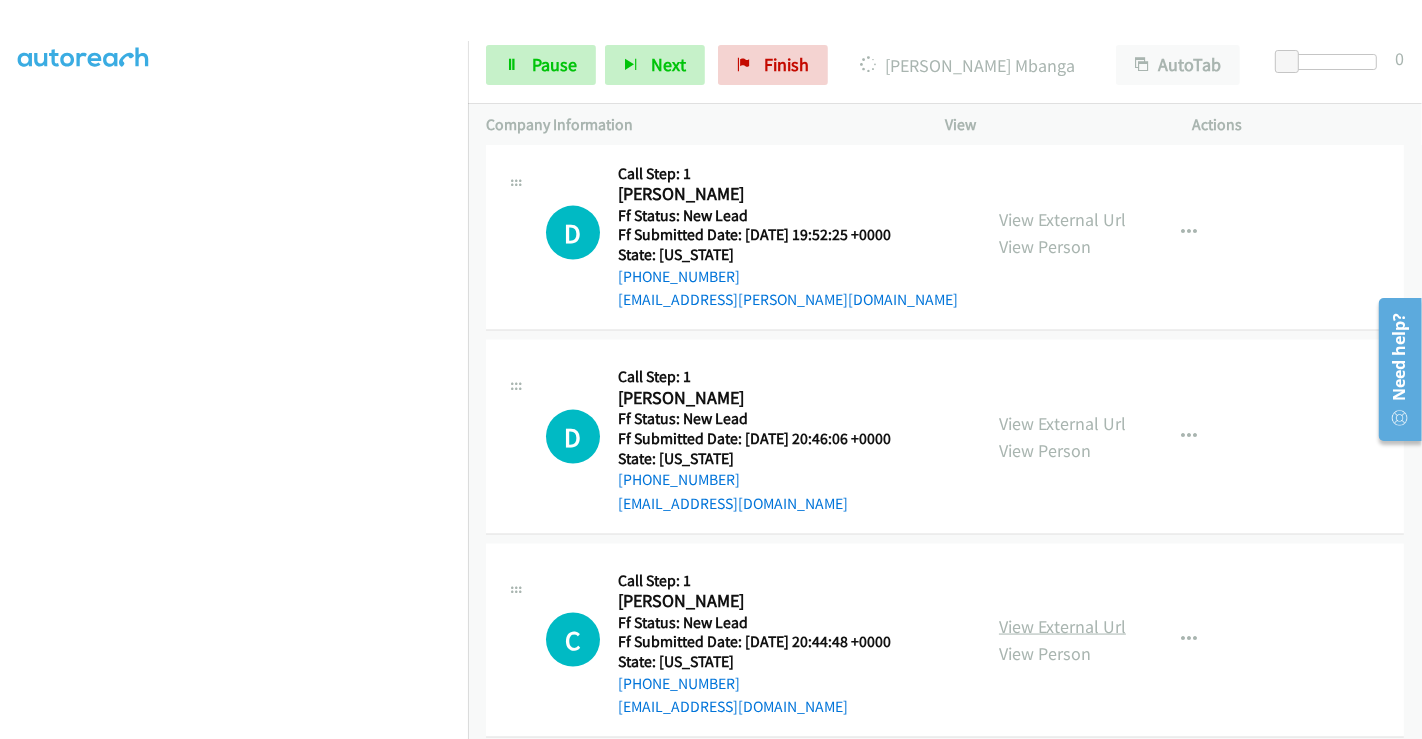 click on "View External Url" at bounding box center [1062, 626] 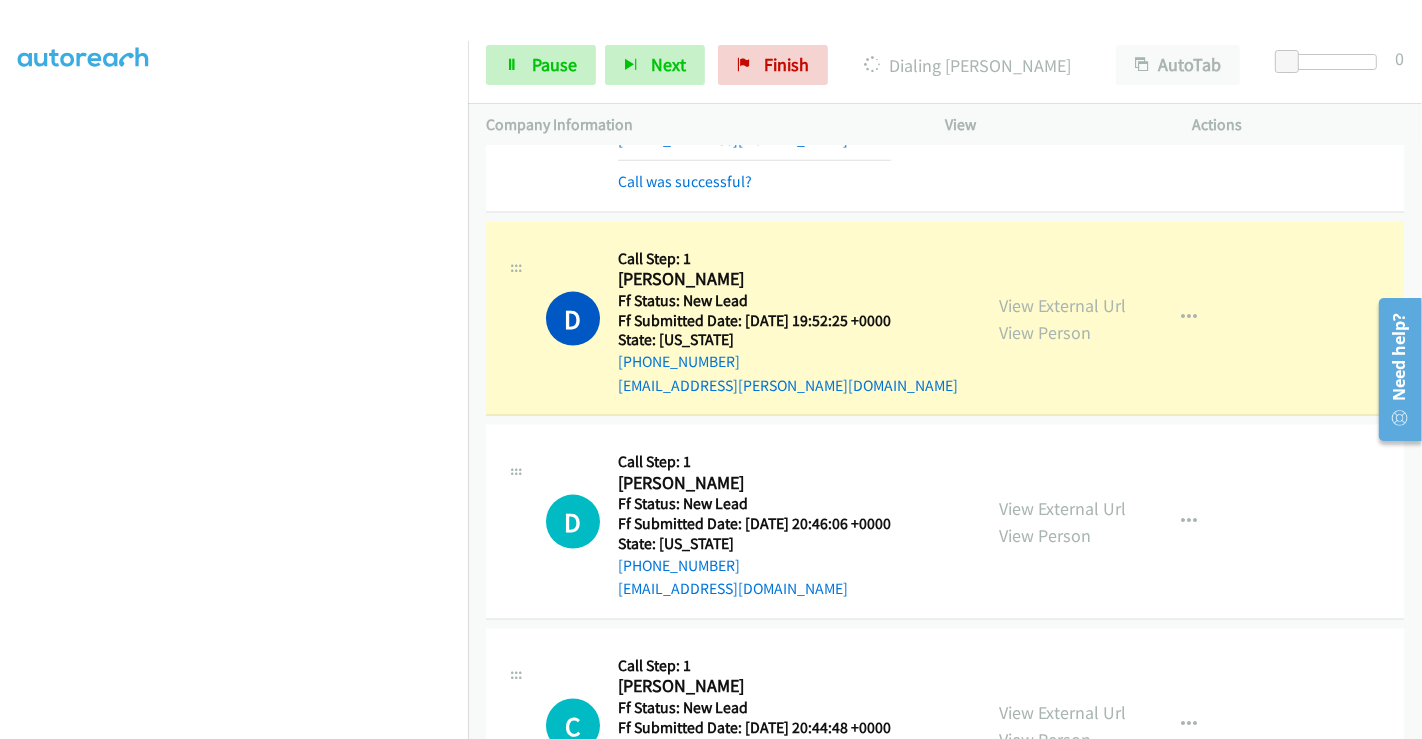scroll, scrollTop: 2456, scrollLeft: 0, axis: vertical 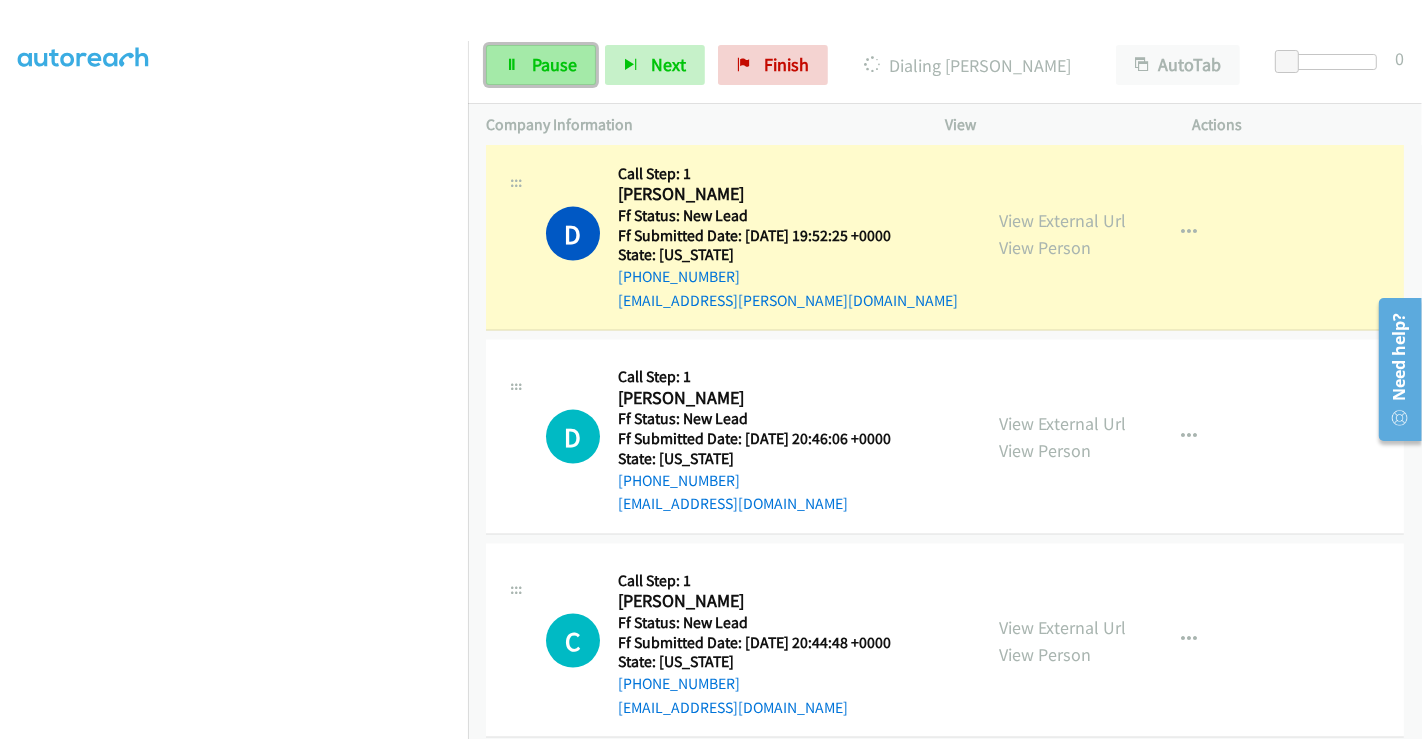 click on "Pause" at bounding box center [554, 64] 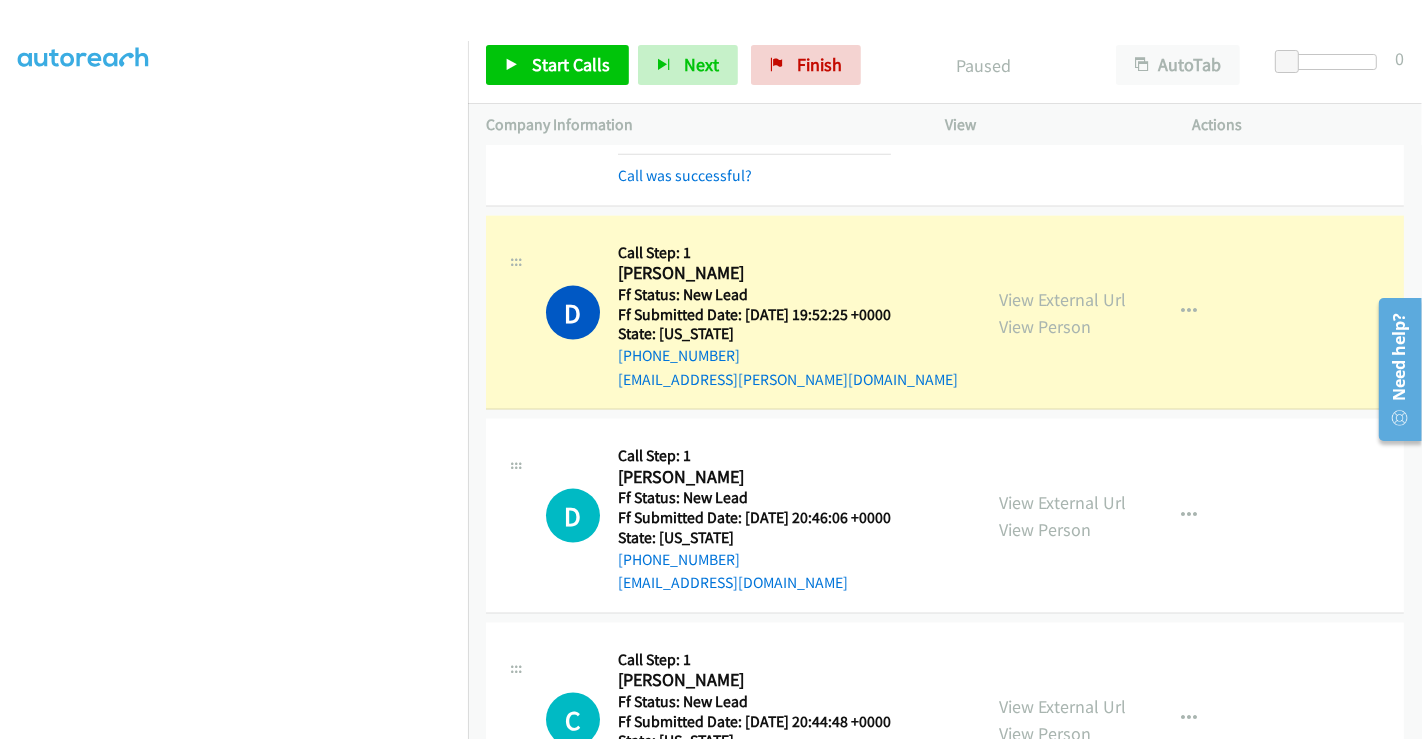 scroll, scrollTop: 2345, scrollLeft: 0, axis: vertical 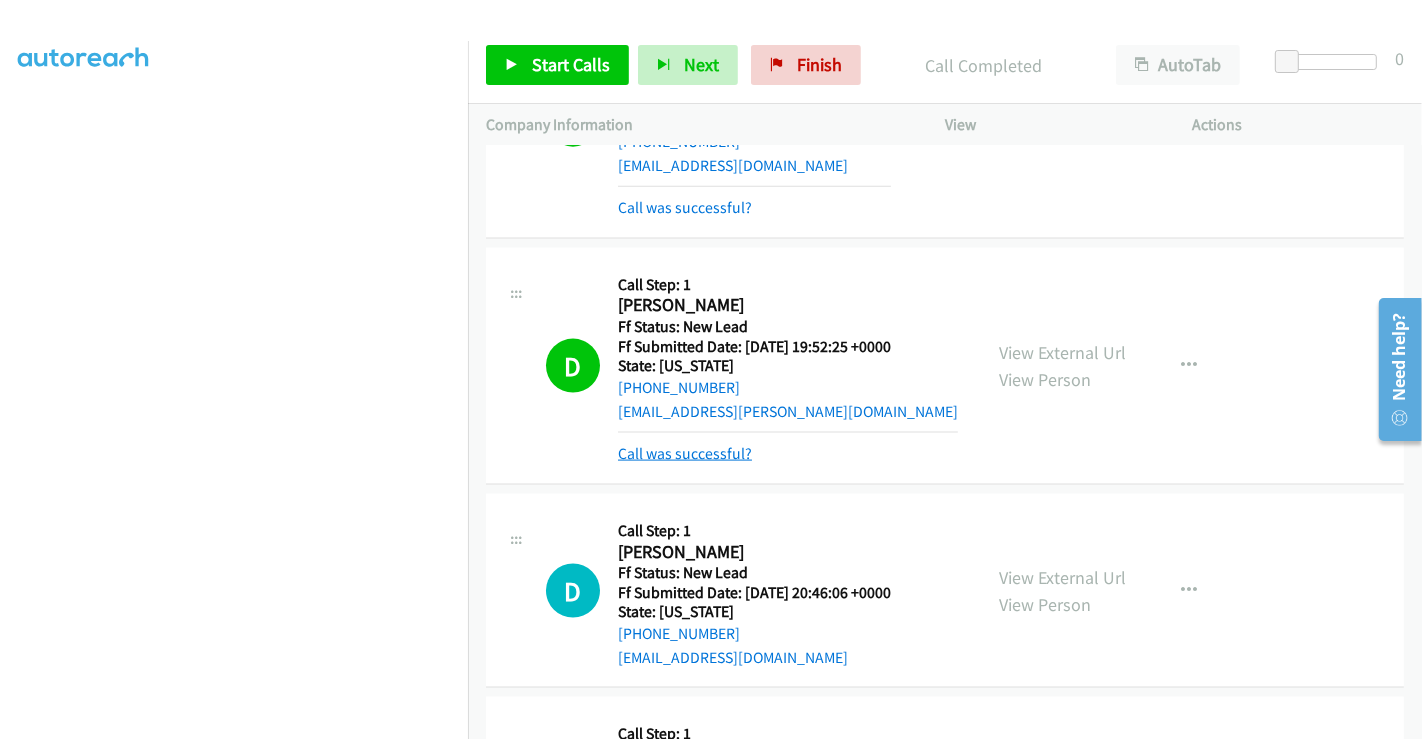 click on "Call was successful?" at bounding box center (685, 453) 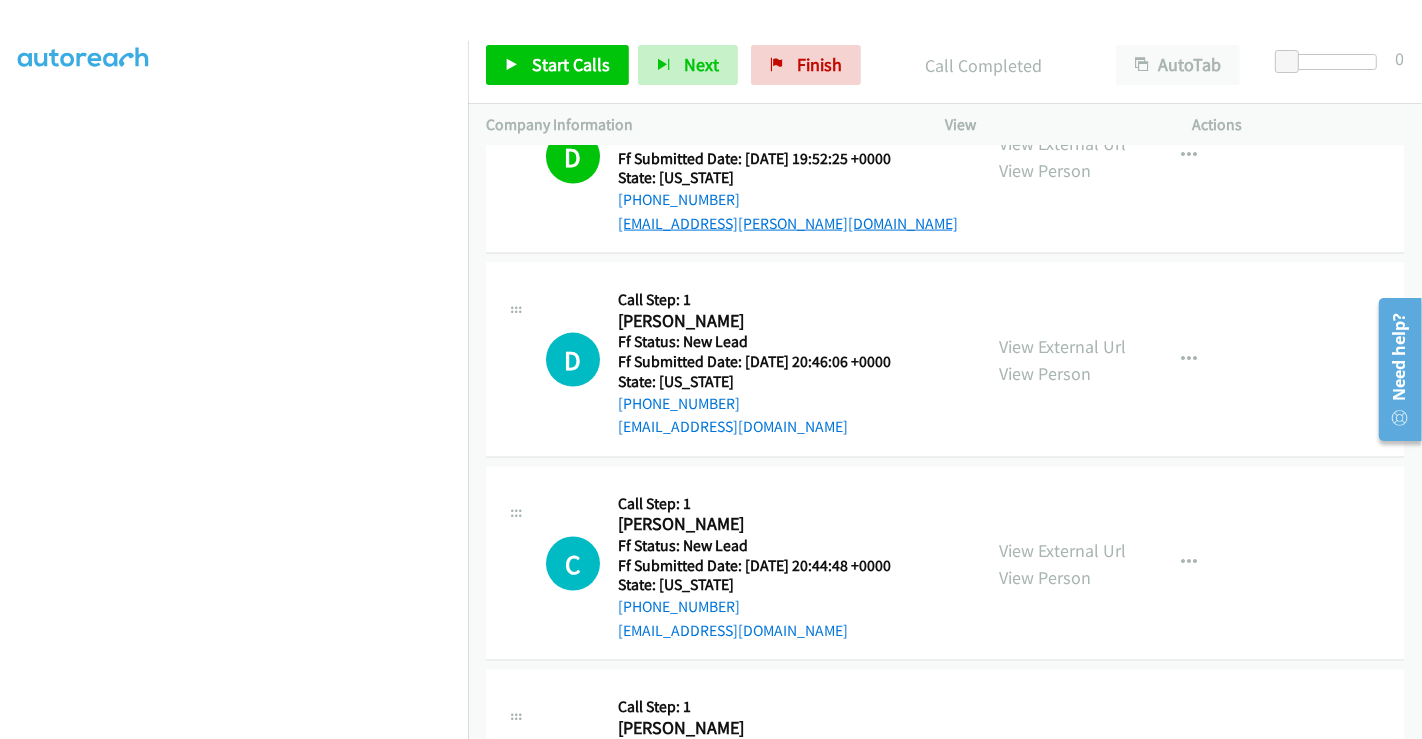 scroll, scrollTop: 2567, scrollLeft: 0, axis: vertical 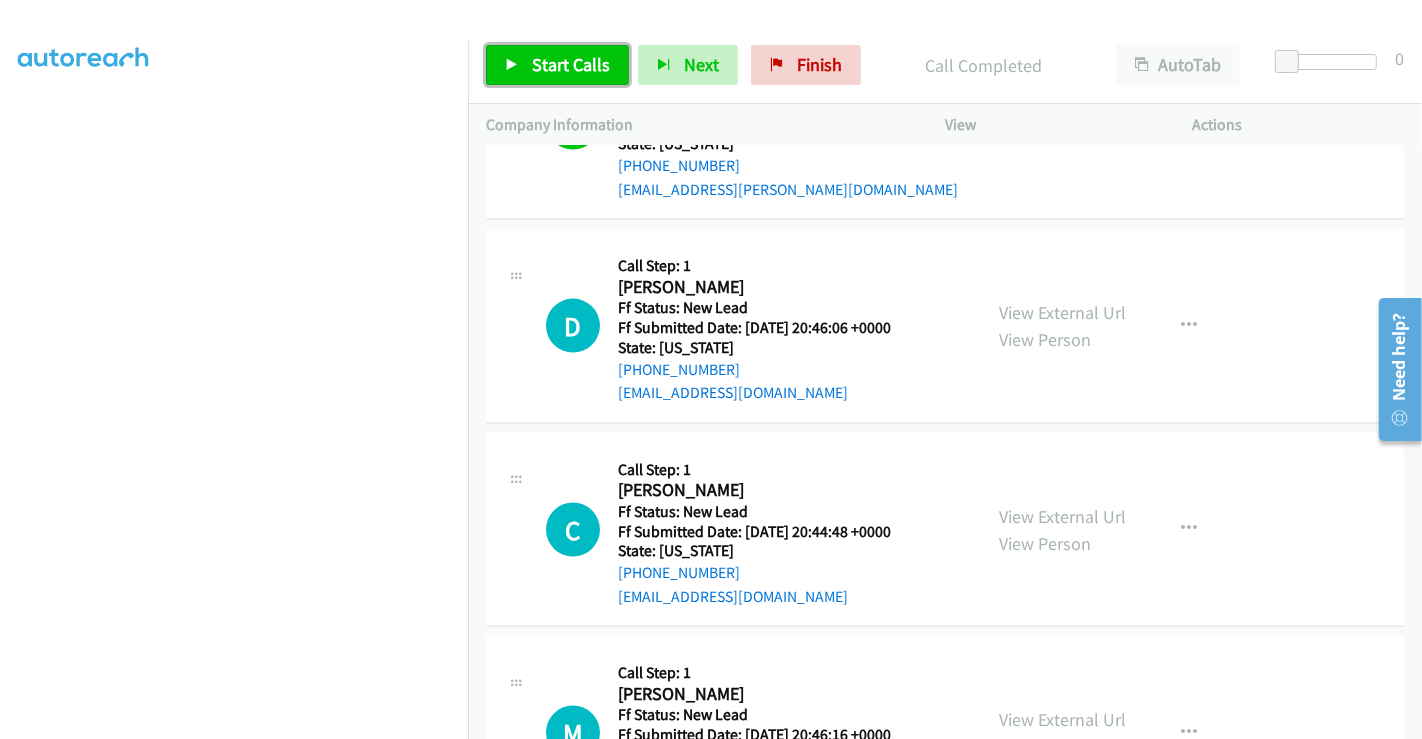 click on "Start Calls" at bounding box center [571, 64] 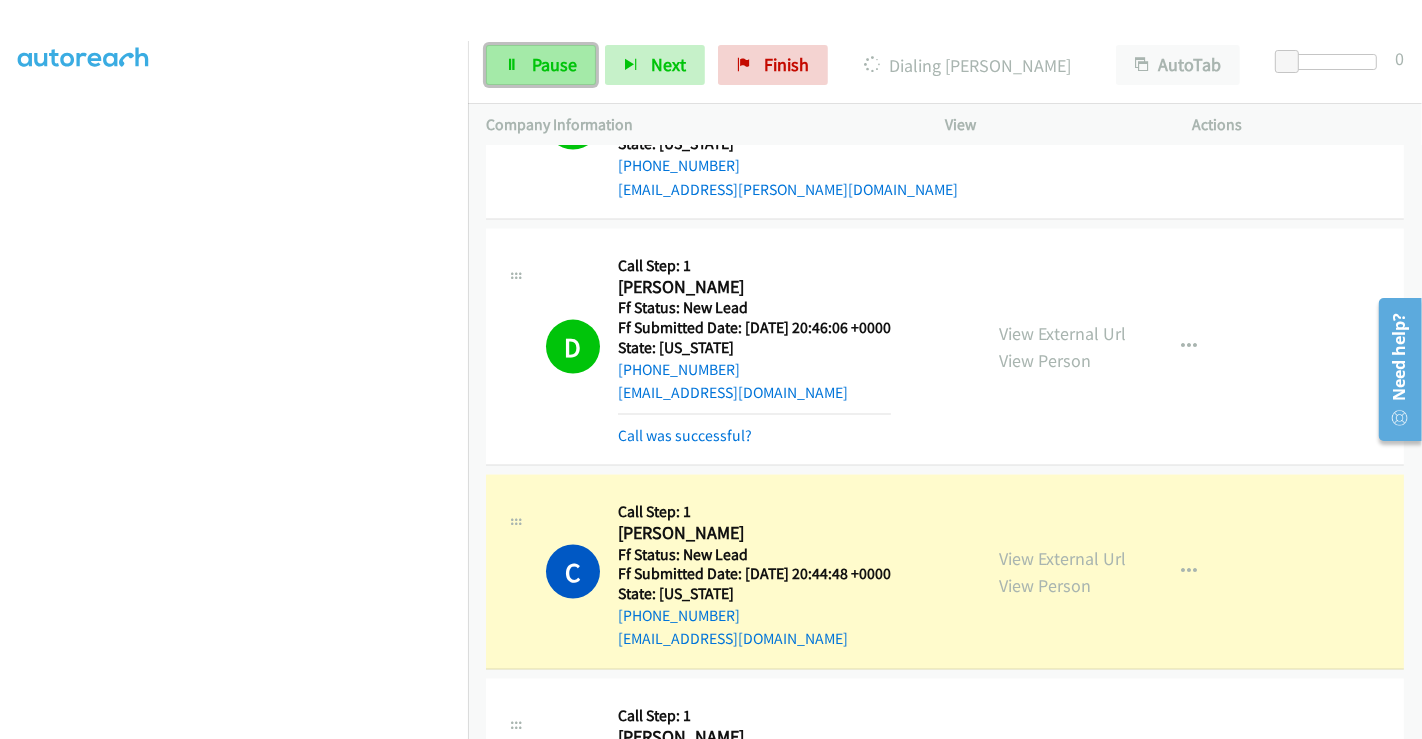click on "Pause" at bounding box center [554, 64] 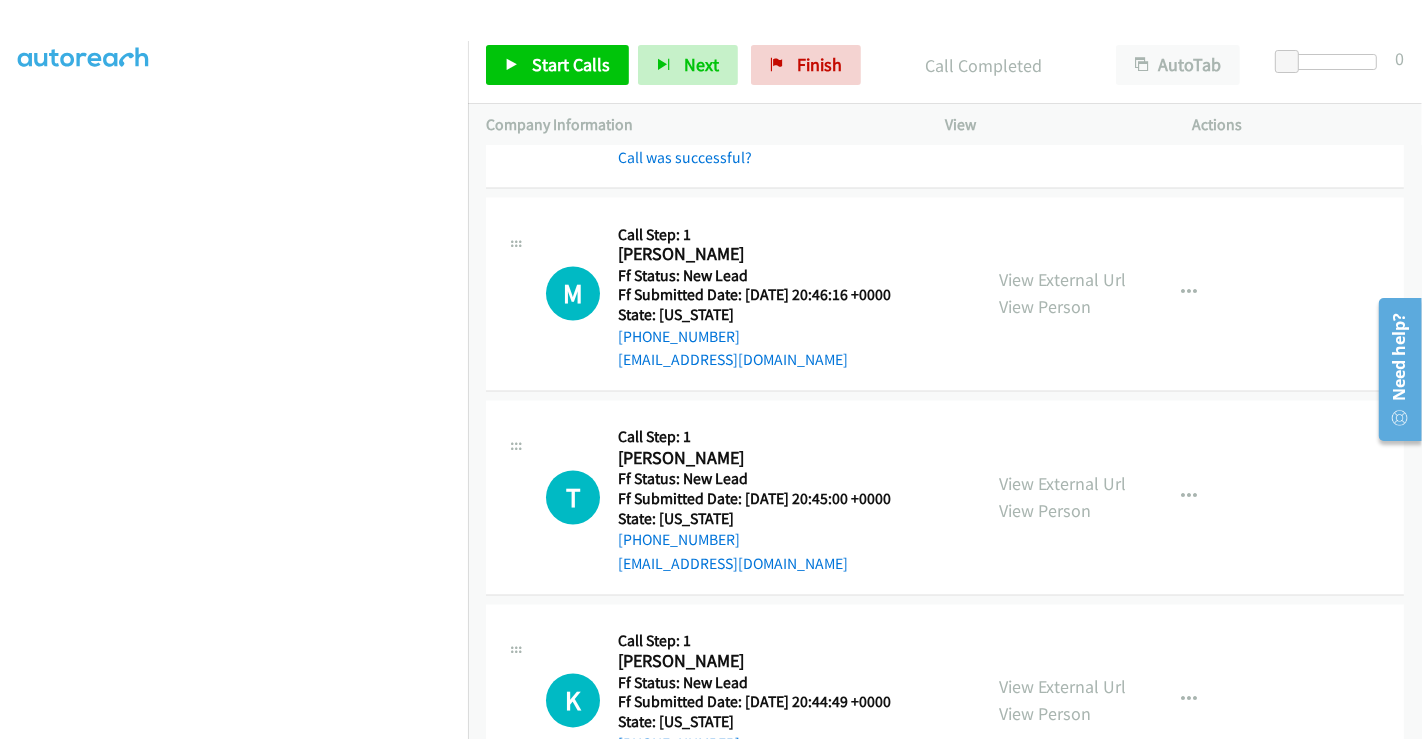 scroll, scrollTop: 3122, scrollLeft: 0, axis: vertical 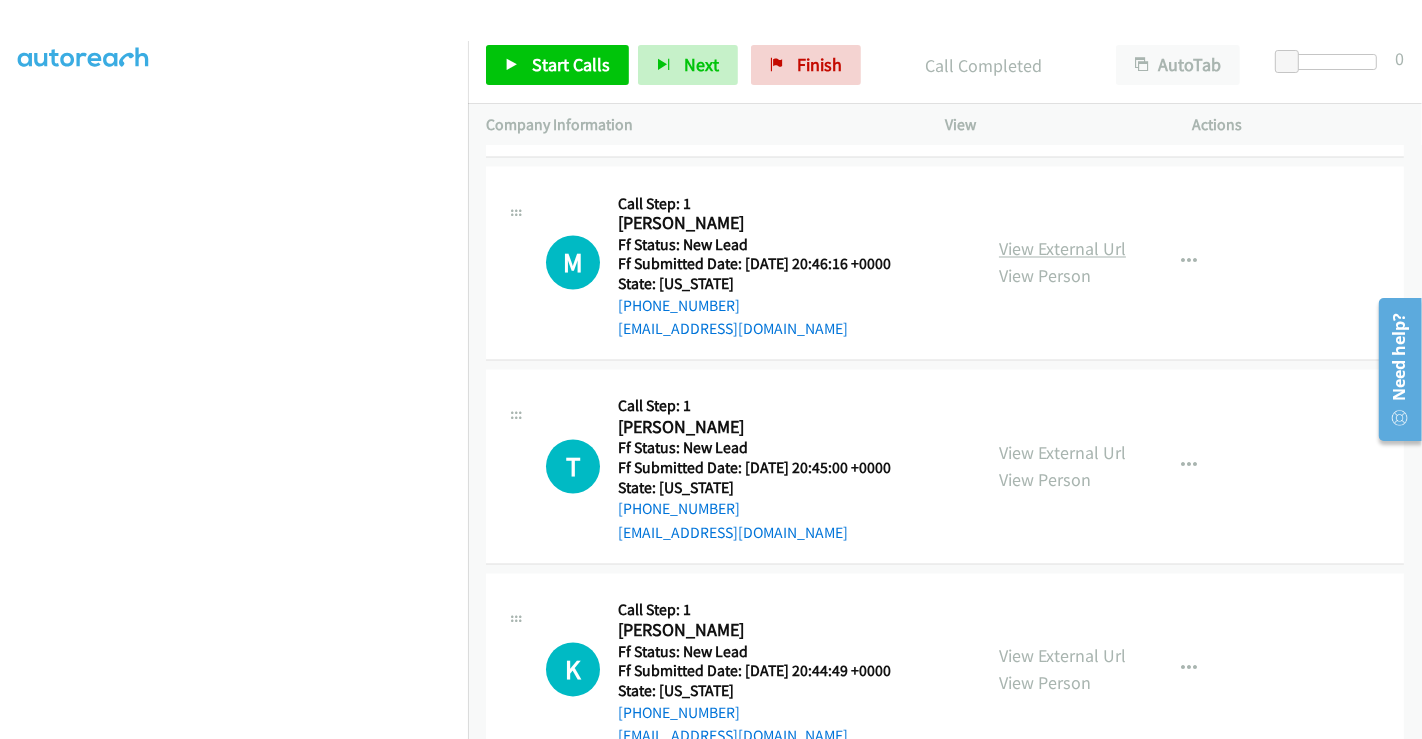 click on "View External Url" at bounding box center [1062, 249] 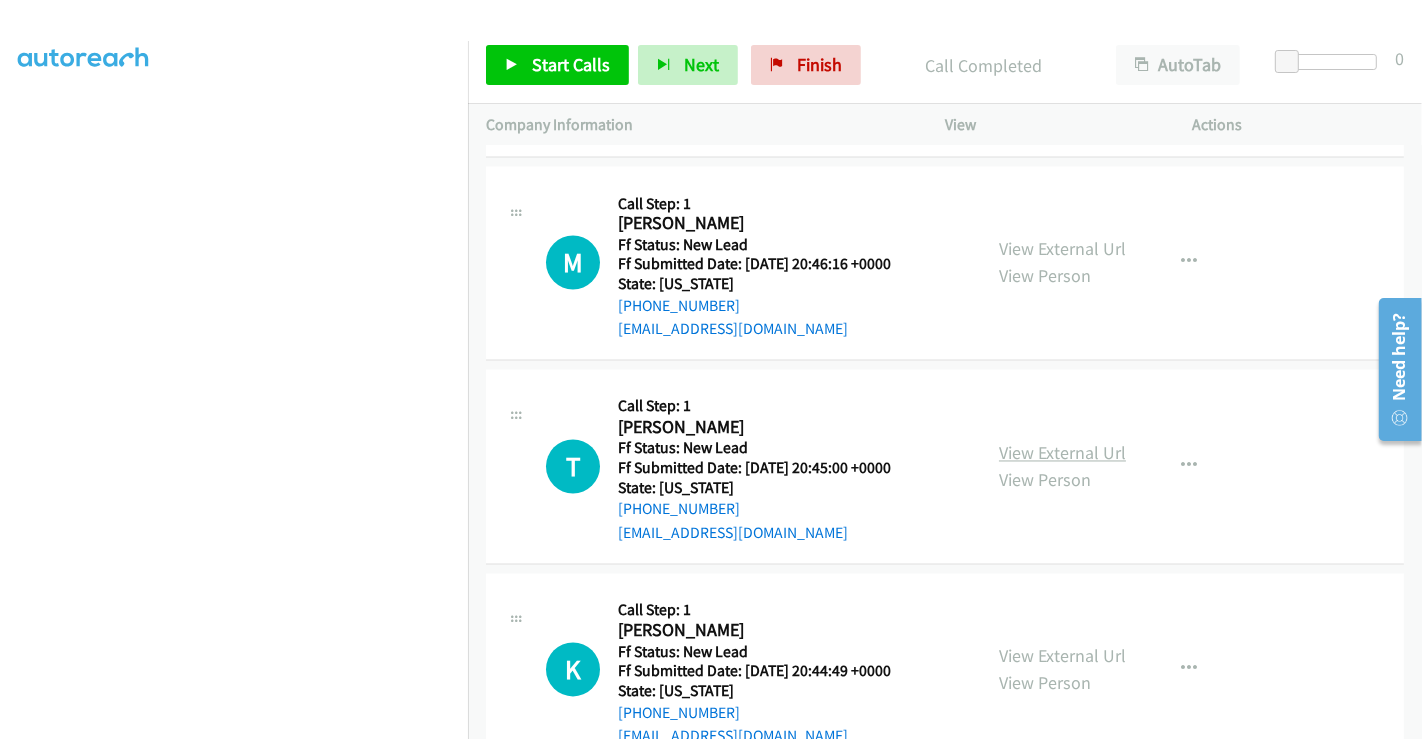 click on "View External Url" at bounding box center (1062, 453) 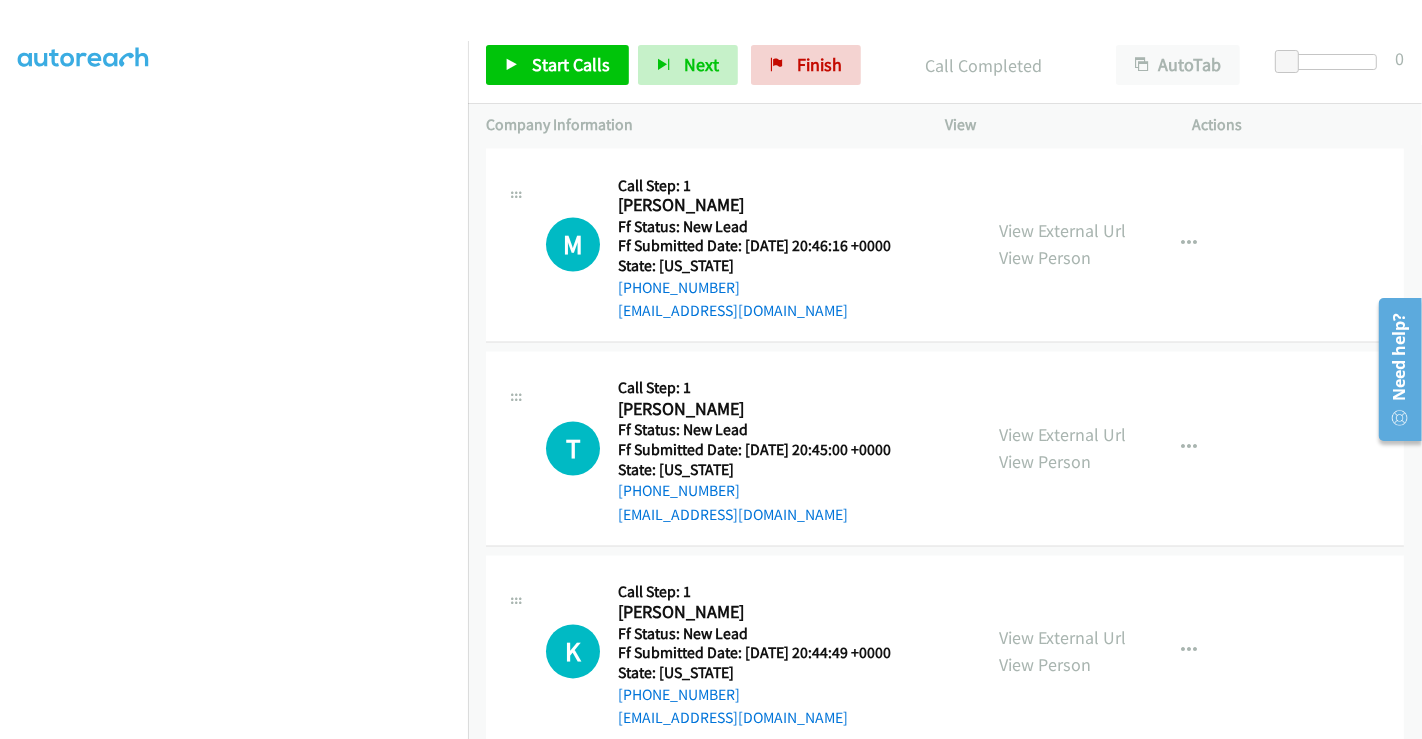 scroll, scrollTop: 3150, scrollLeft: 0, axis: vertical 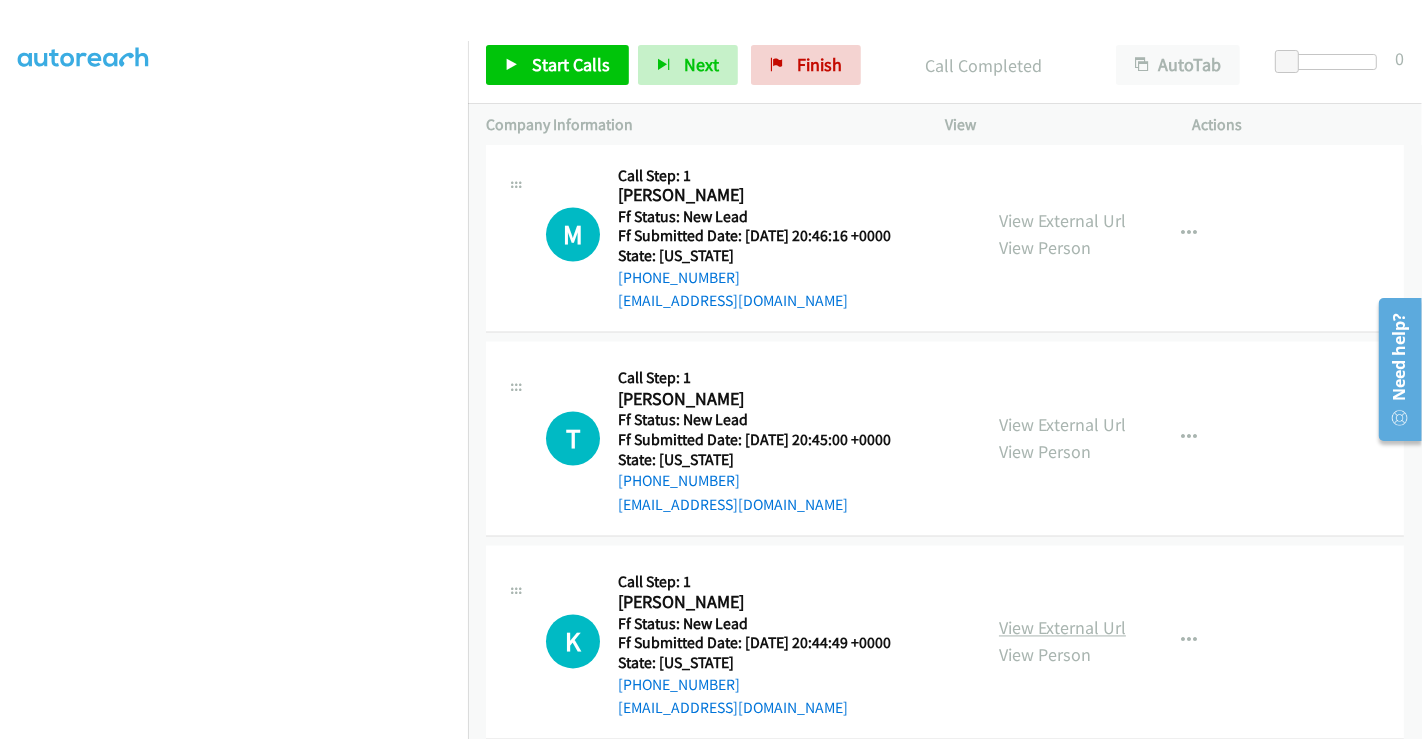 click on "View External Url" at bounding box center [1062, 628] 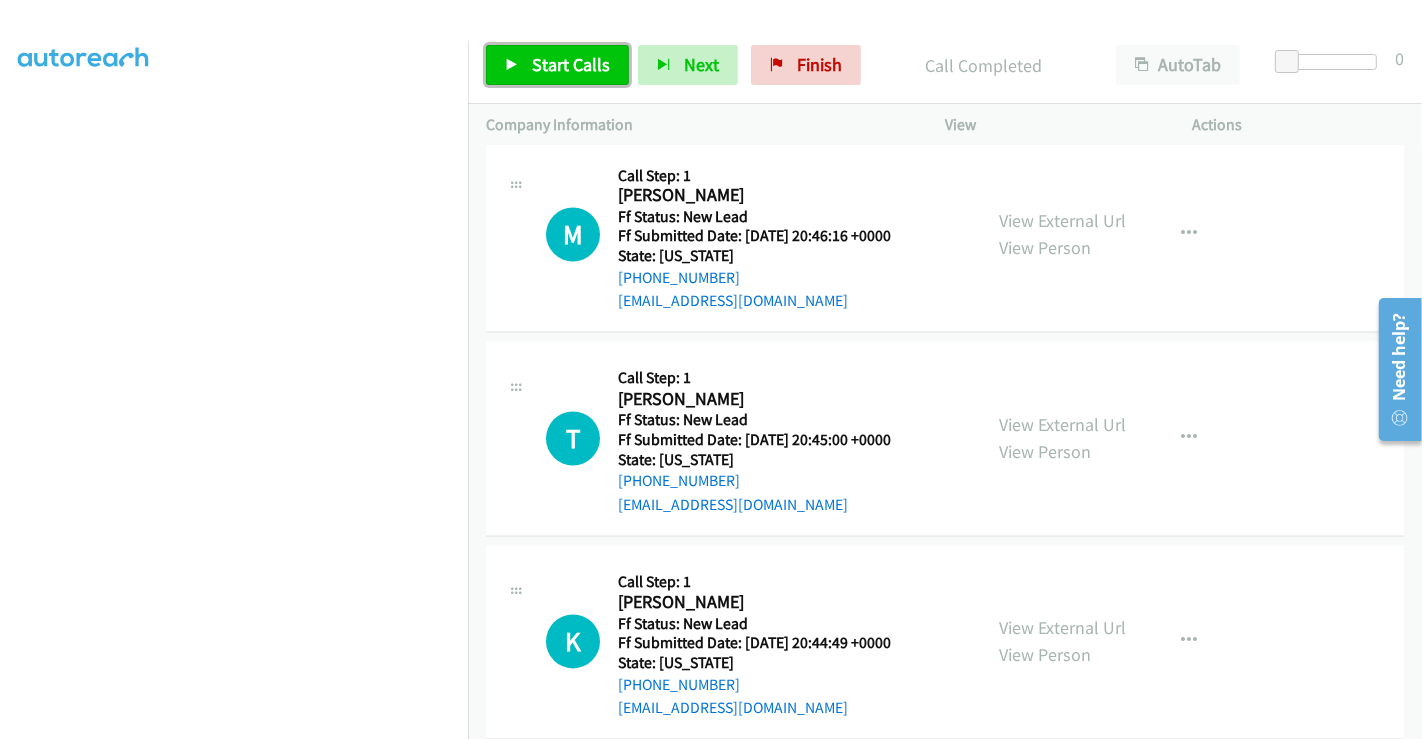 click on "Start Calls" at bounding box center (571, 64) 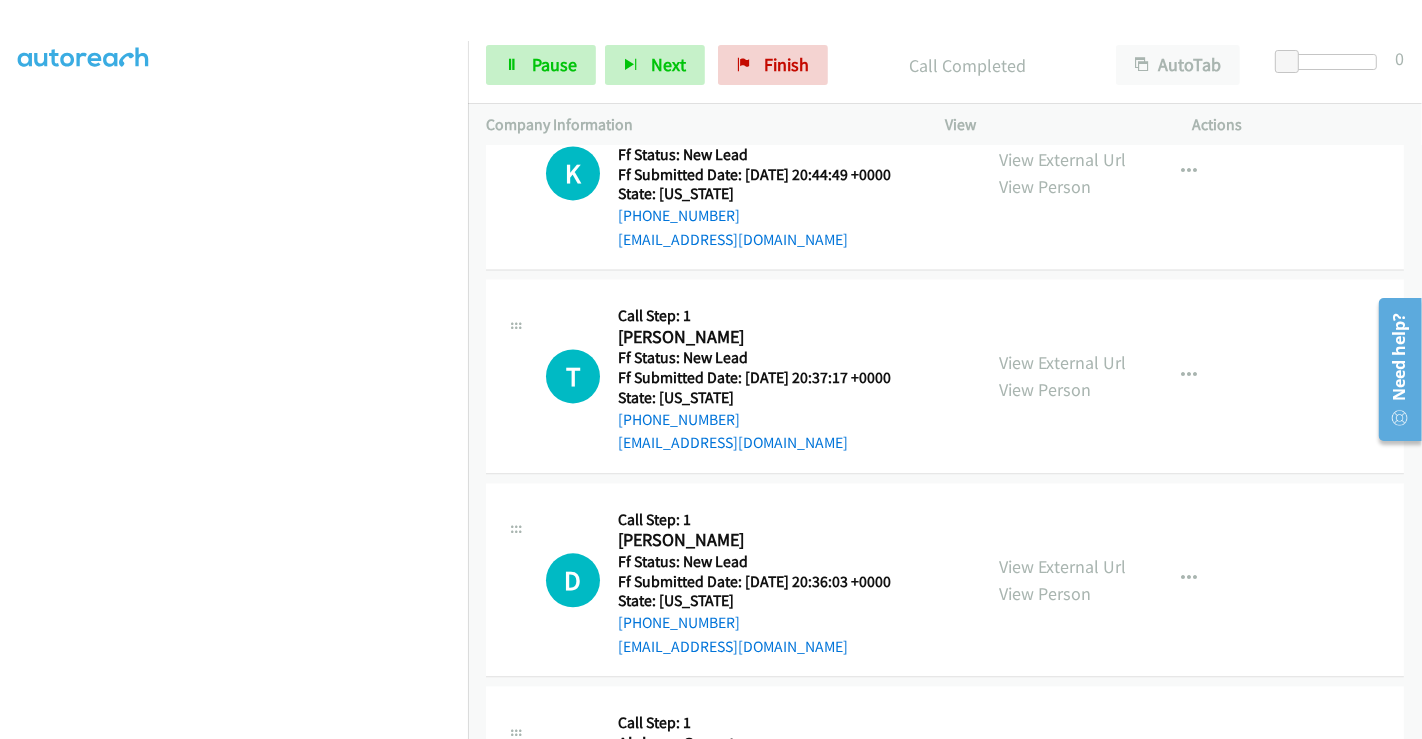 scroll, scrollTop: 3705, scrollLeft: 0, axis: vertical 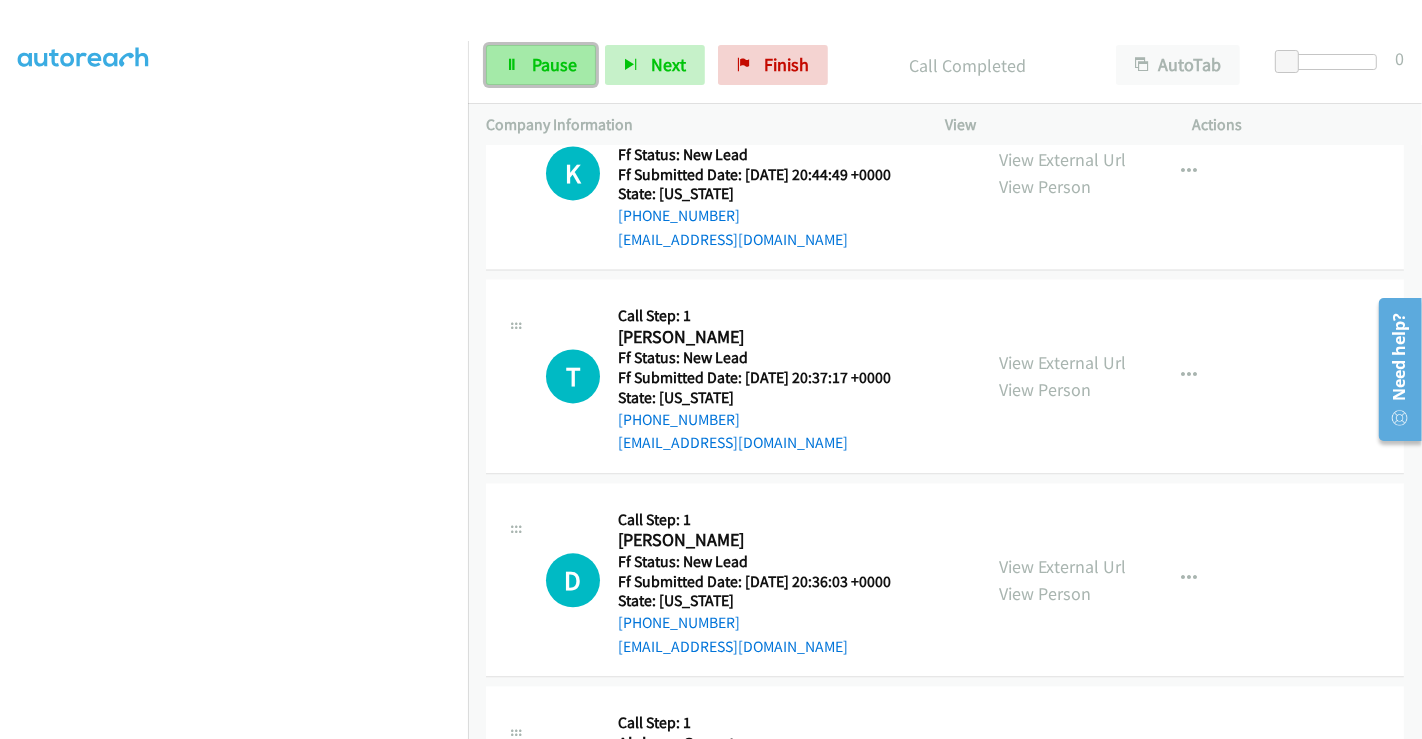 click on "Pause" at bounding box center (554, 64) 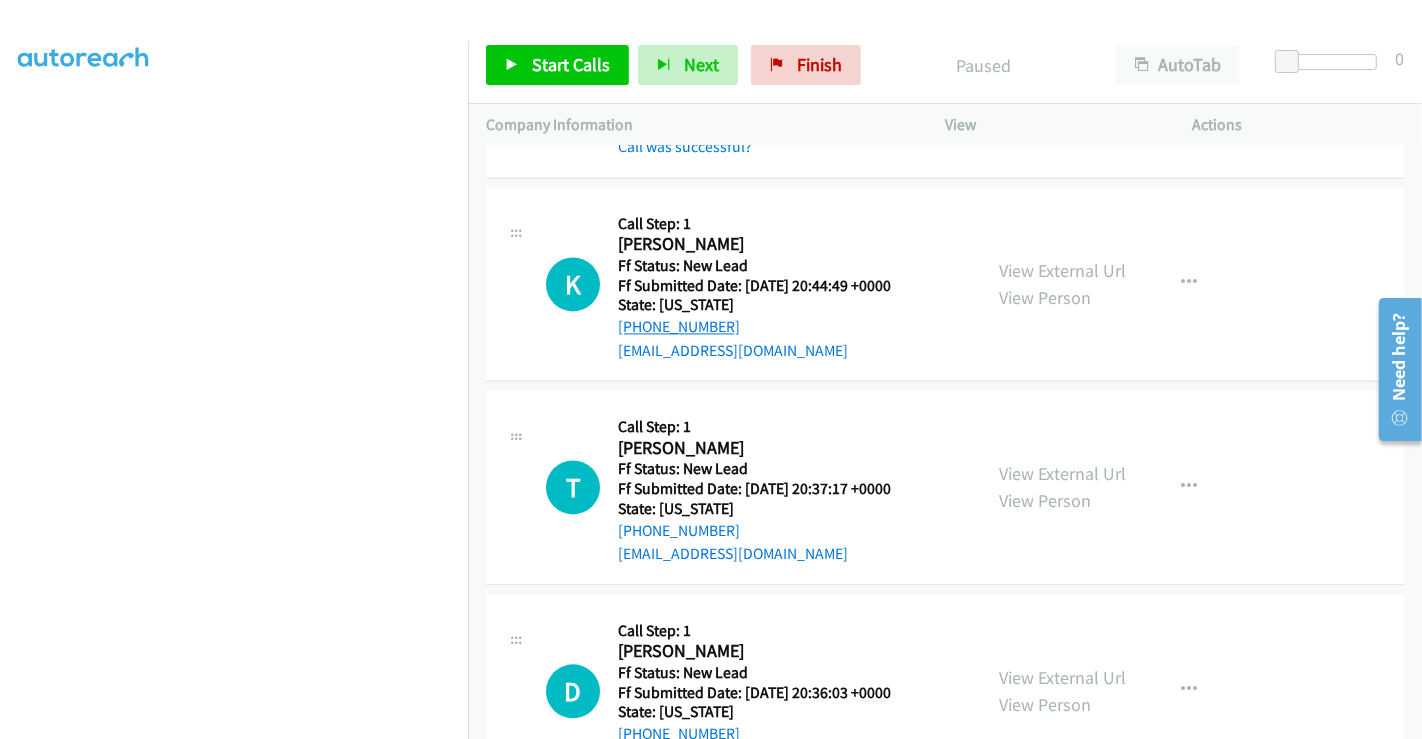 scroll, scrollTop: 3483, scrollLeft: 0, axis: vertical 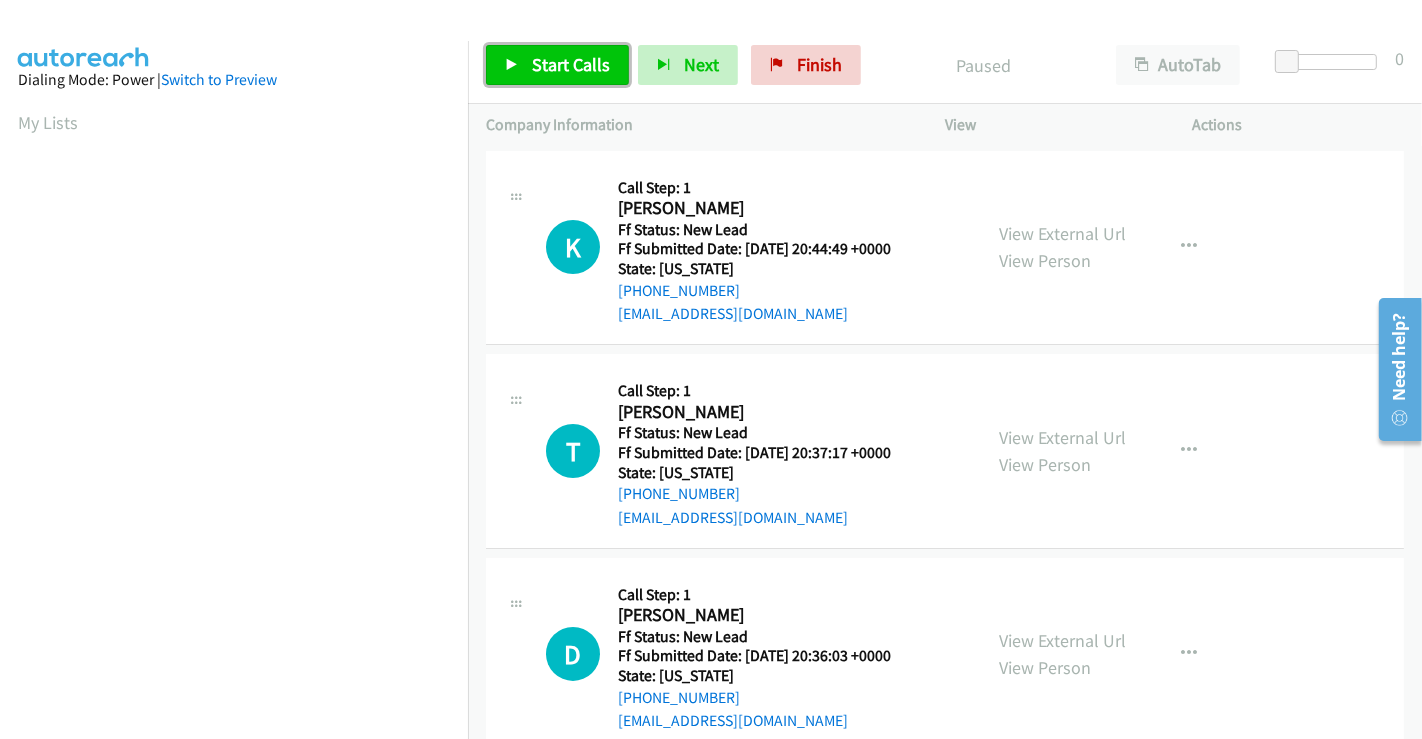 click on "Start Calls" at bounding box center [571, 64] 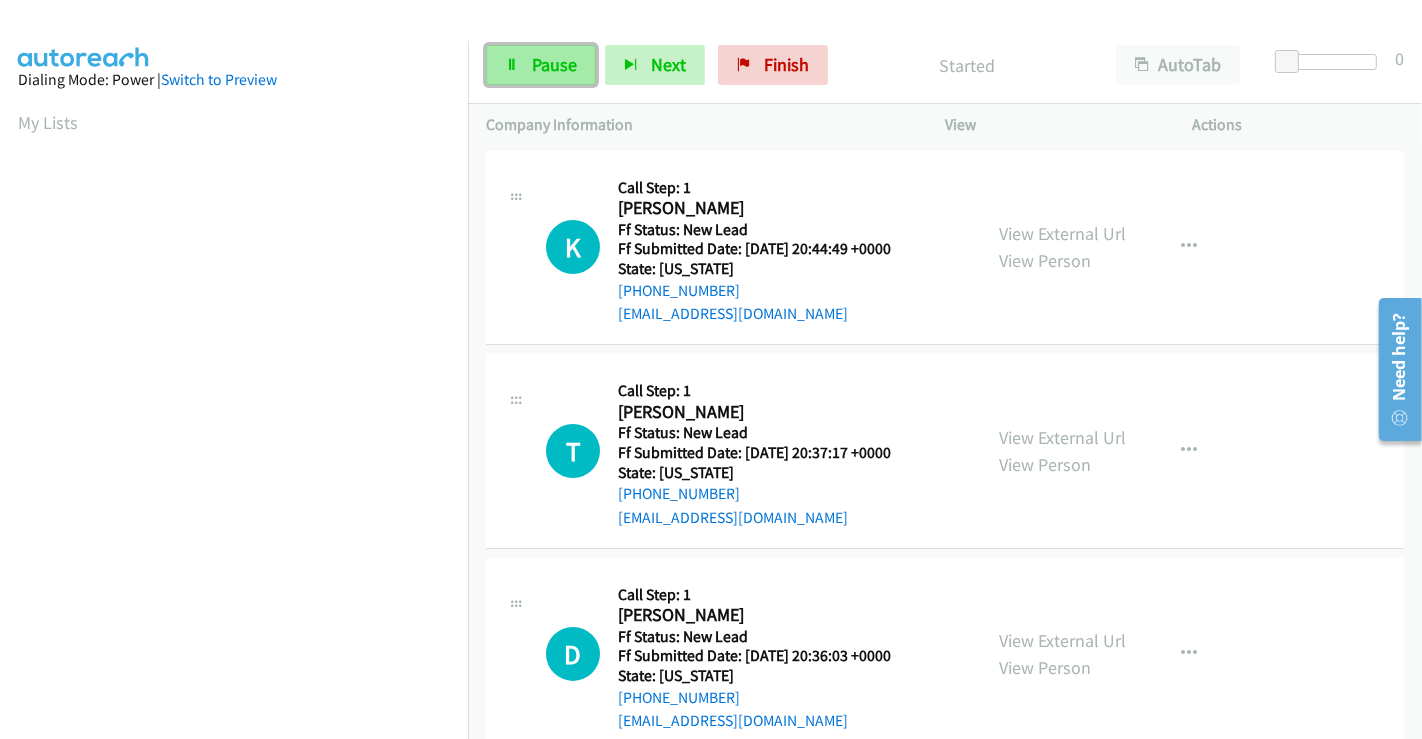 click on "Pause" at bounding box center [554, 64] 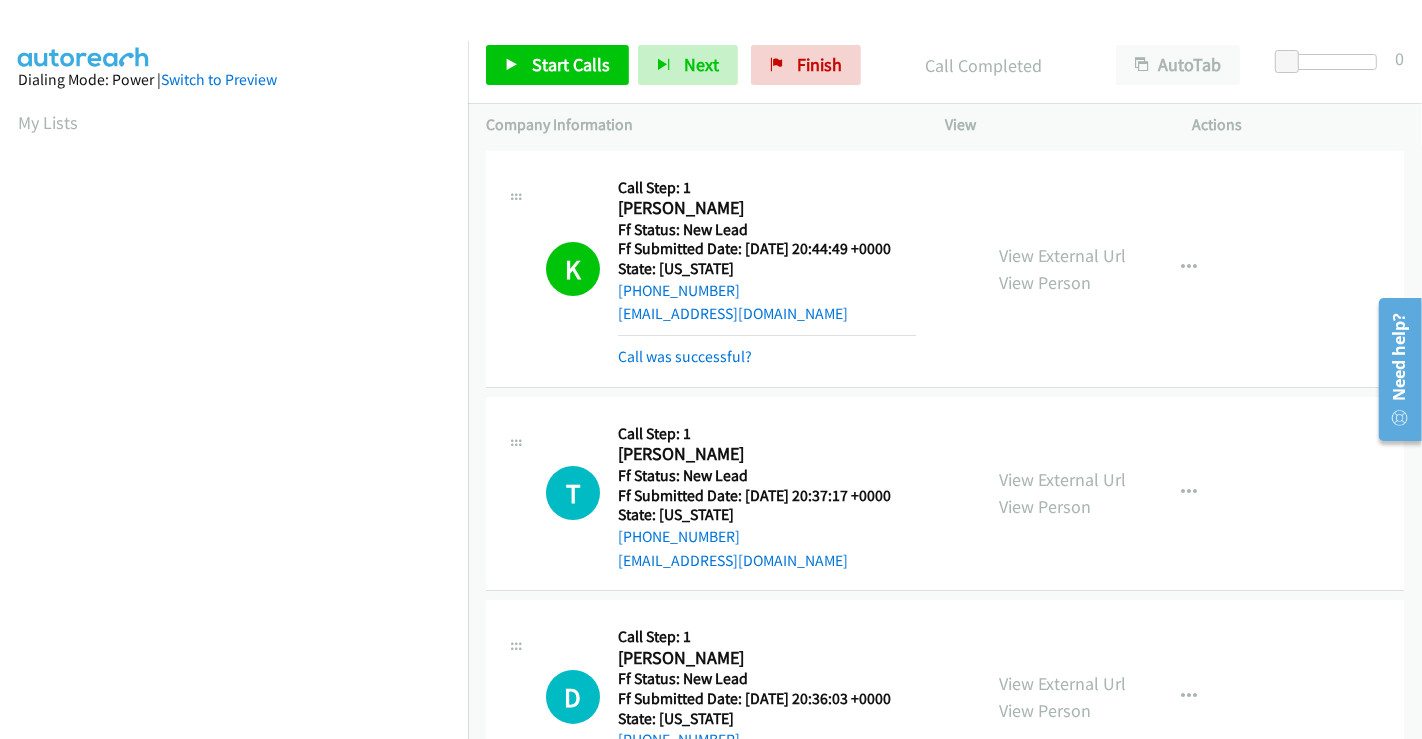 scroll, scrollTop: 385, scrollLeft: 0, axis: vertical 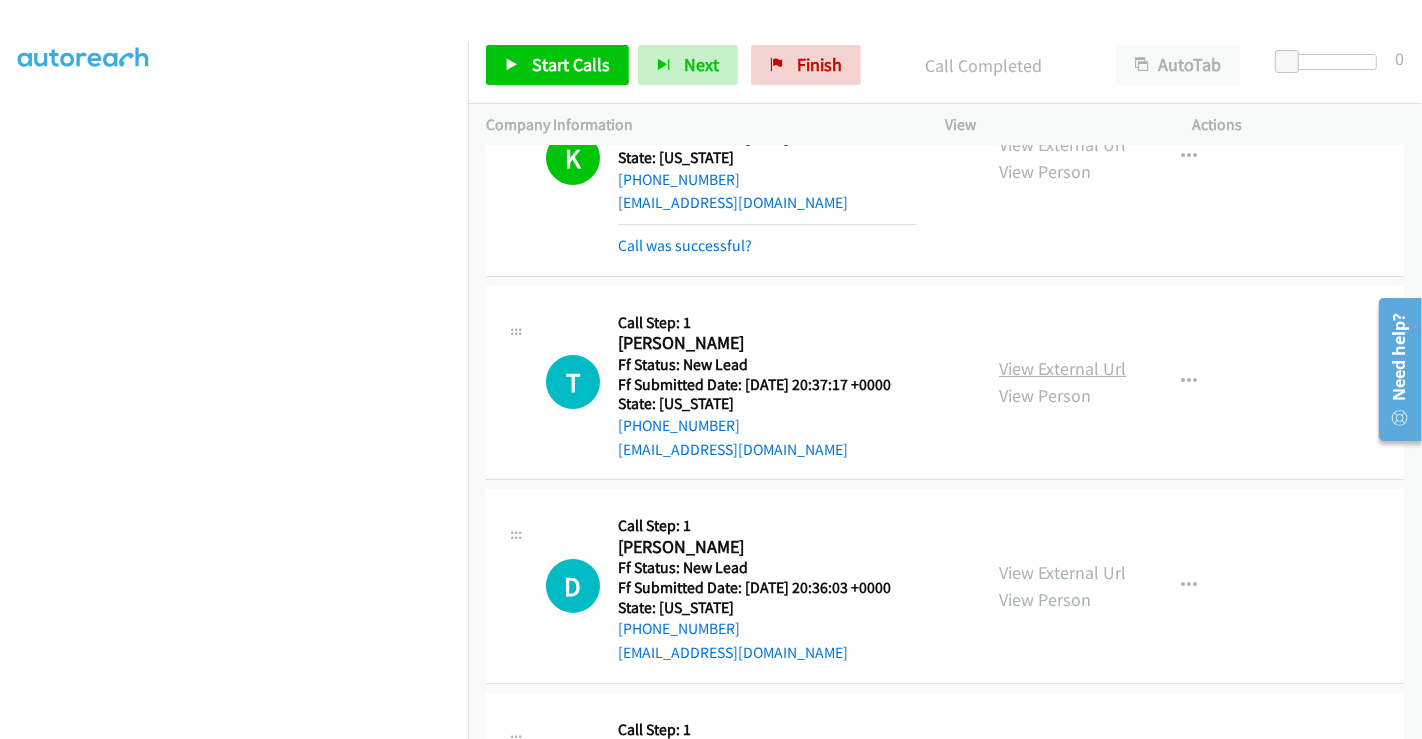 click on "View External Url" at bounding box center [1062, 368] 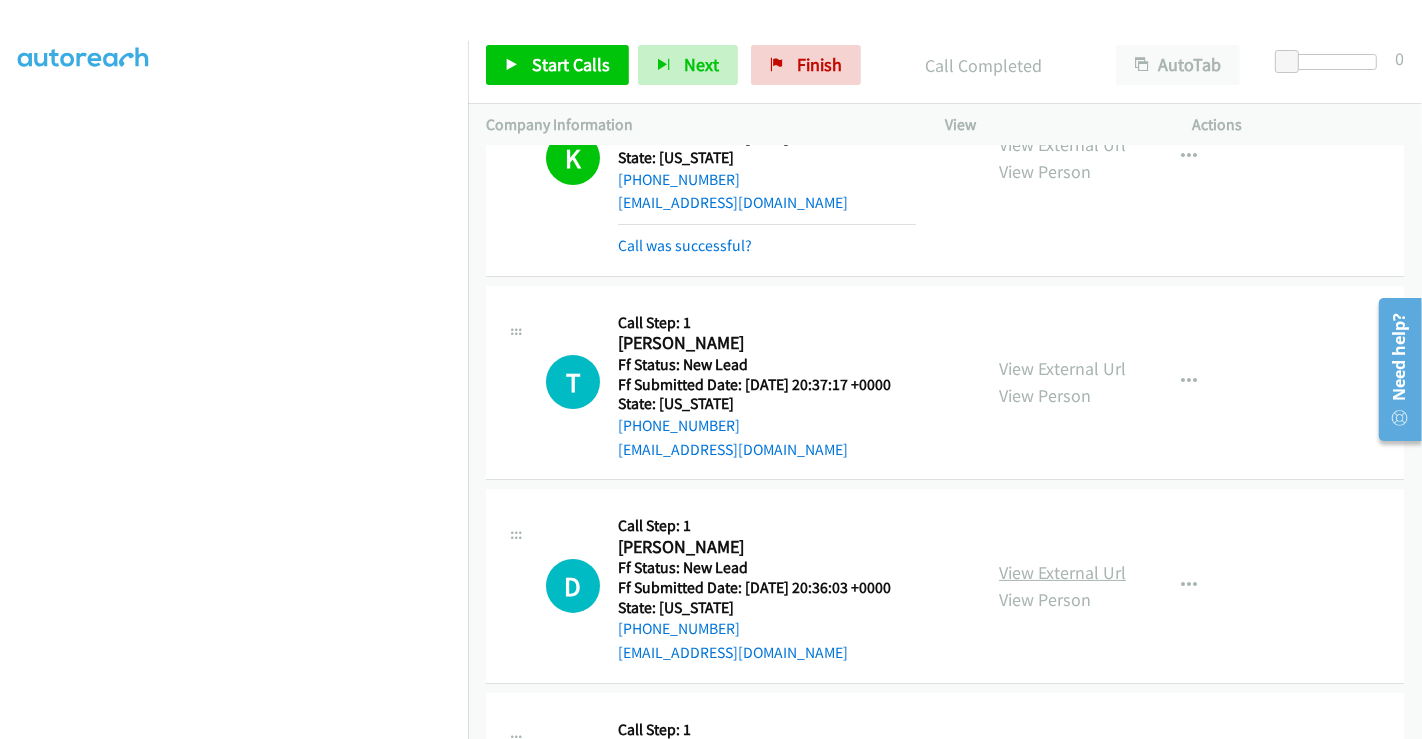 click on "View External Url" at bounding box center [1062, 572] 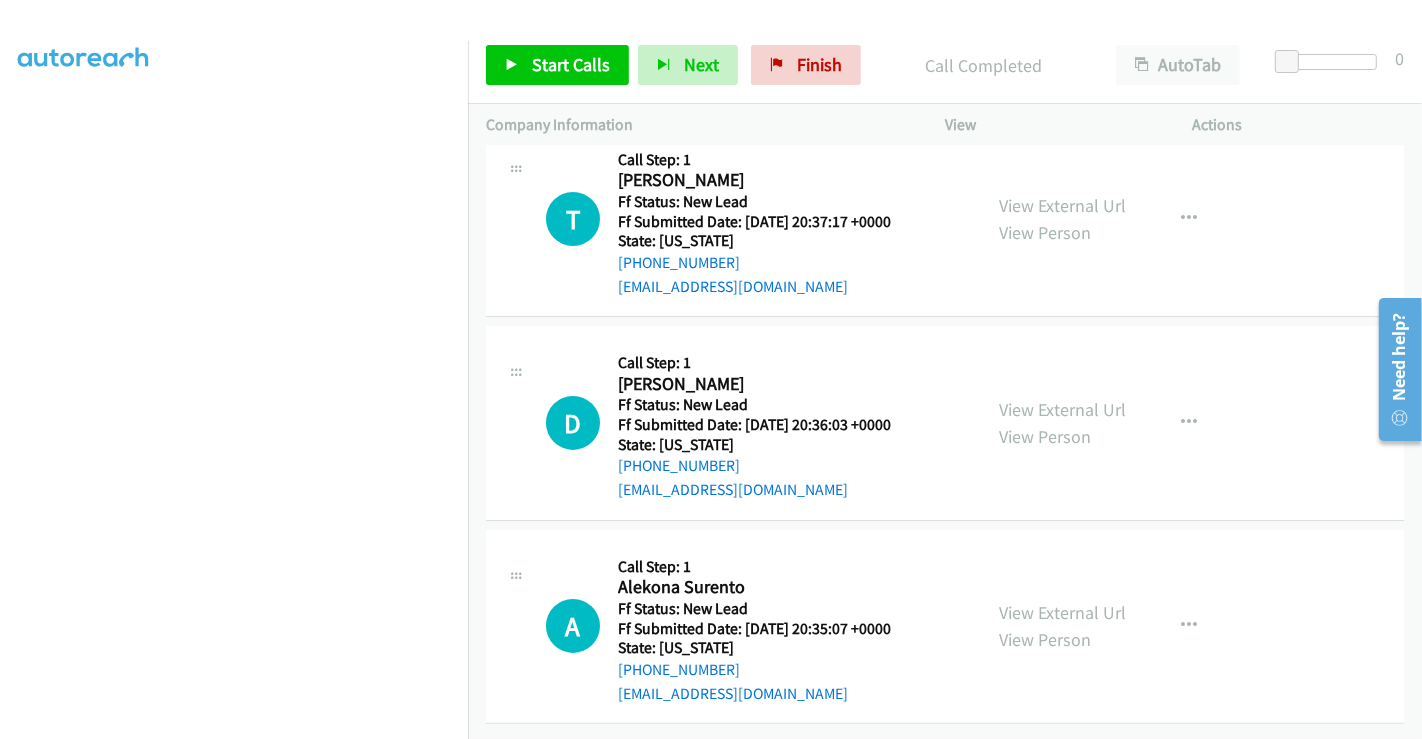 scroll, scrollTop: 288, scrollLeft: 0, axis: vertical 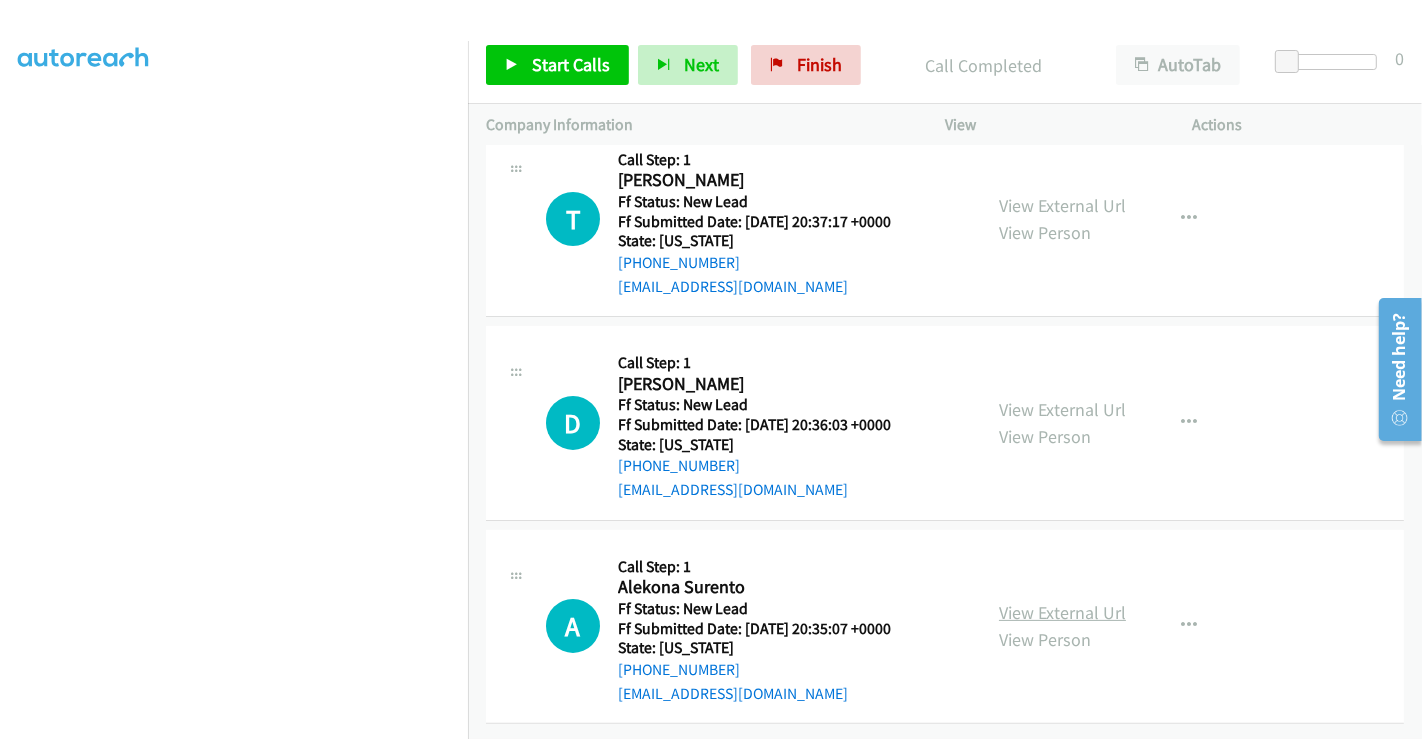 click on "View External Url" at bounding box center (1062, 612) 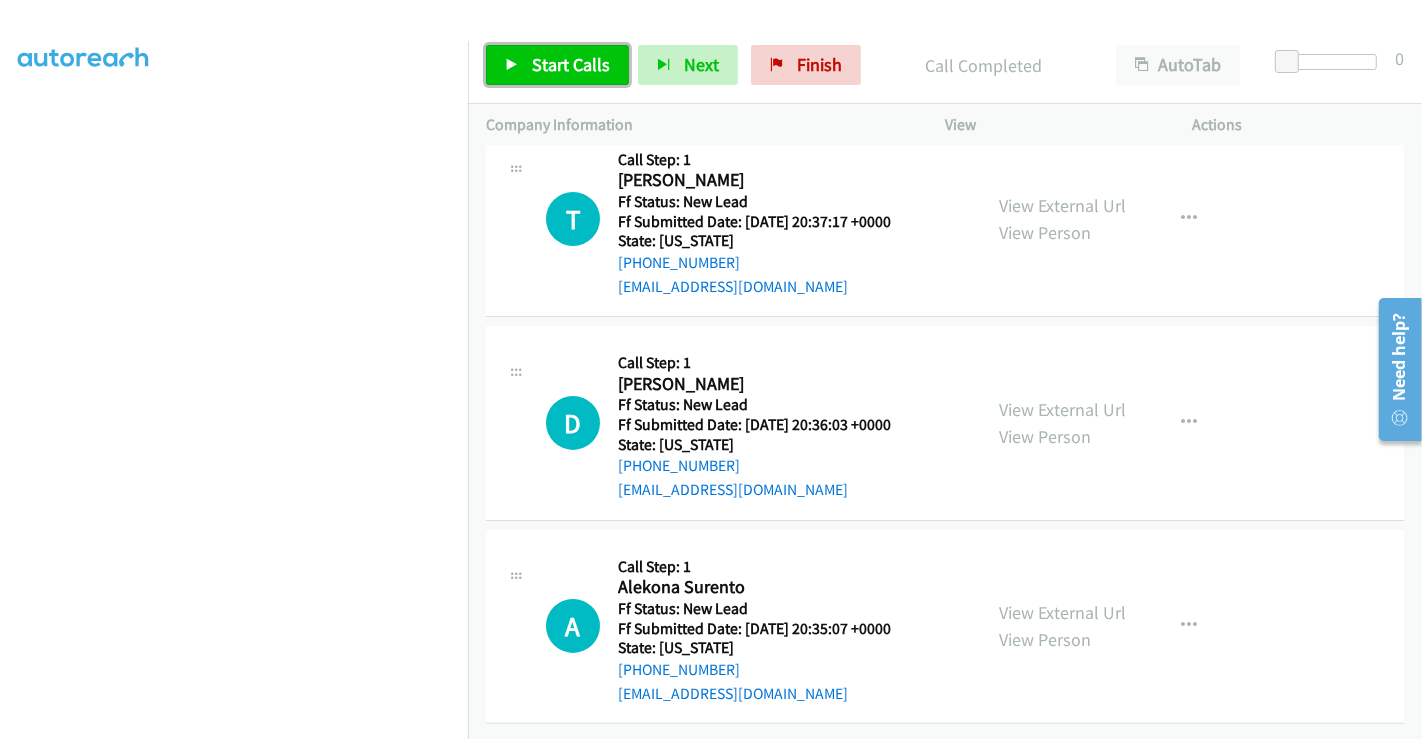 click on "Start Calls" at bounding box center [571, 64] 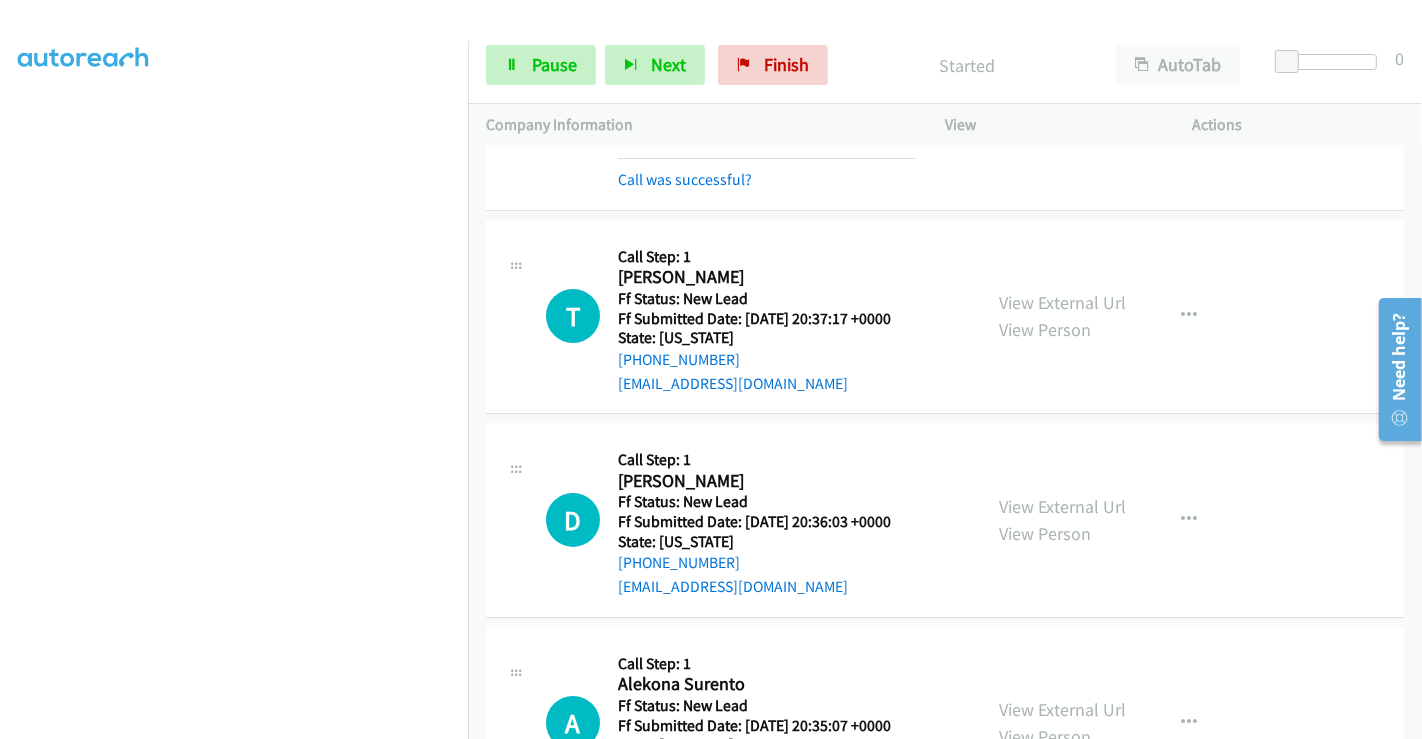 scroll, scrollTop: 288, scrollLeft: 0, axis: vertical 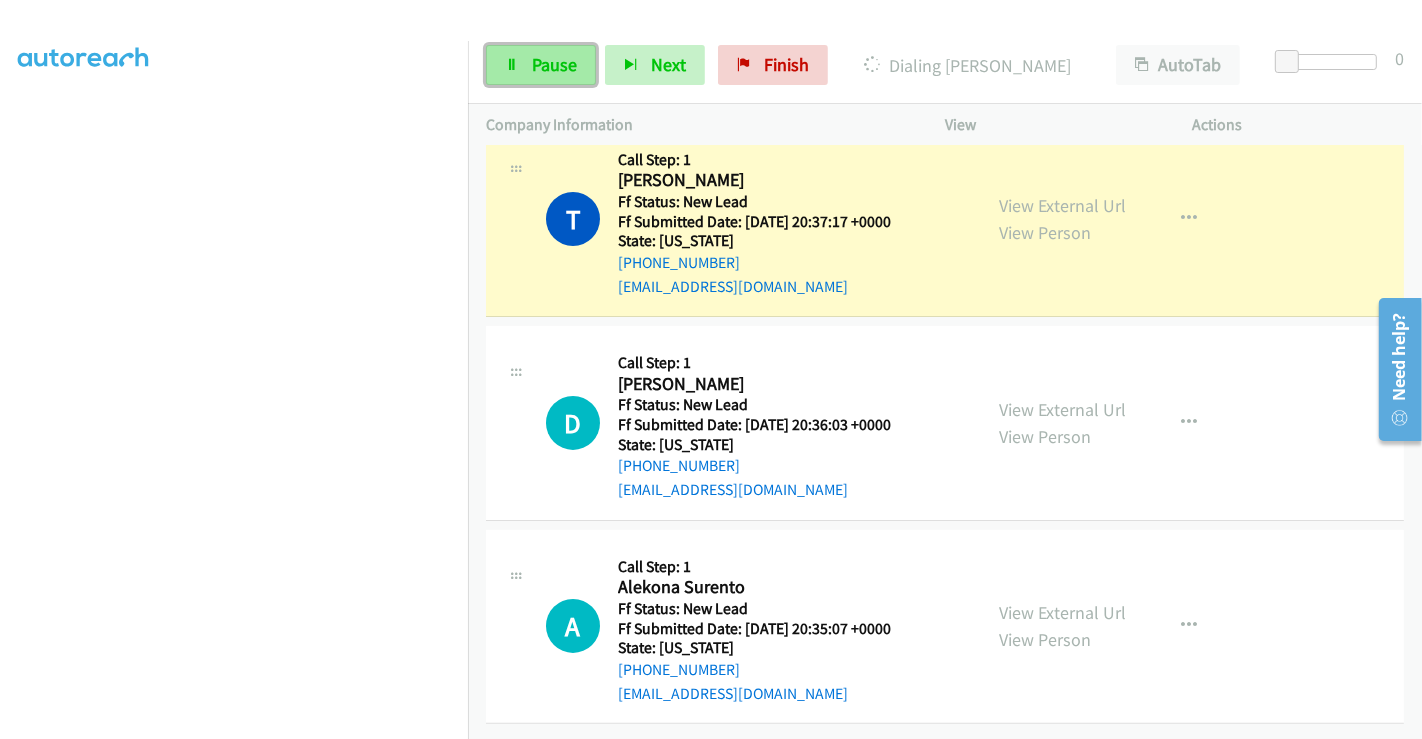 click on "Pause" at bounding box center [541, 65] 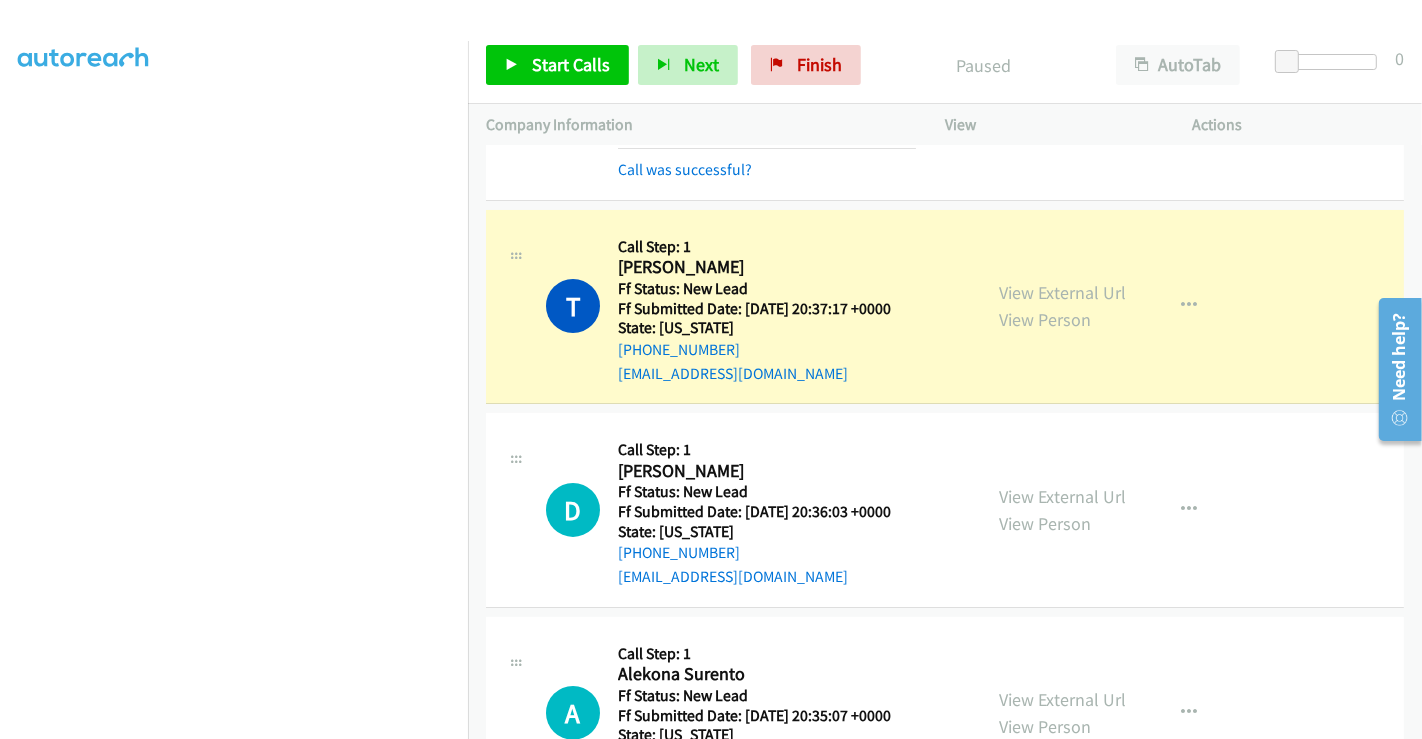 scroll, scrollTop: 222, scrollLeft: 0, axis: vertical 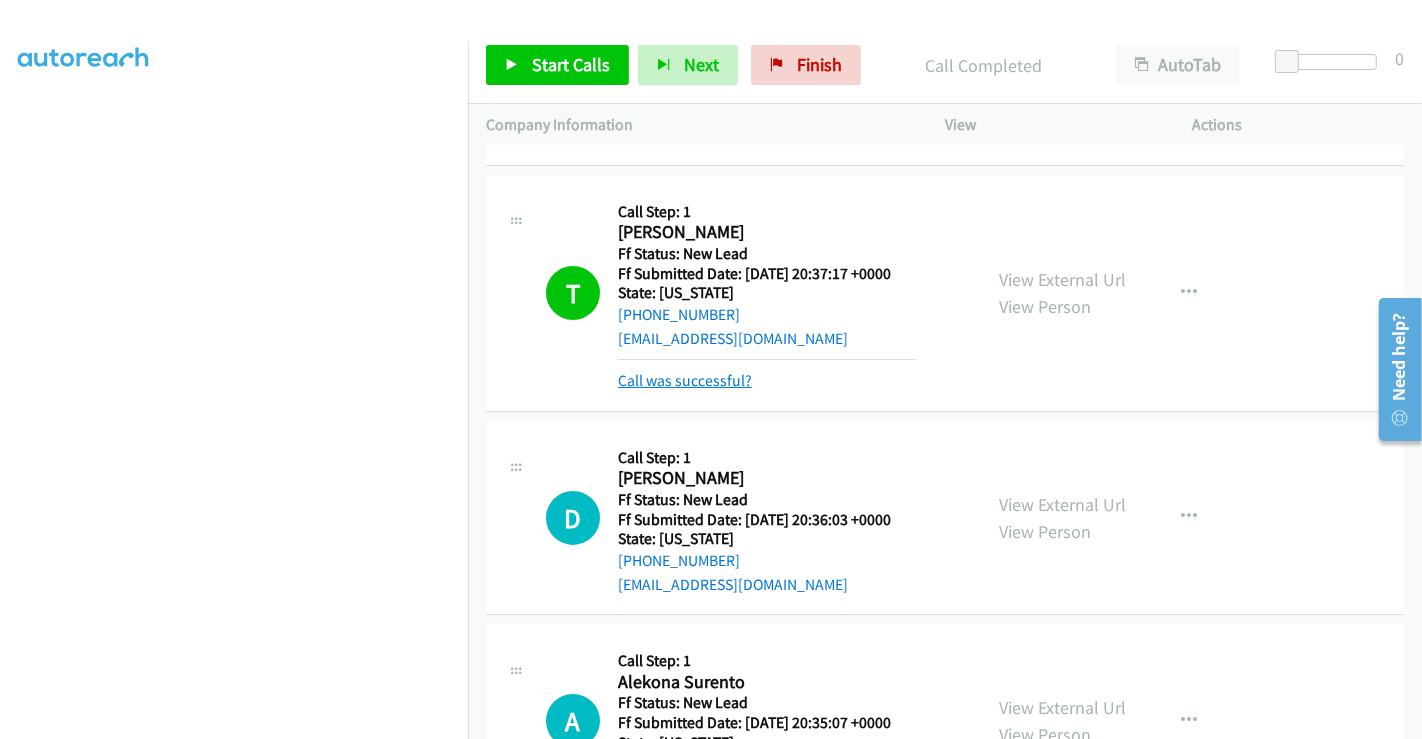 click on "Call was successful?" at bounding box center [685, 380] 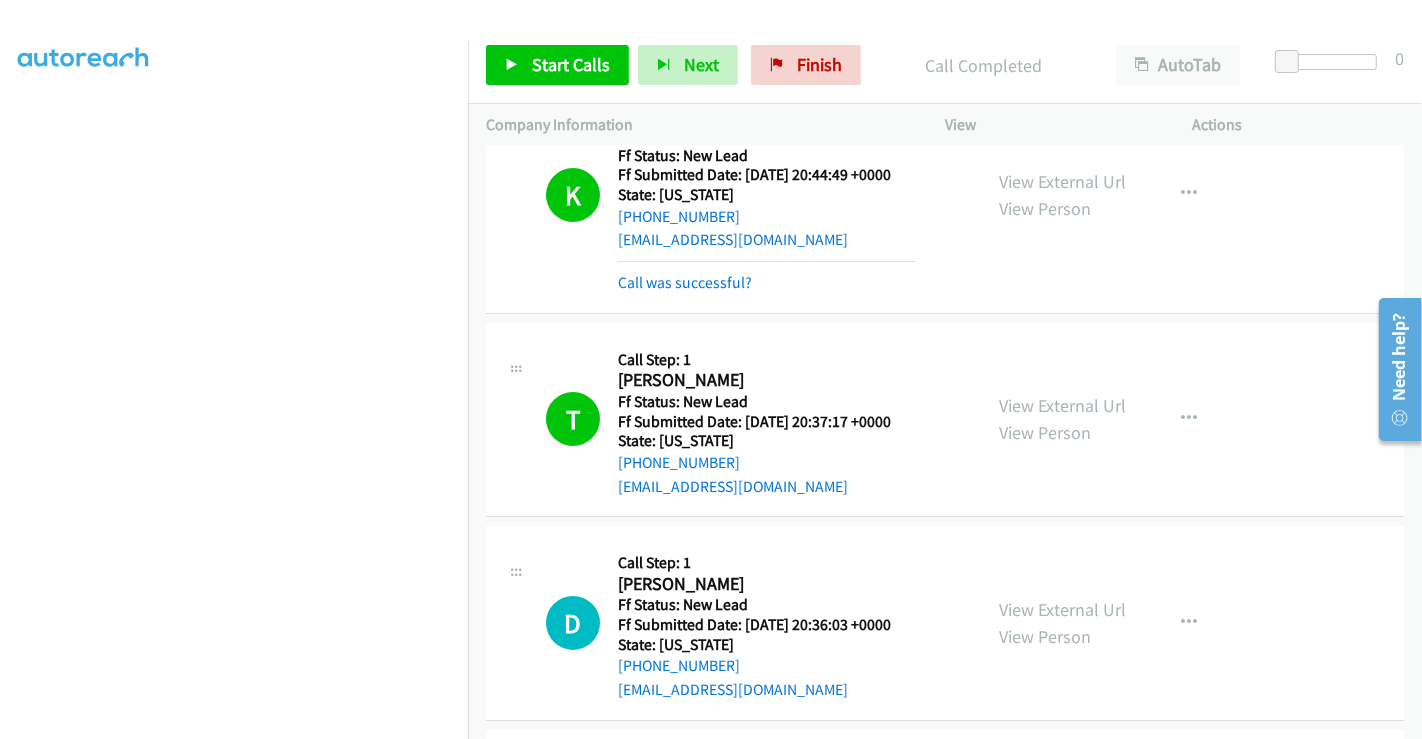 scroll, scrollTop: 0, scrollLeft: 0, axis: both 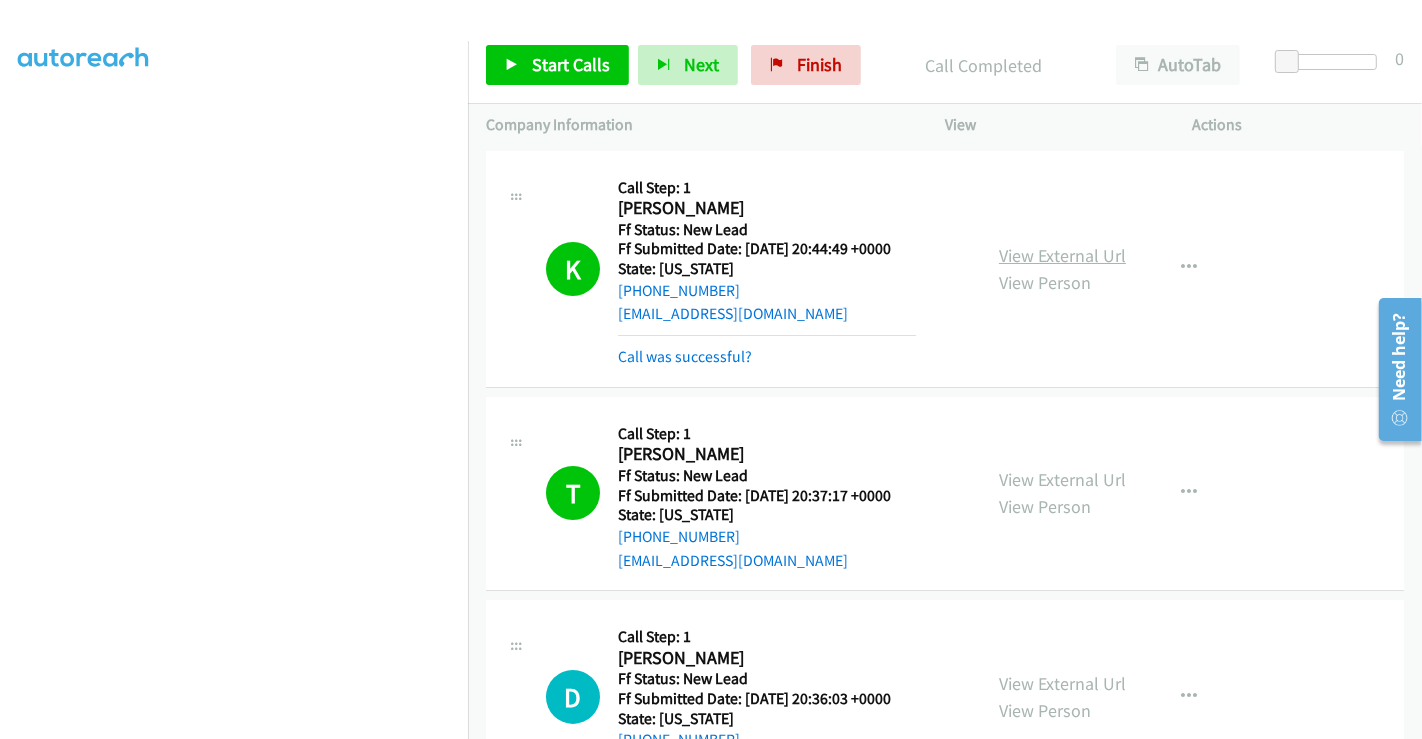click on "View External Url" at bounding box center (1062, 255) 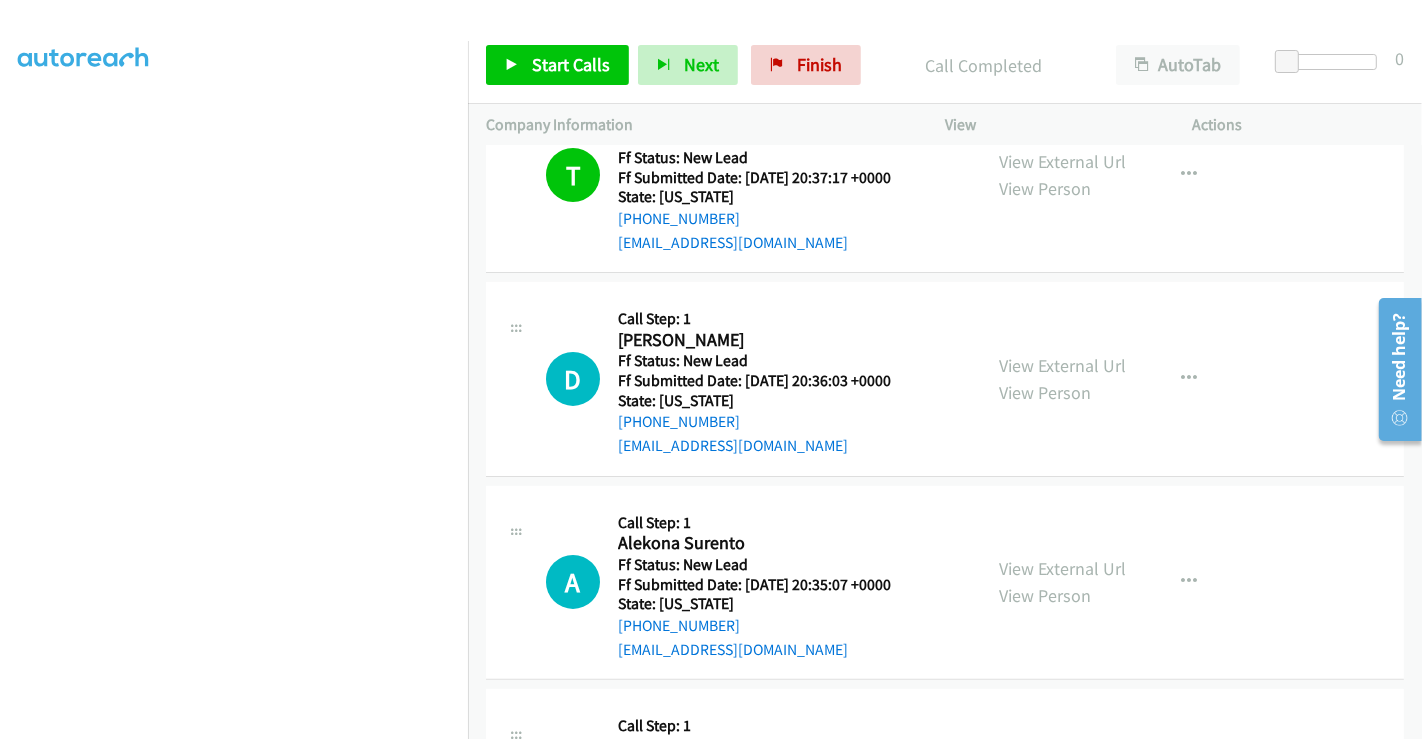 scroll, scrollTop: 333, scrollLeft: 0, axis: vertical 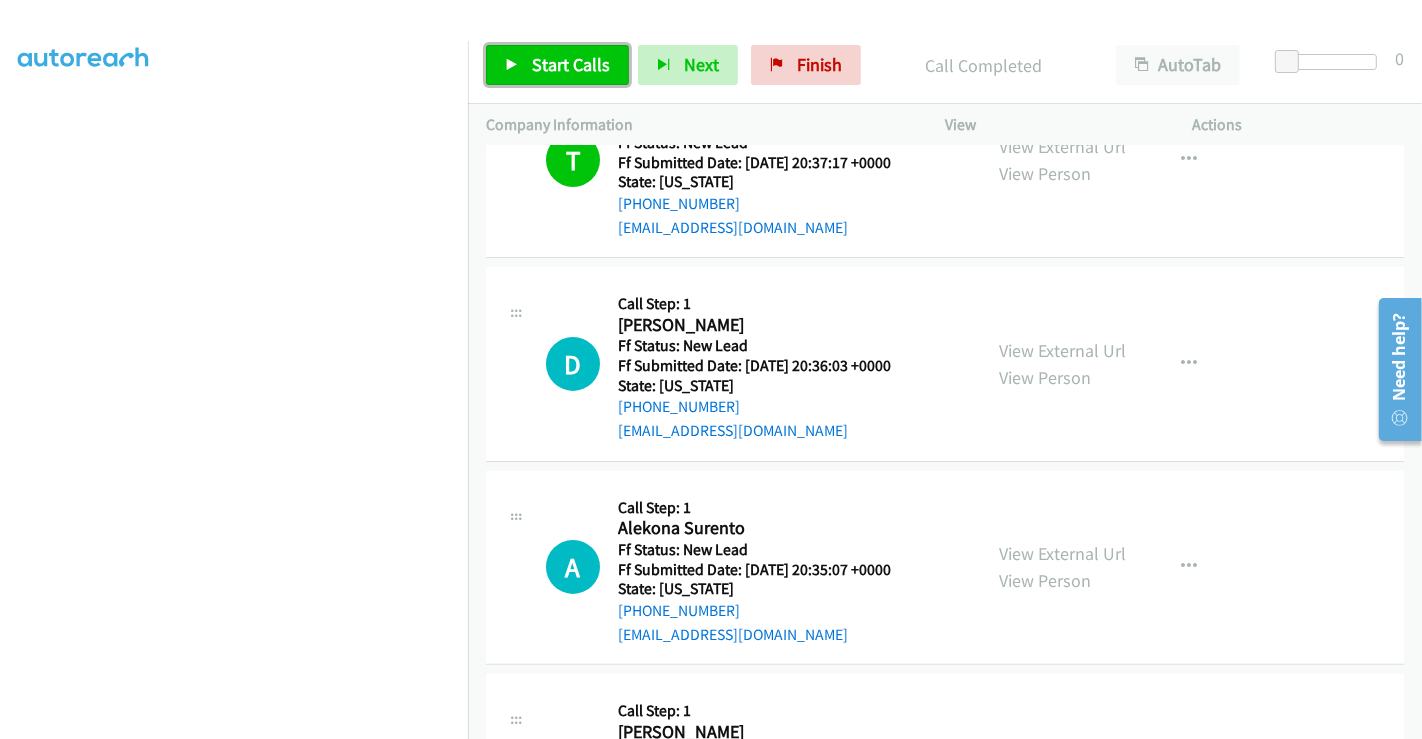 click on "Start Calls" at bounding box center (571, 64) 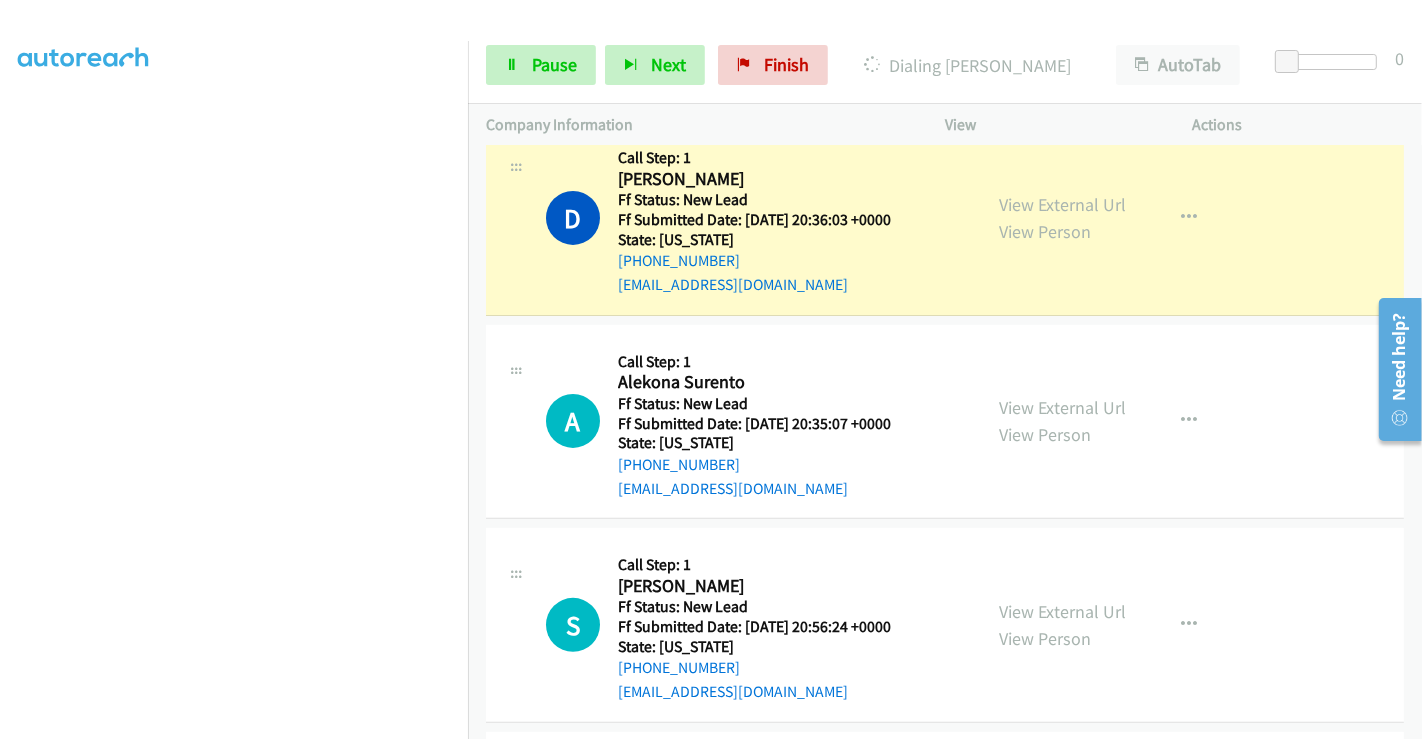 scroll, scrollTop: 444, scrollLeft: 0, axis: vertical 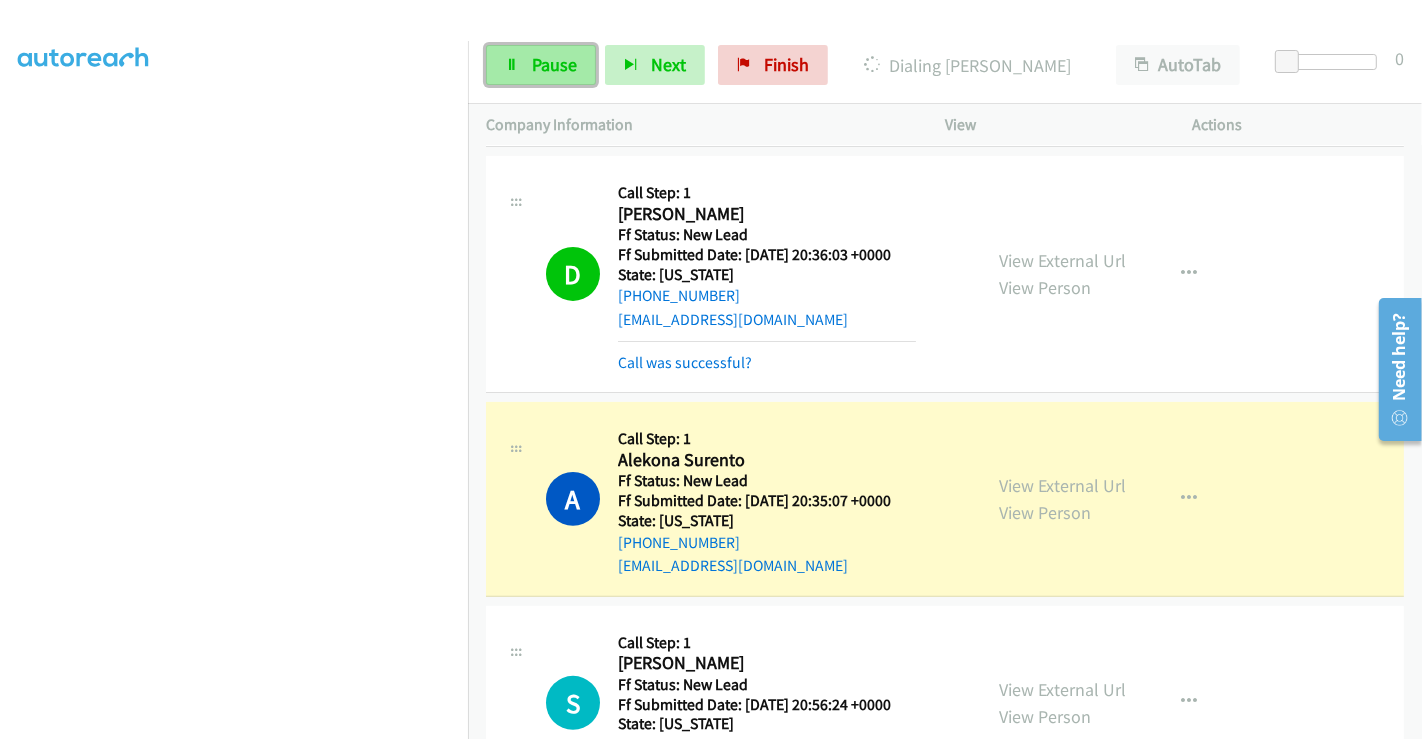 click on "Pause" at bounding box center [554, 64] 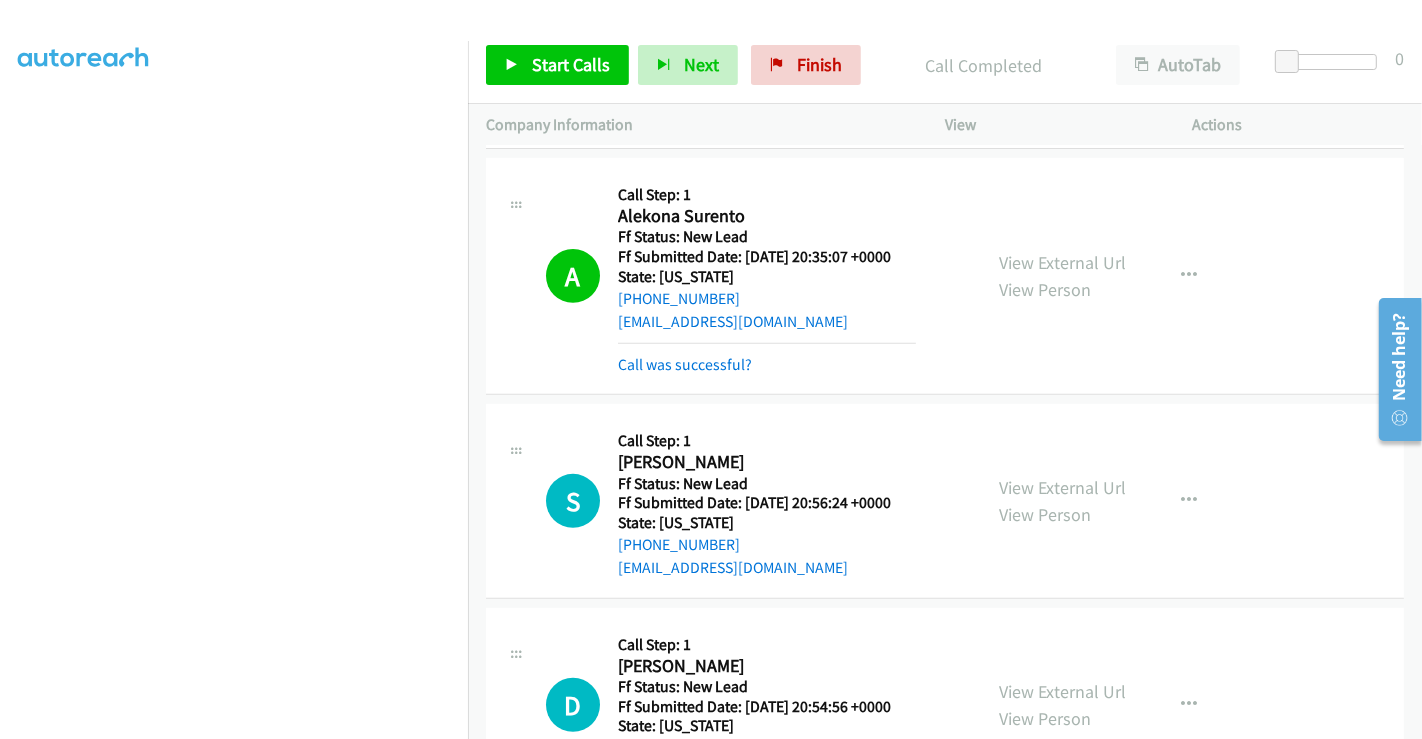 scroll, scrollTop: 871, scrollLeft: 0, axis: vertical 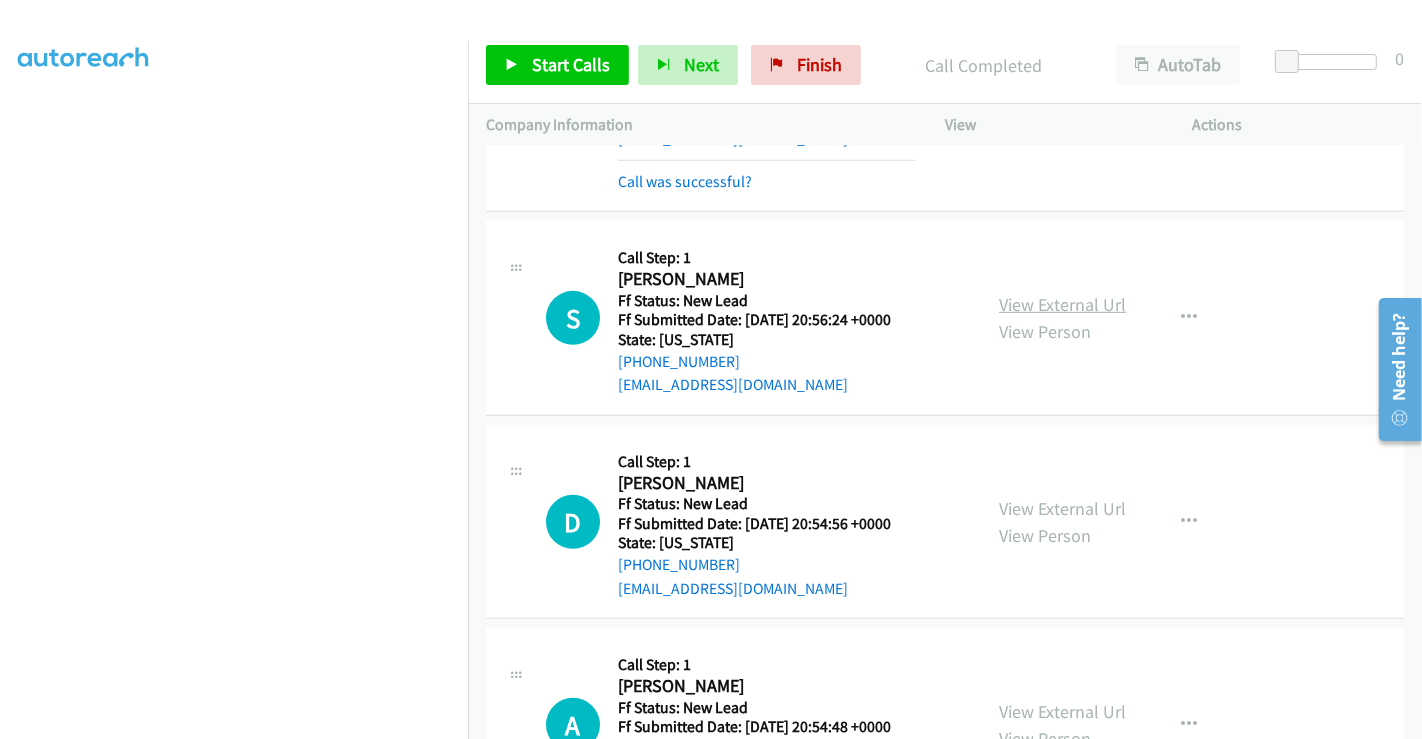 click on "View External Url" at bounding box center [1062, 304] 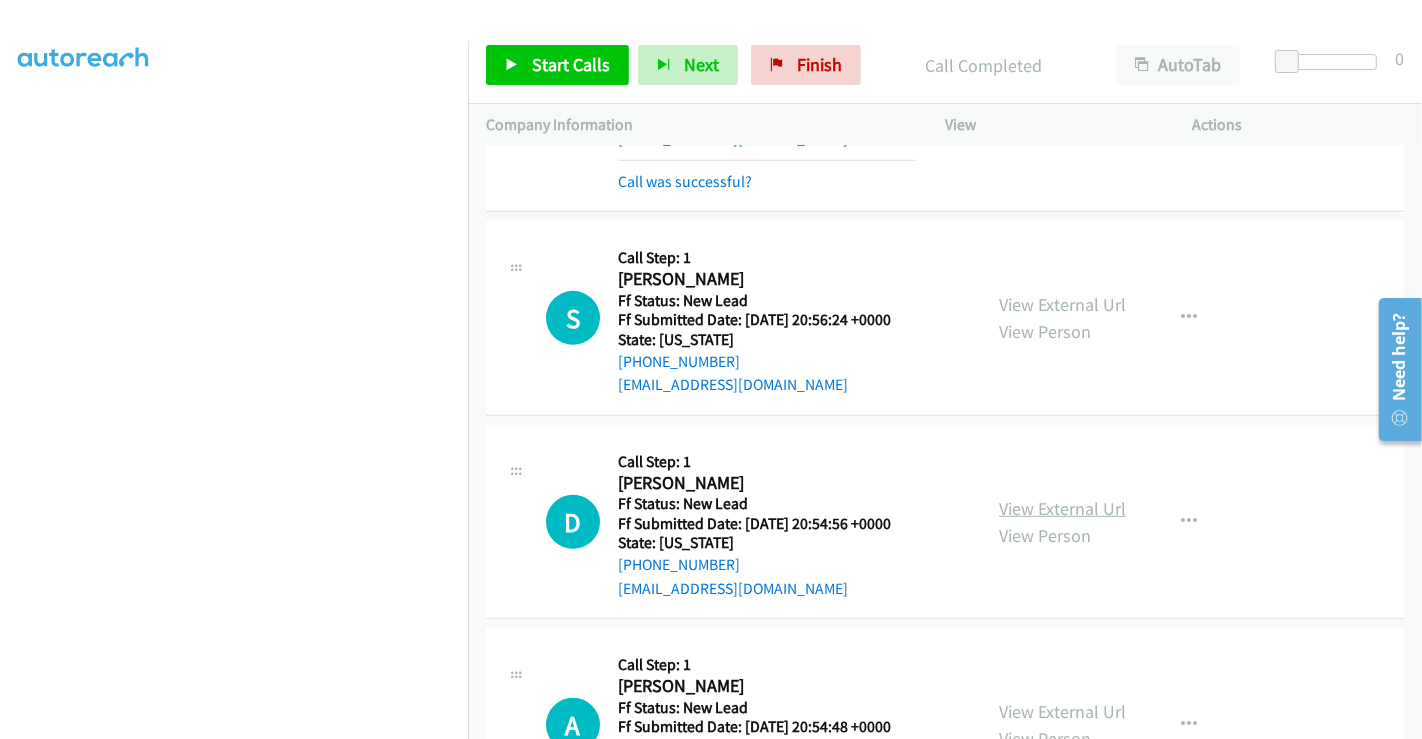 click on "View External Url" at bounding box center (1062, 508) 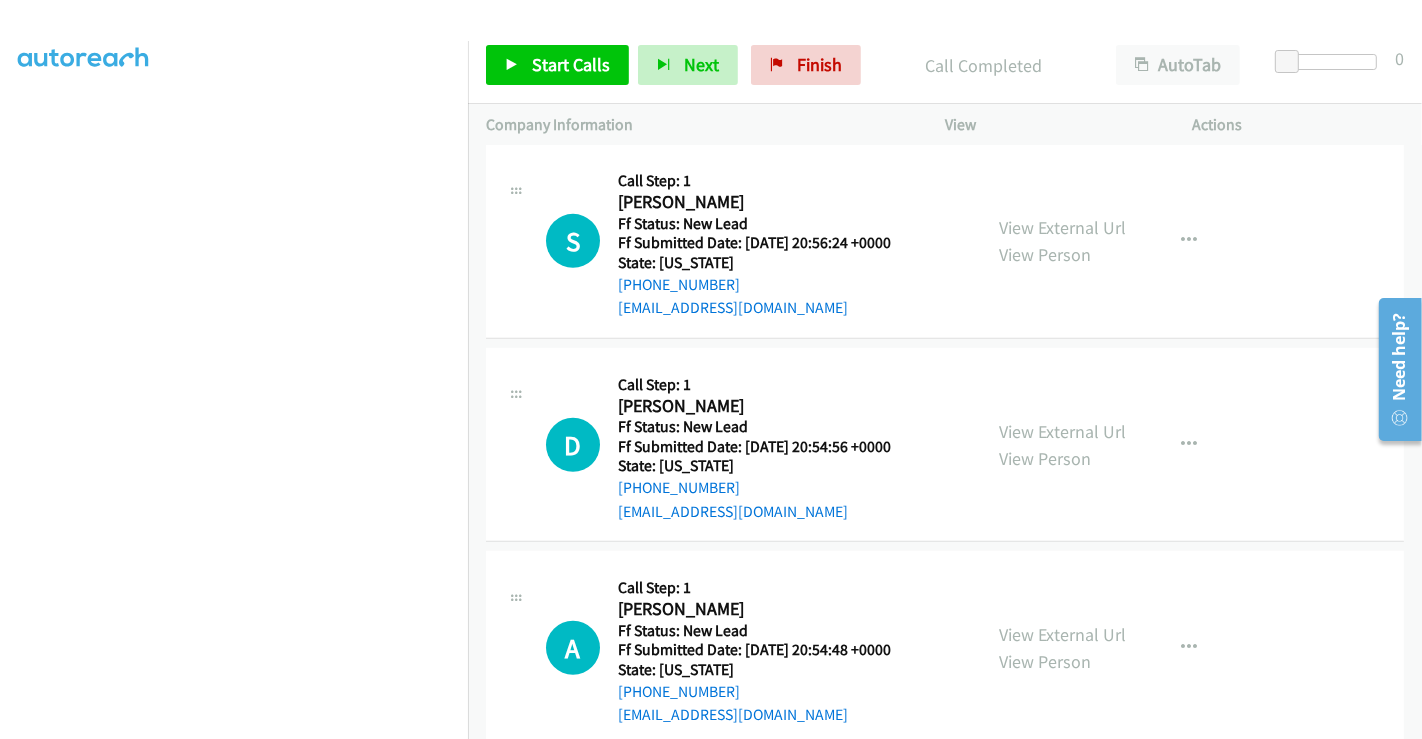 scroll, scrollTop: 982, scrollLeft: 0, axis: vertical 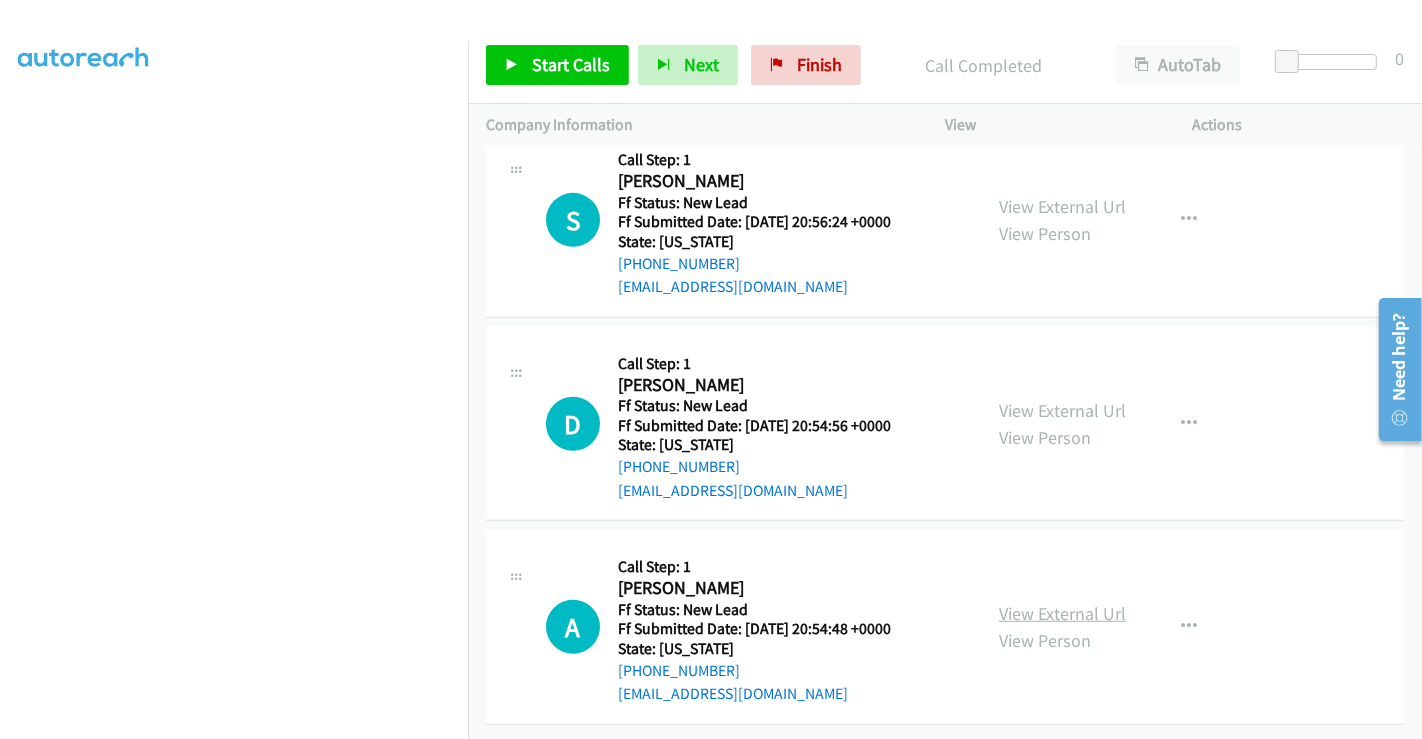 click on "View External Url" at bounding box center [1062, 613] 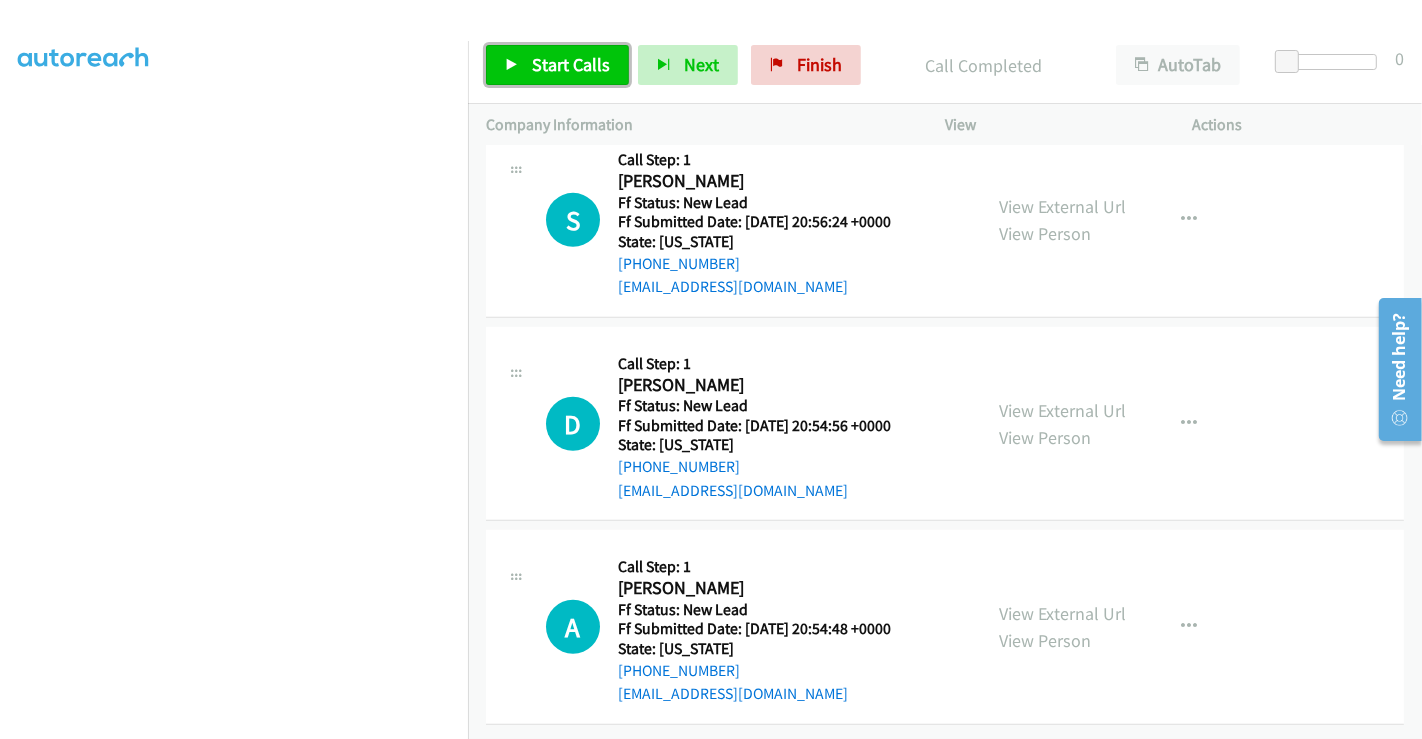 click on "Start Calls" at bounding box center (571, 64) 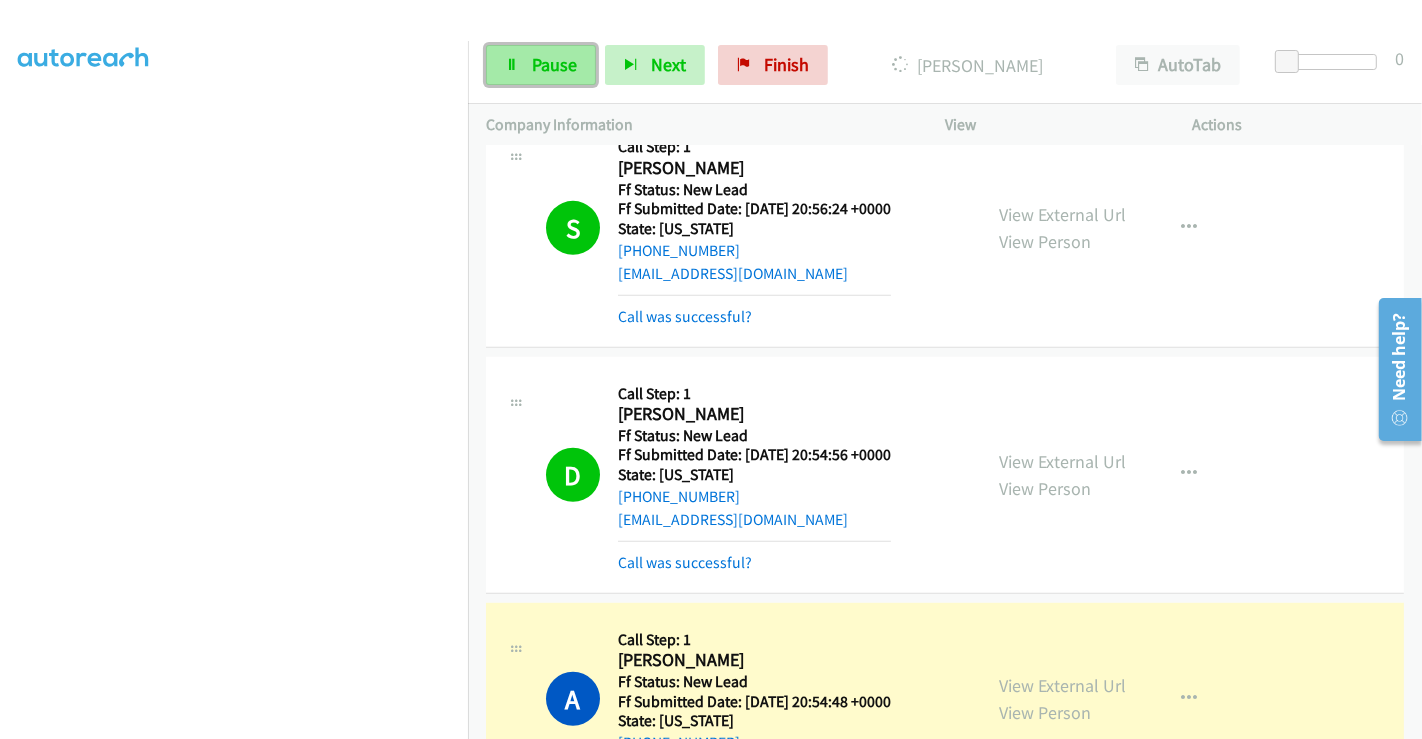 click on "Pause" at bounding box center (554, 64) 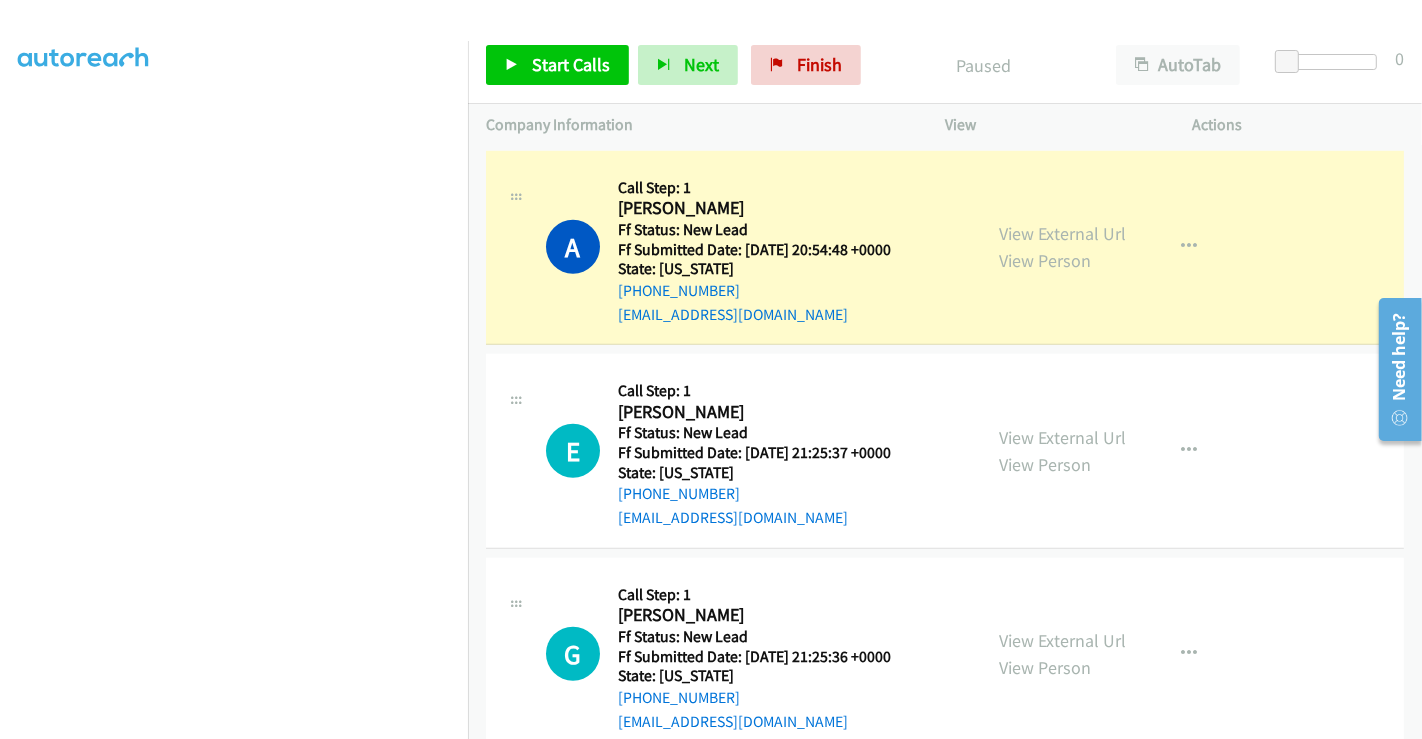 scroll, scrollTop: 1427, scrollLeft: 0, axis: vertical 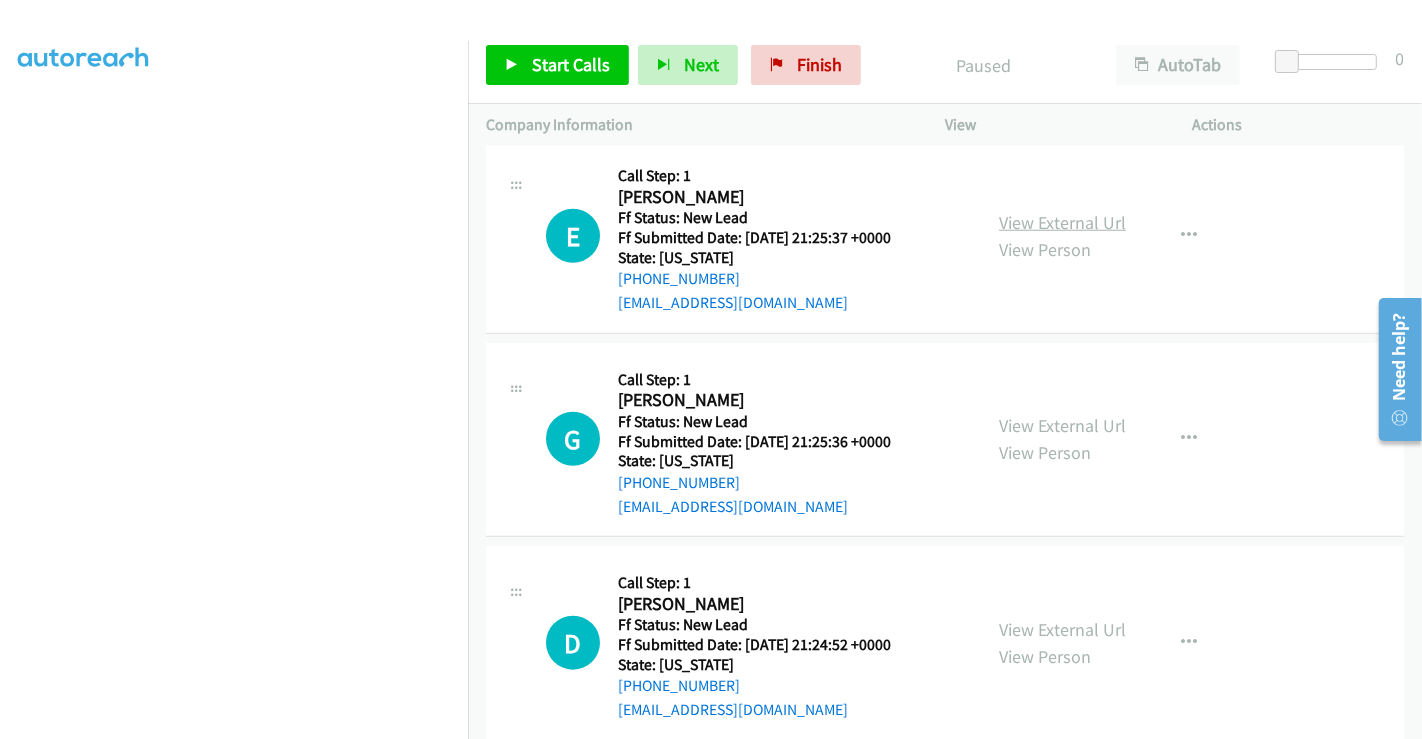 click on "View External Url" at bounding box center [1062, 222] 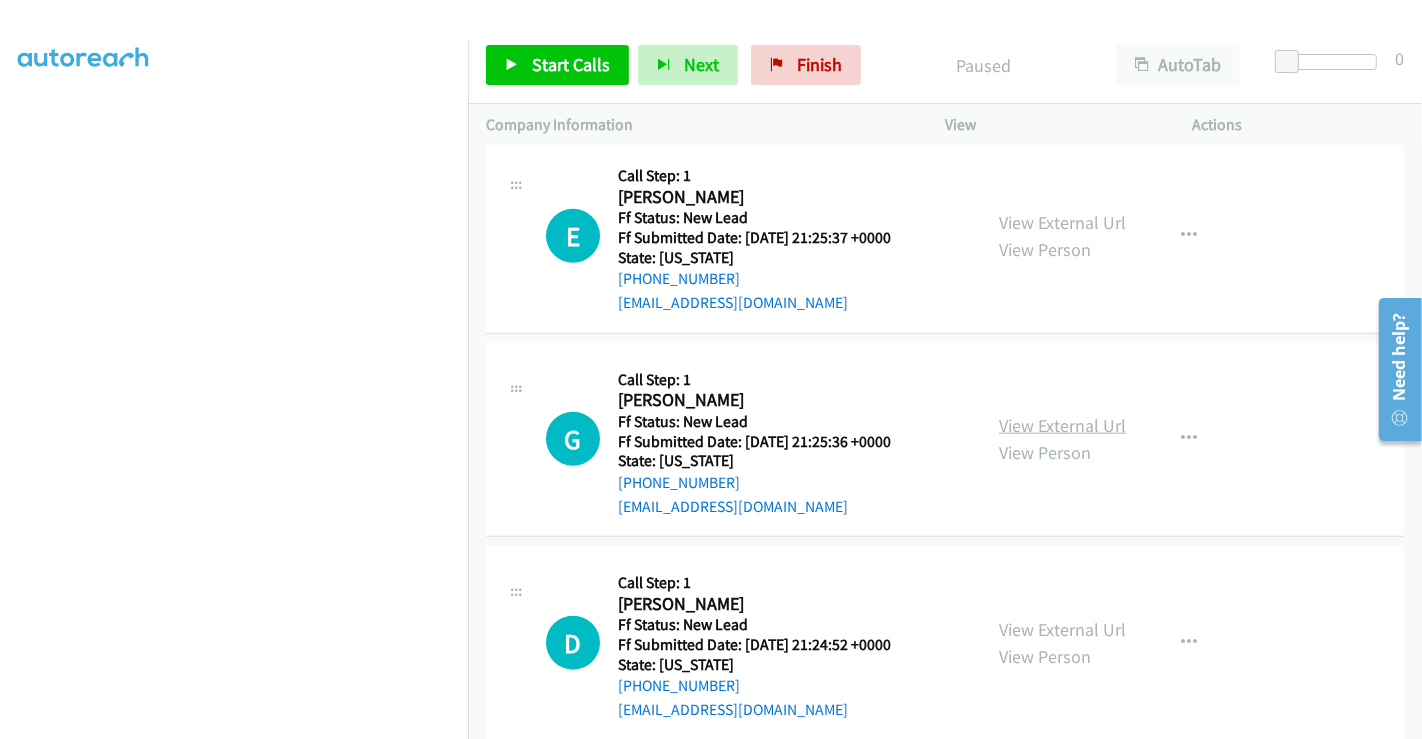 click on "View External Url" at bounding box center [1062, 425] 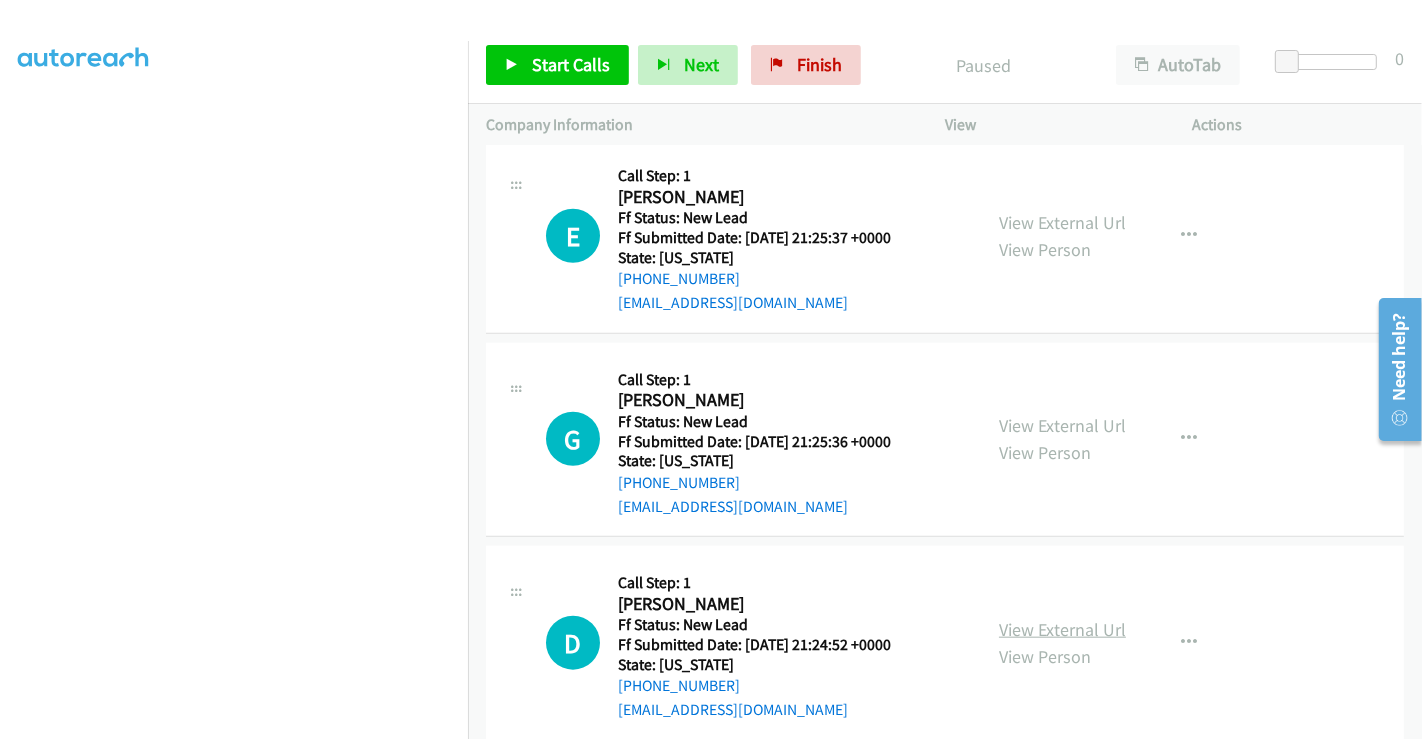 click on "View External Url" at bounding box center [1062, 629] 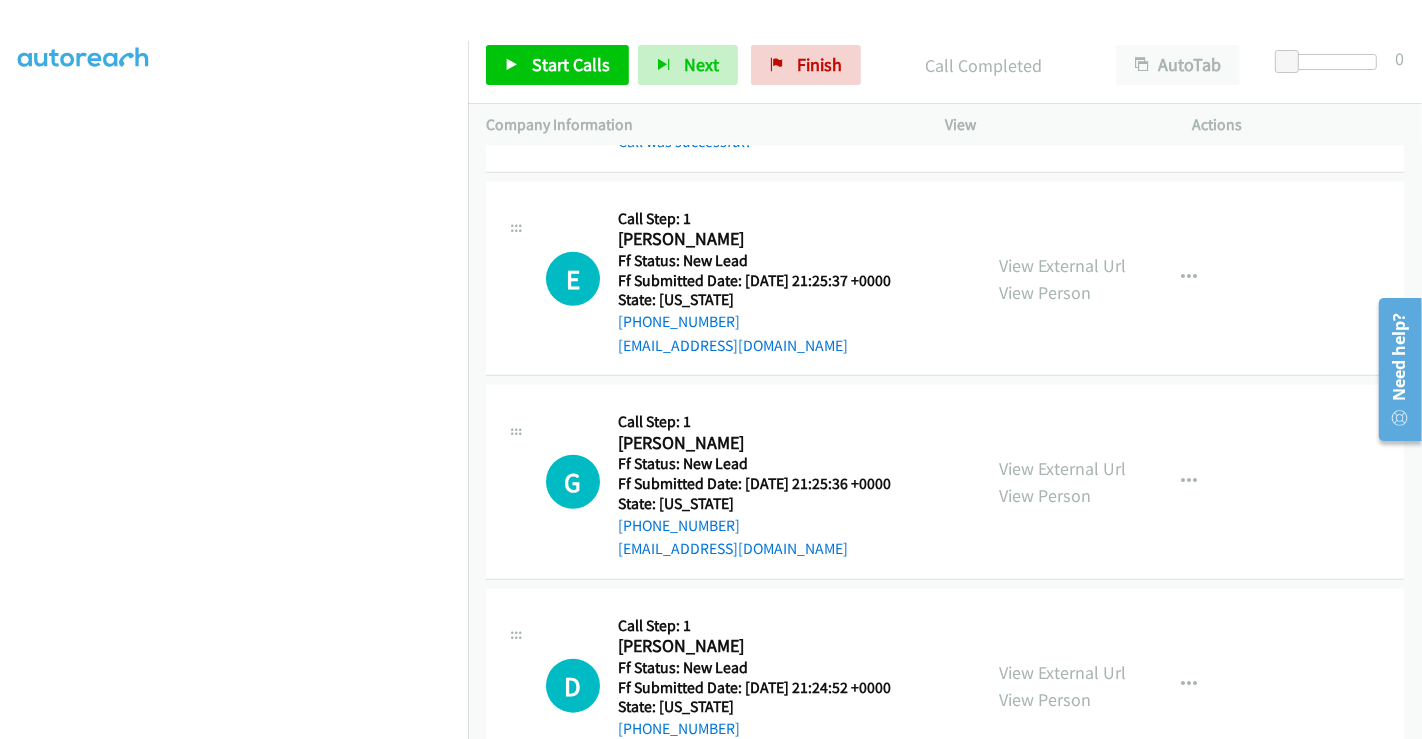 scroll, scrollTop: 1692, scrollLeft: 0, axis: vertical 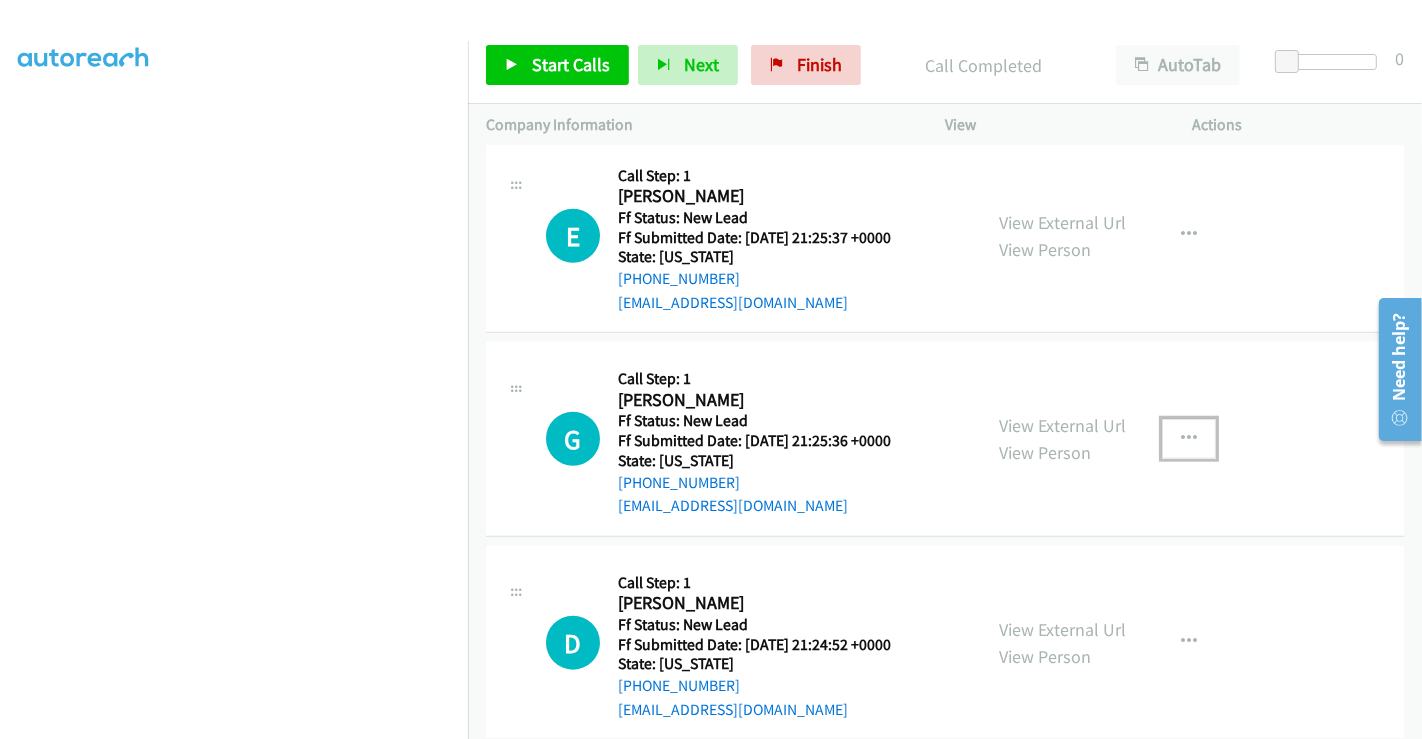 click at bounding box center (1189, 439) 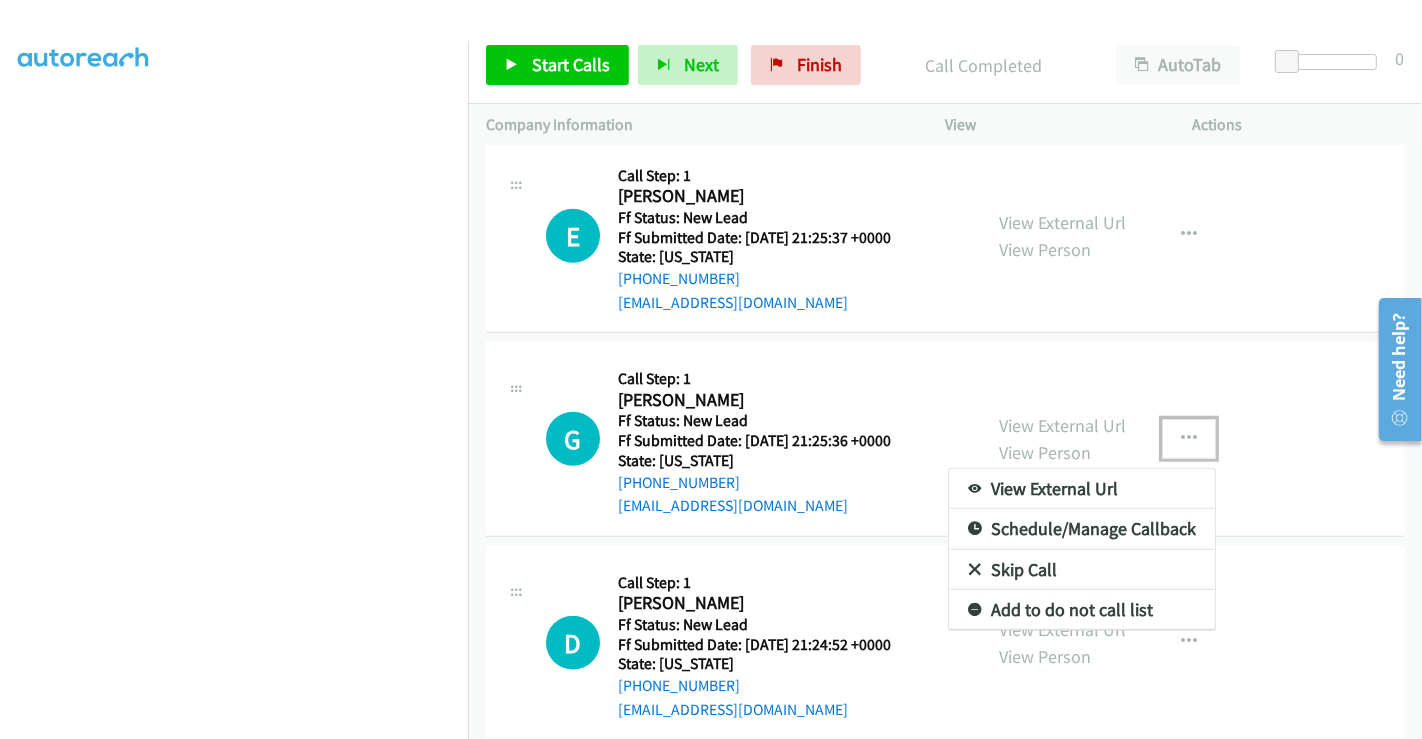 click on "Skip Call" at bounding box center (1082, 570) 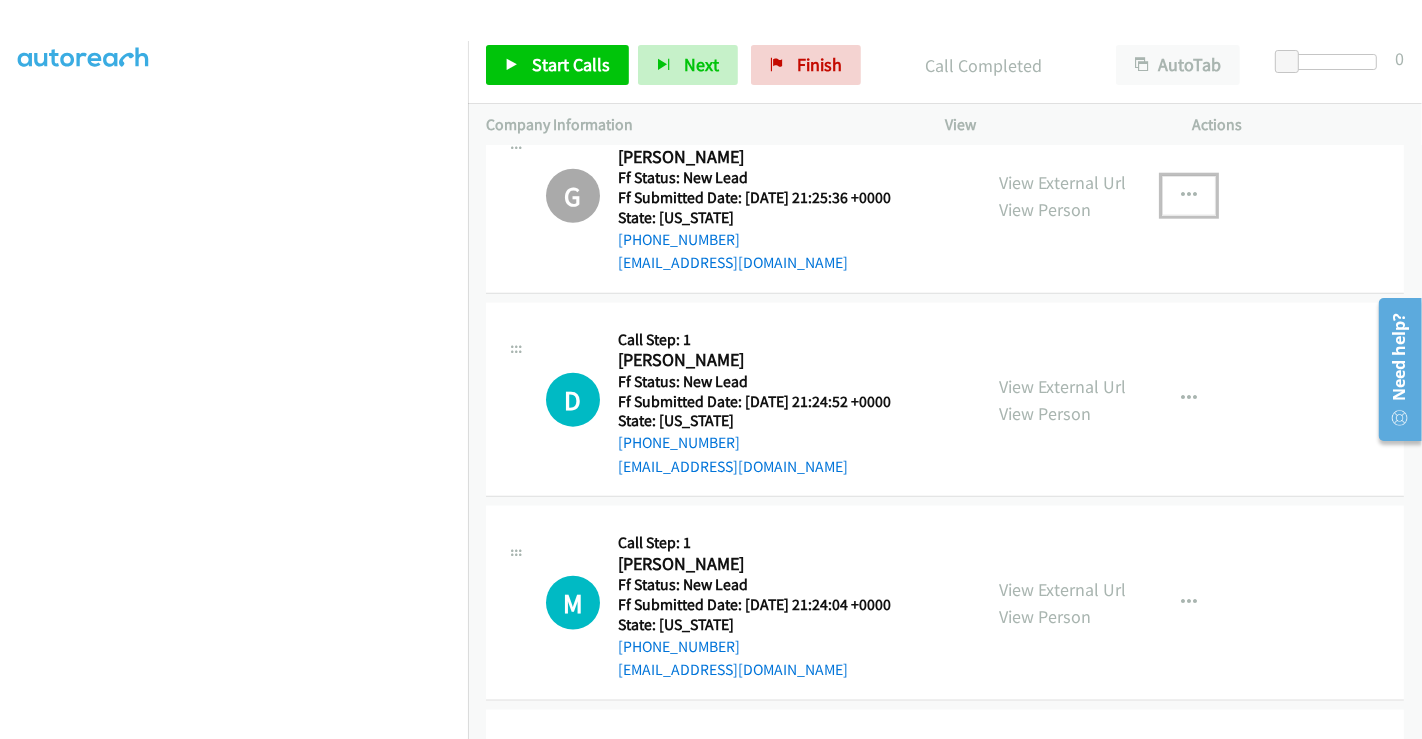 scroll, scrollTop: 1692, scrollLeft: 0, axis: vertical 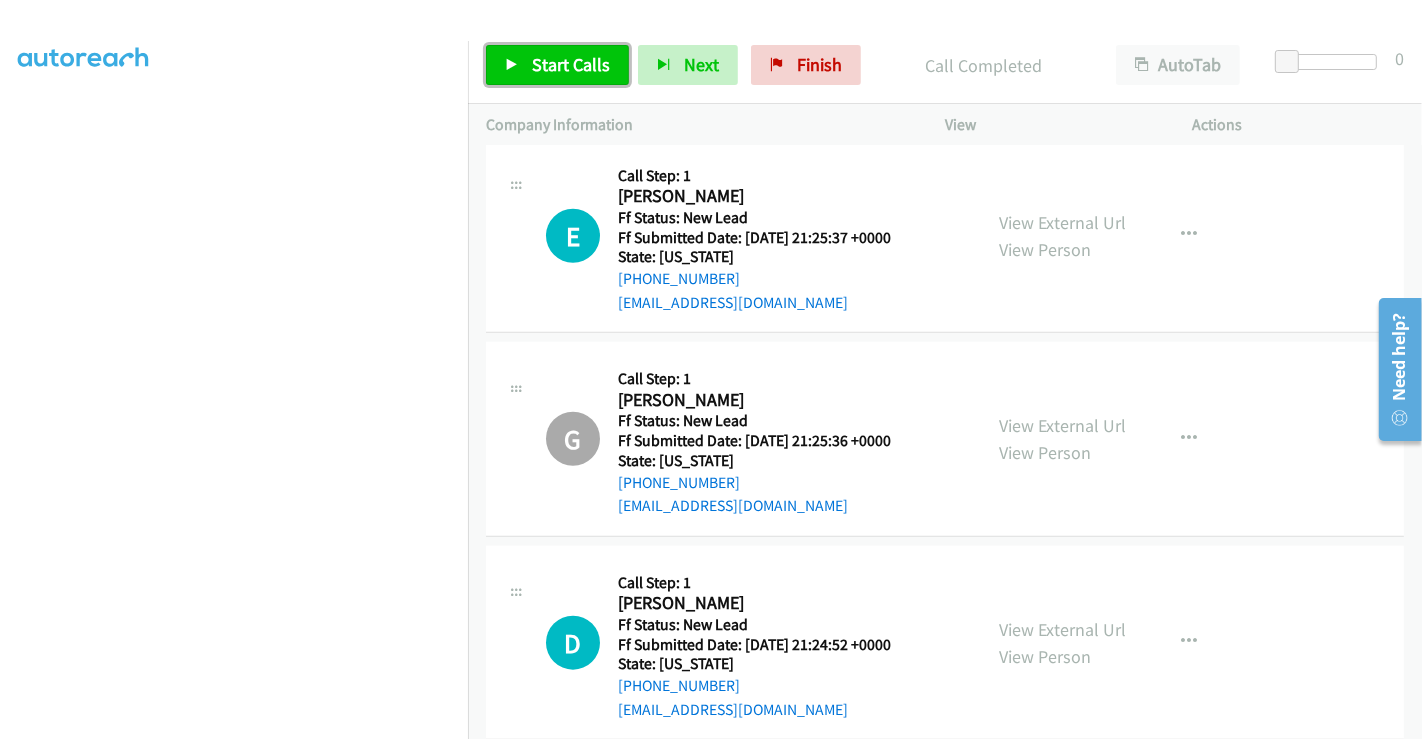 click on "Start Calls" at bounding box center [571, 64] 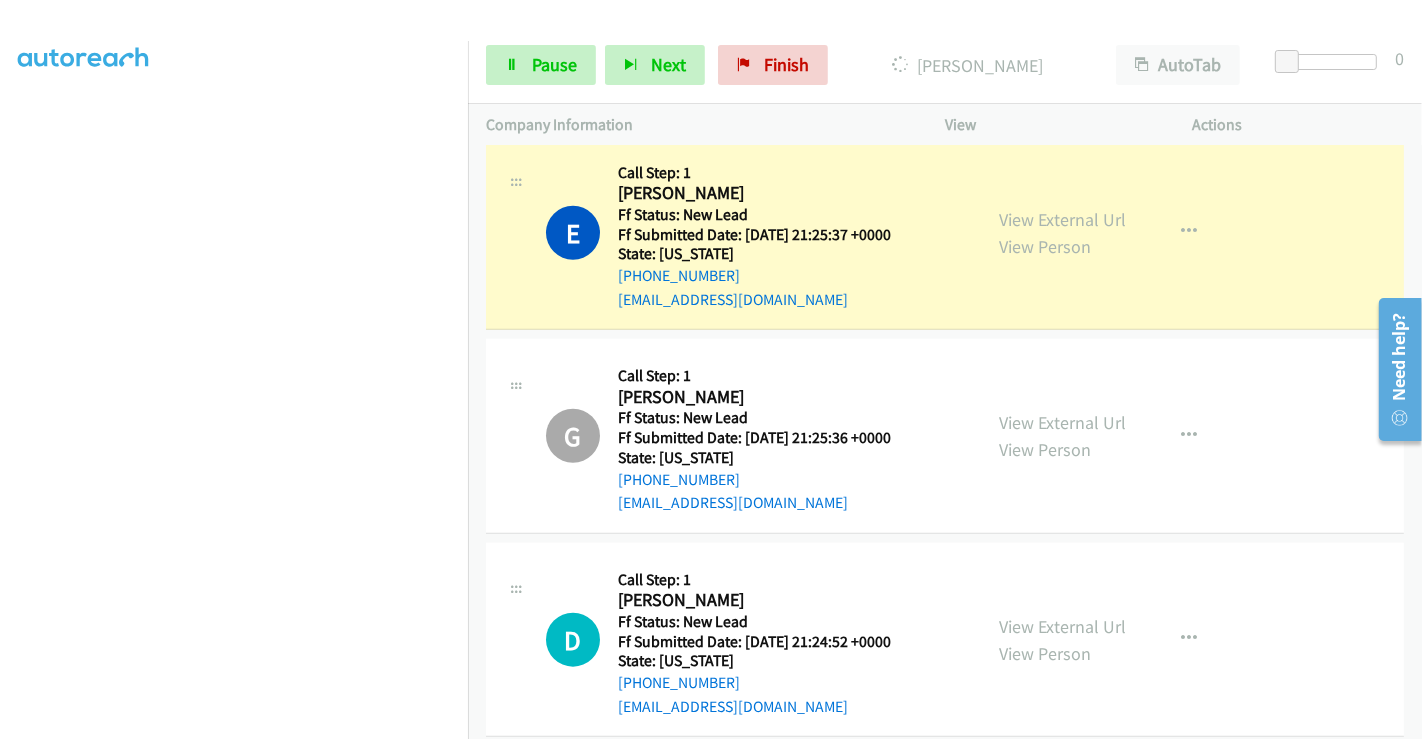 scroll, scrollTop: 1662, scrollLeft: 0, axis: vertical 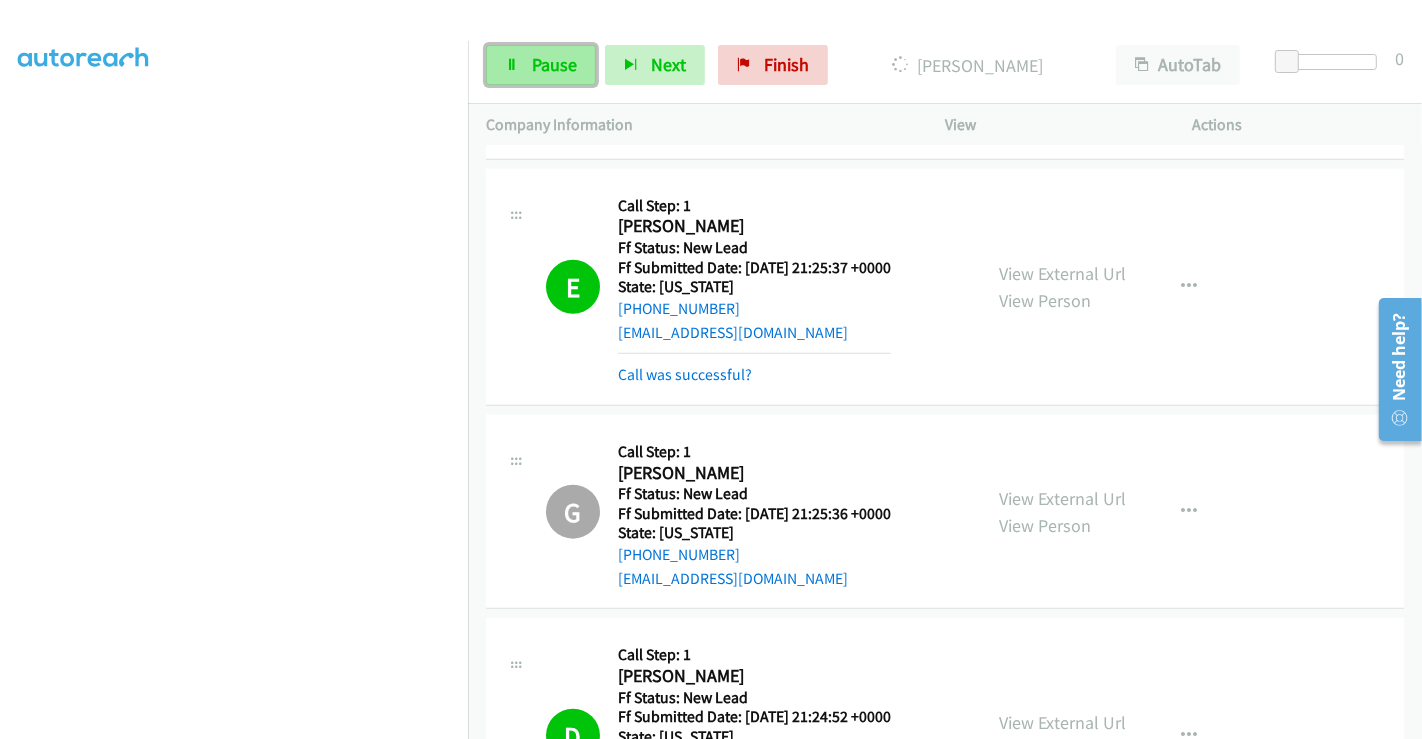 click on "Pause" at bounding box center (554, 64) 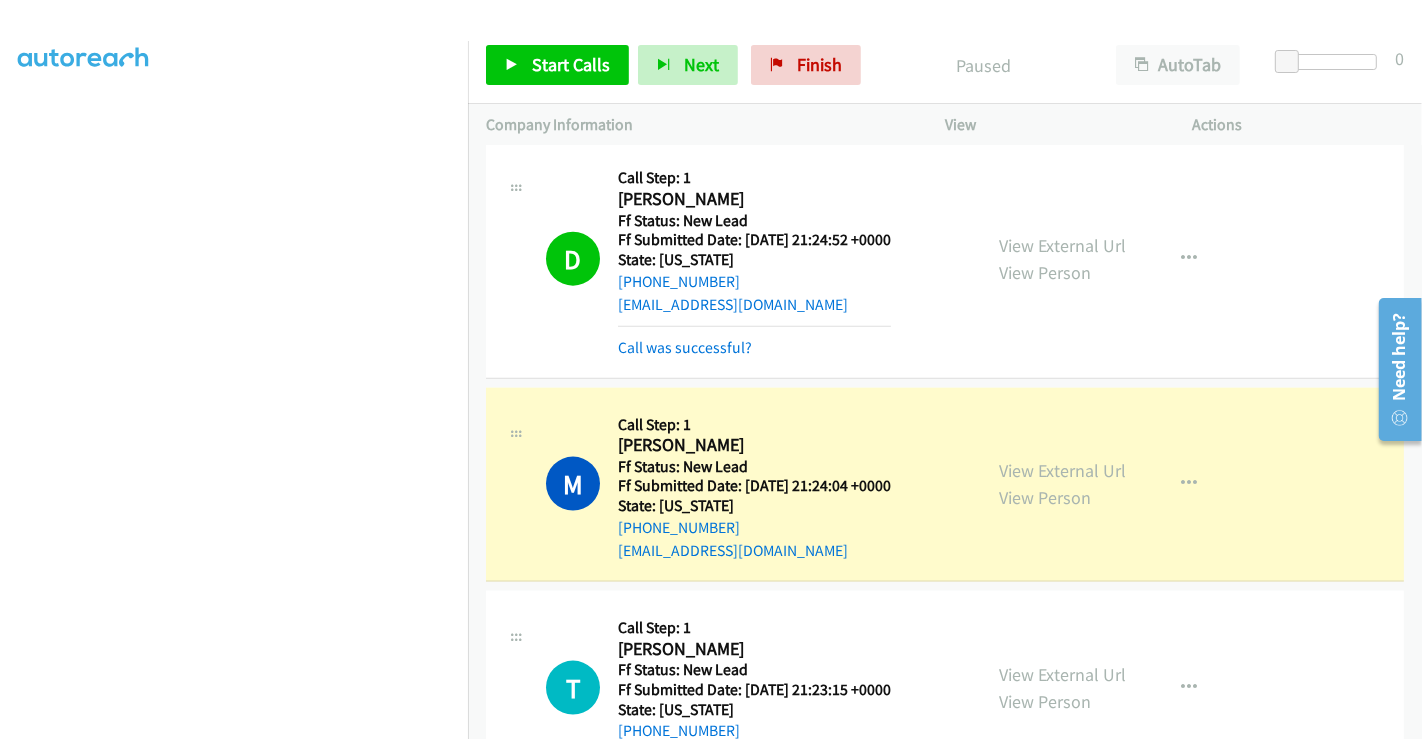 scroll, scrollTop: 2329, scrollLeft: 0, axis: vertical 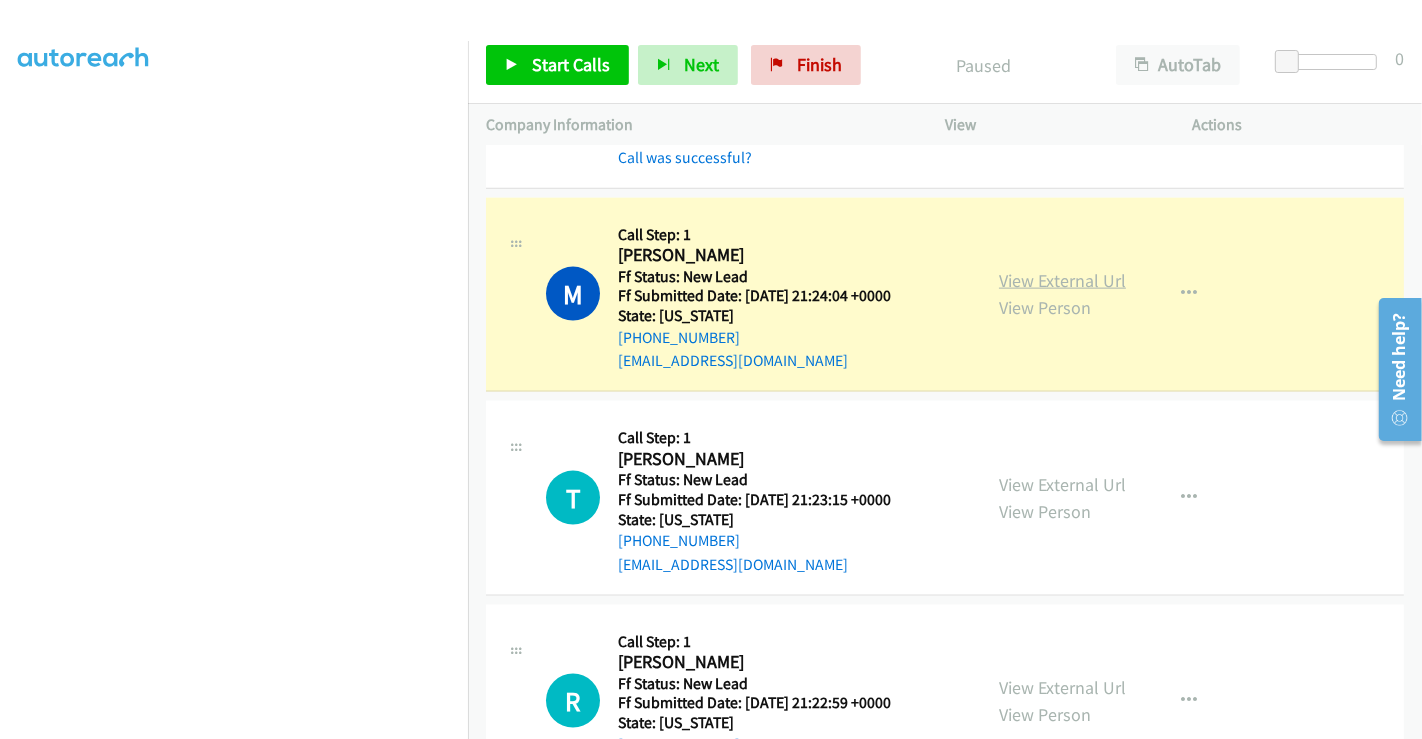 click on "View External Url" at bounding box center [1062, 280] 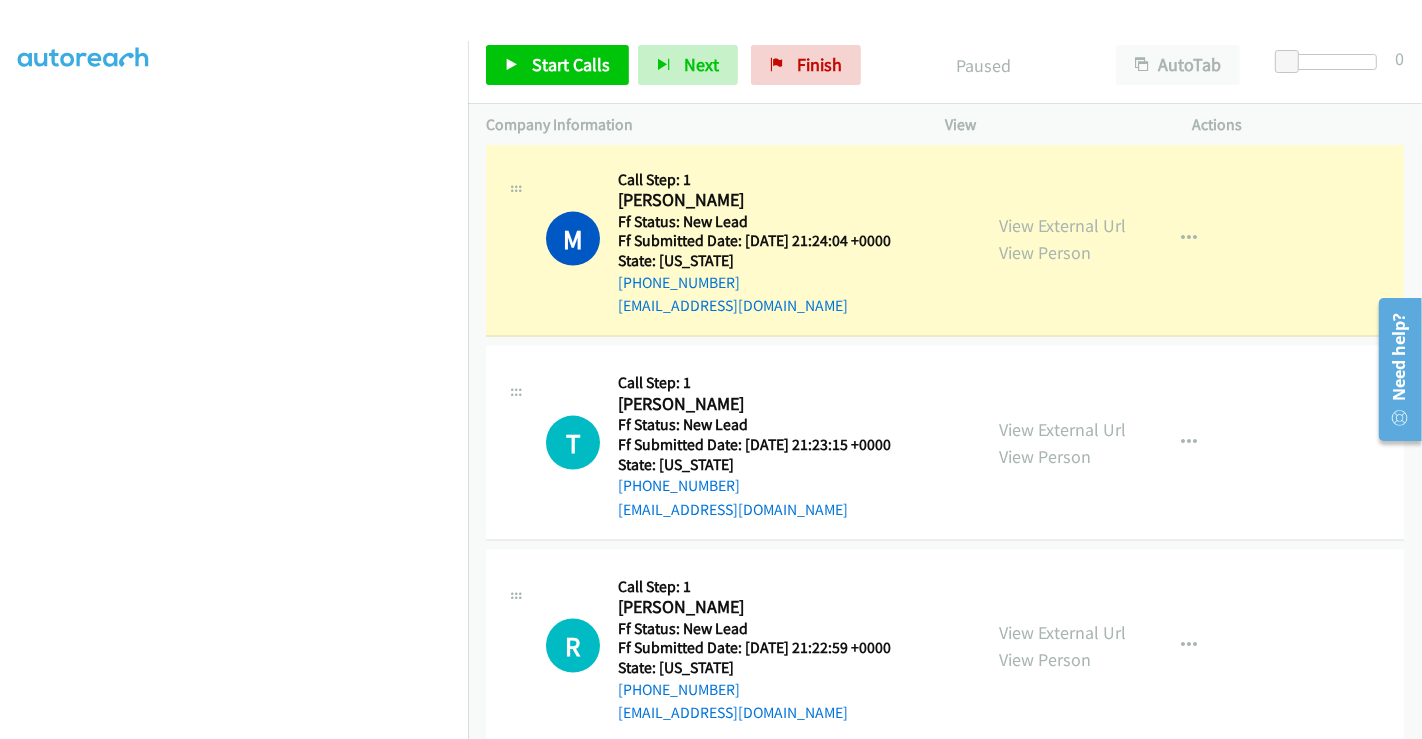 scroll, scrollTop: 2414, scrollLeft: 0, axis: vertical 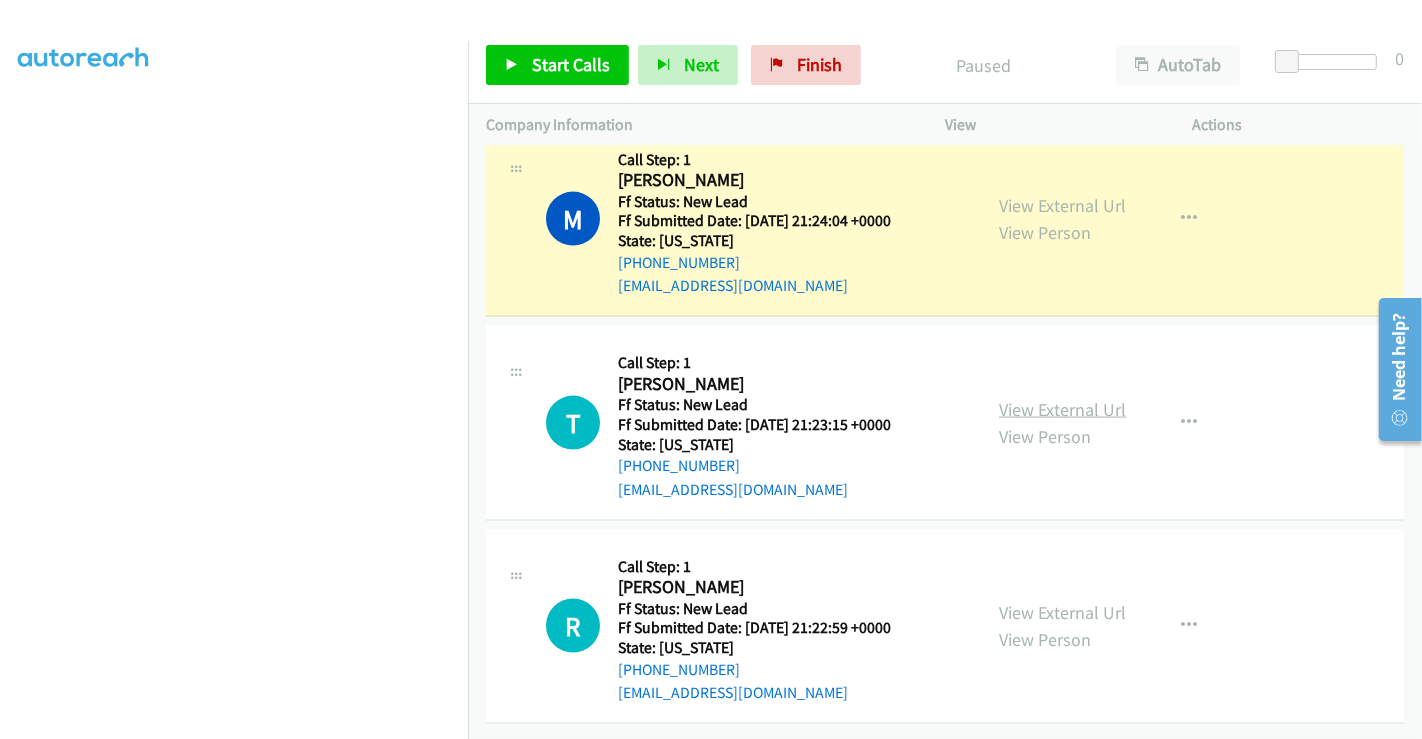 click on "View External Url" at bounding box center [1062, 409] 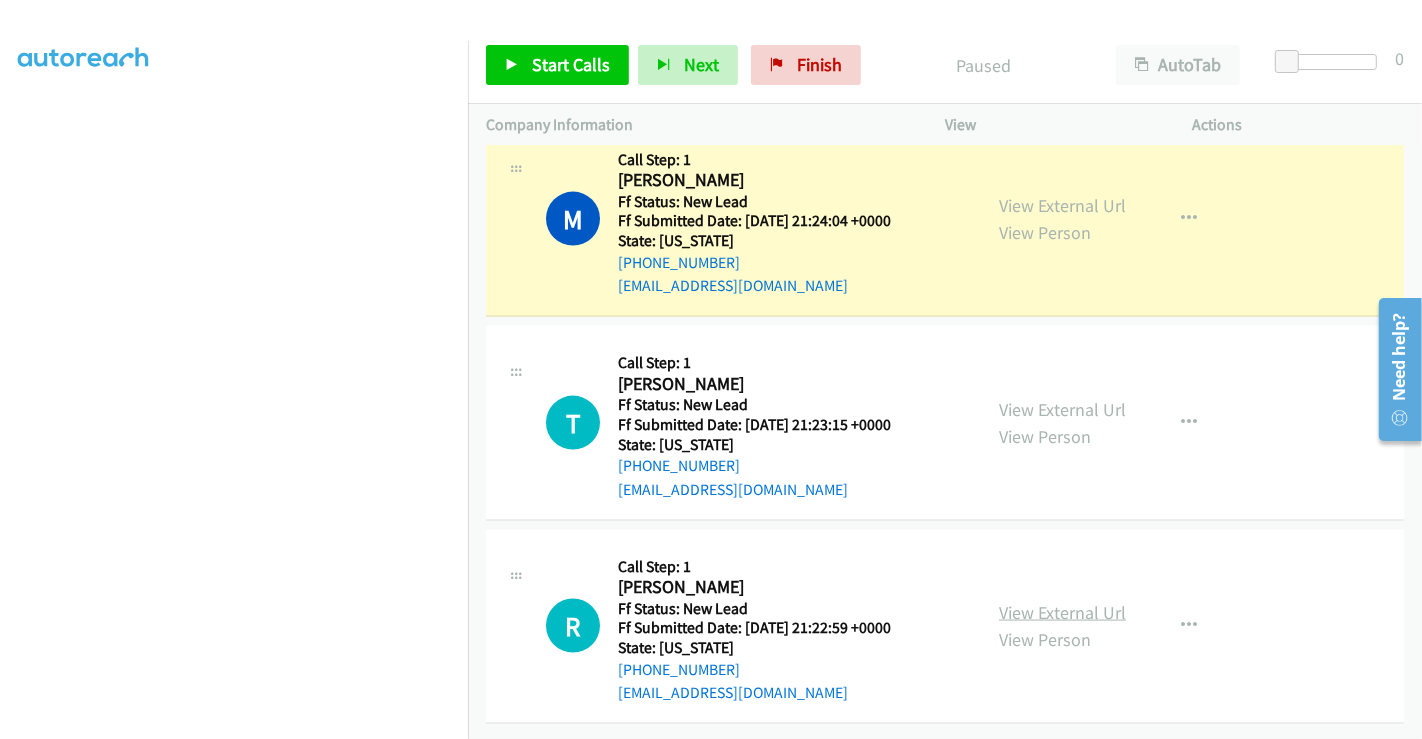 click on "View External Url" at bounding box center [1062, 612] 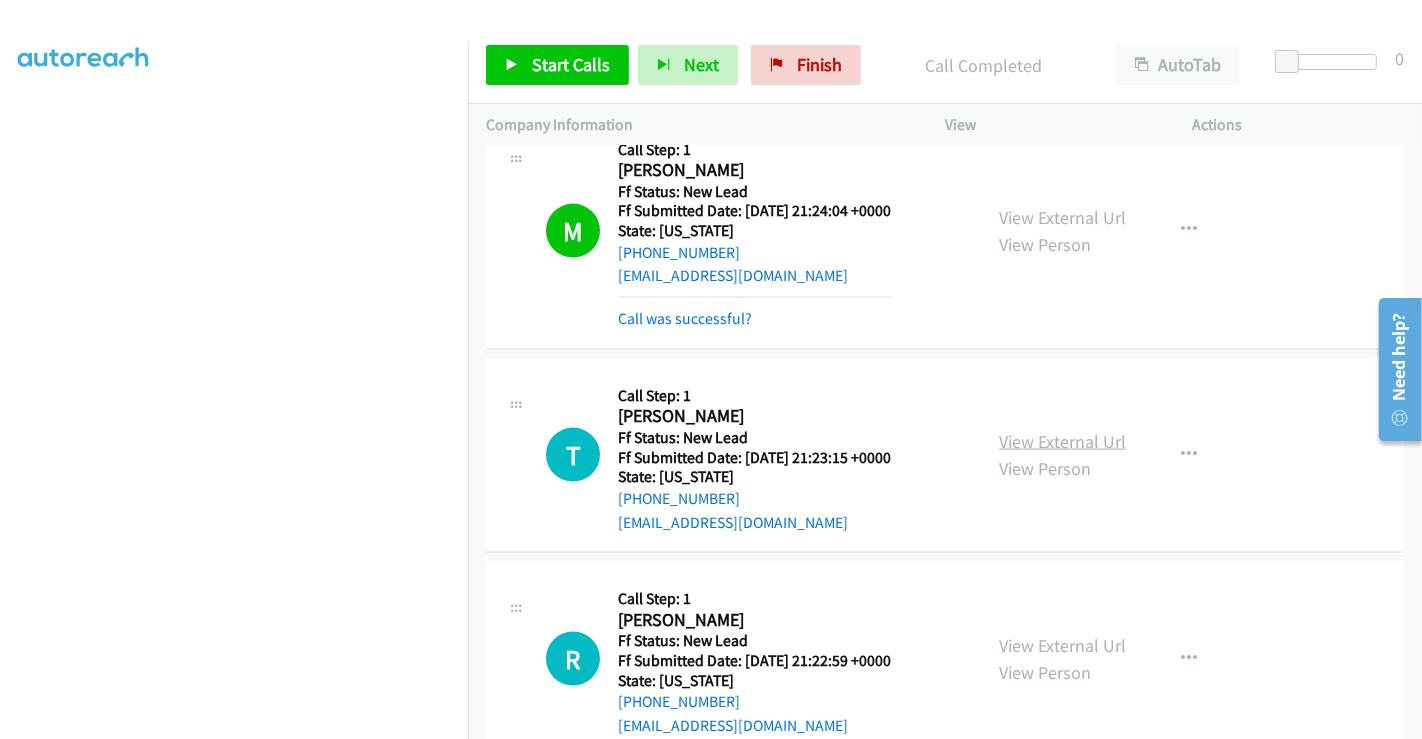 click on "View External Url" at bounding box center (1062, 441) 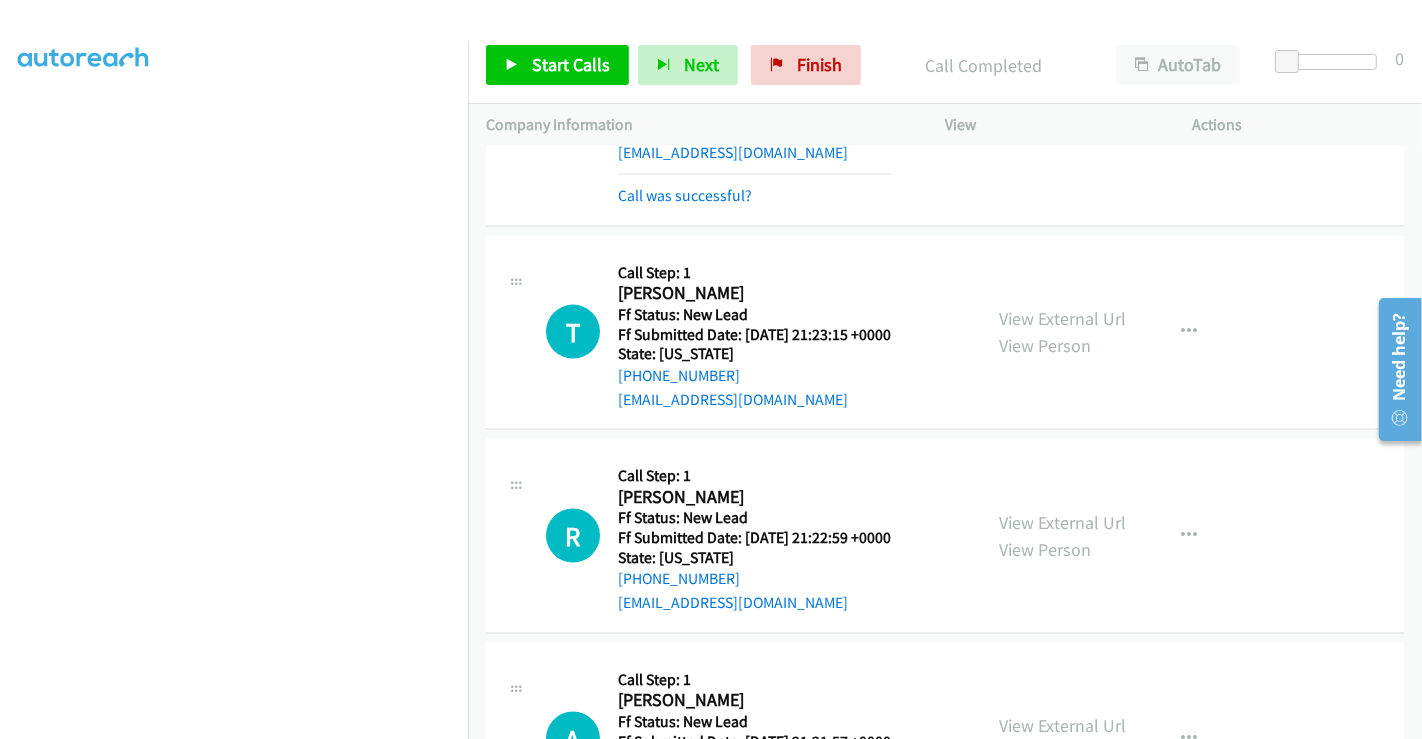 scroll, scrollTop: 2414, scrollLeft: 0, axis: vertical 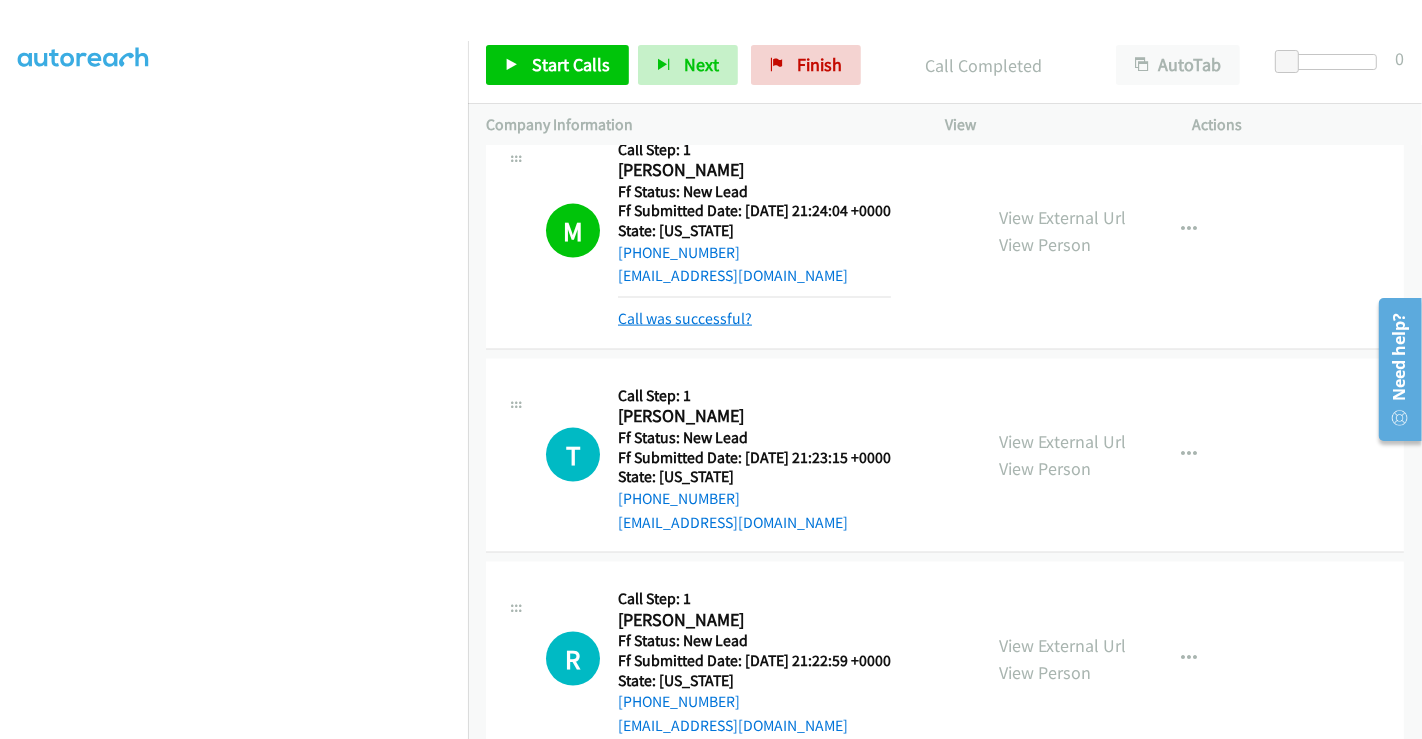 click on "Call was successful?" at bounding box center (685, 318) 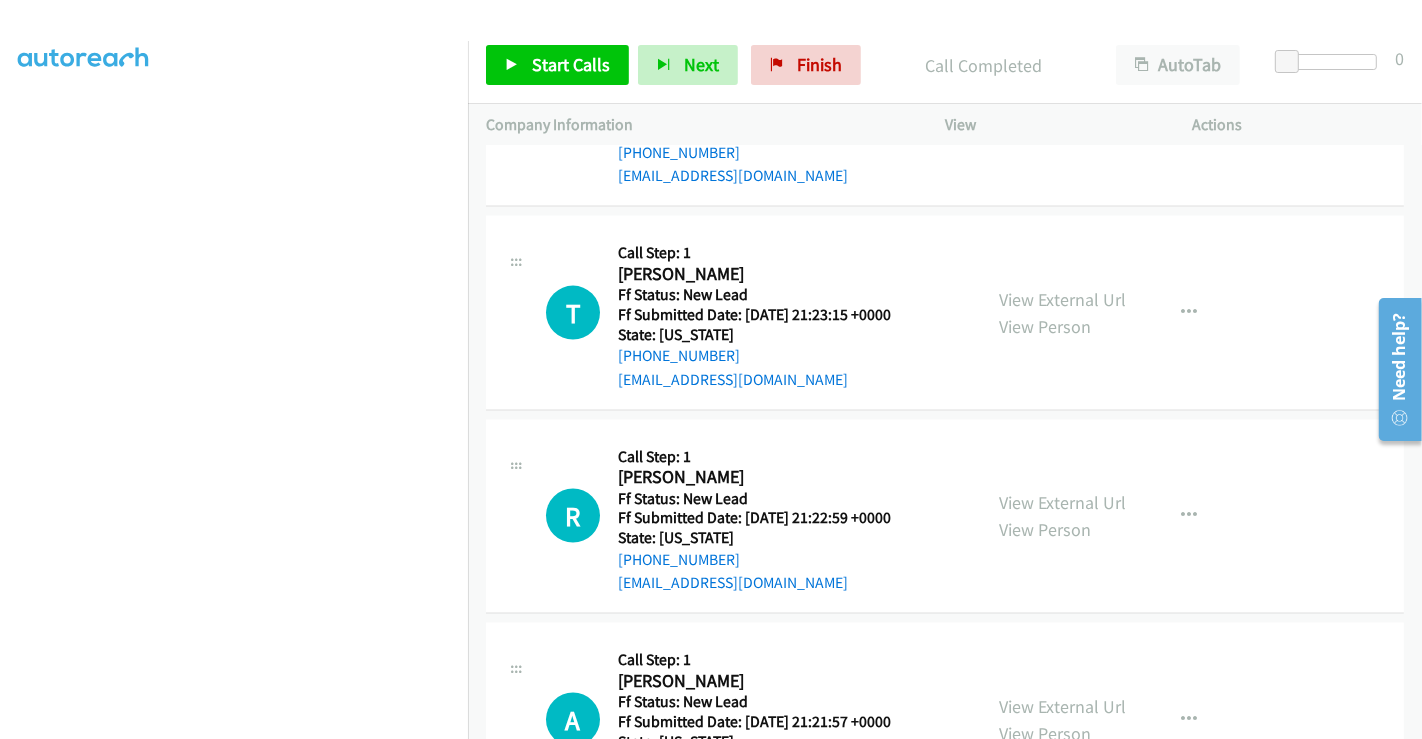 scroll, scrollTop: 2468, scrollLeft: 0, axis: vertical 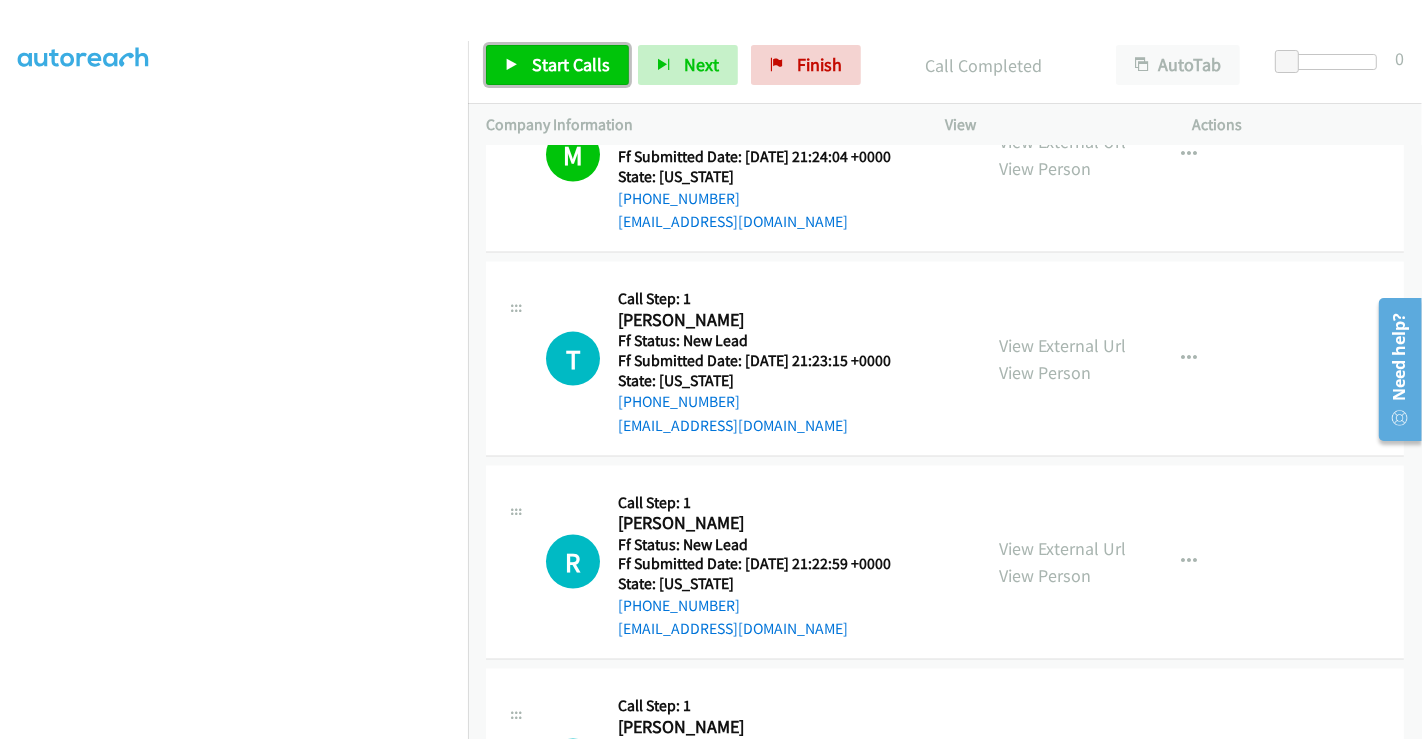 click on "Start Calls" at bounding box center (571, 64) 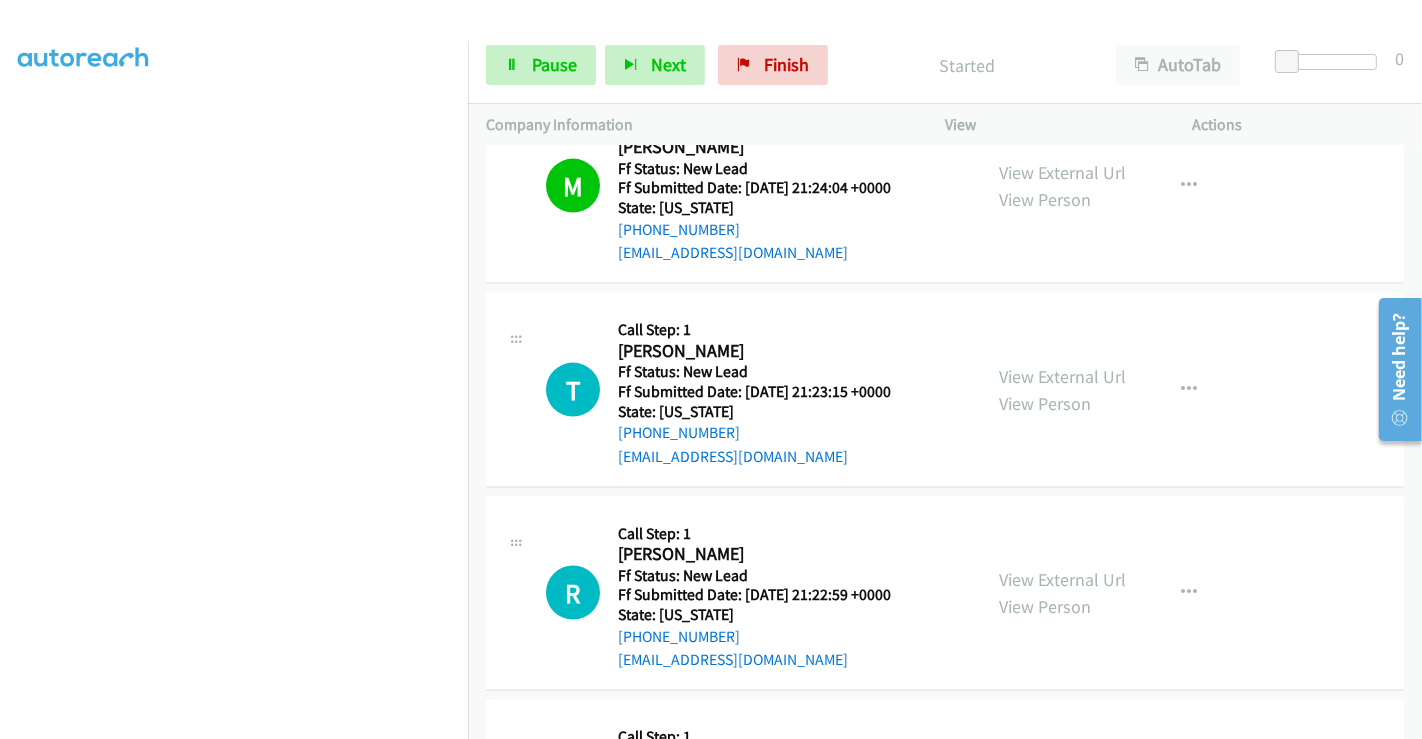 scroll, scrollTop: 2468, scrollLeft: 0, axis: vertical 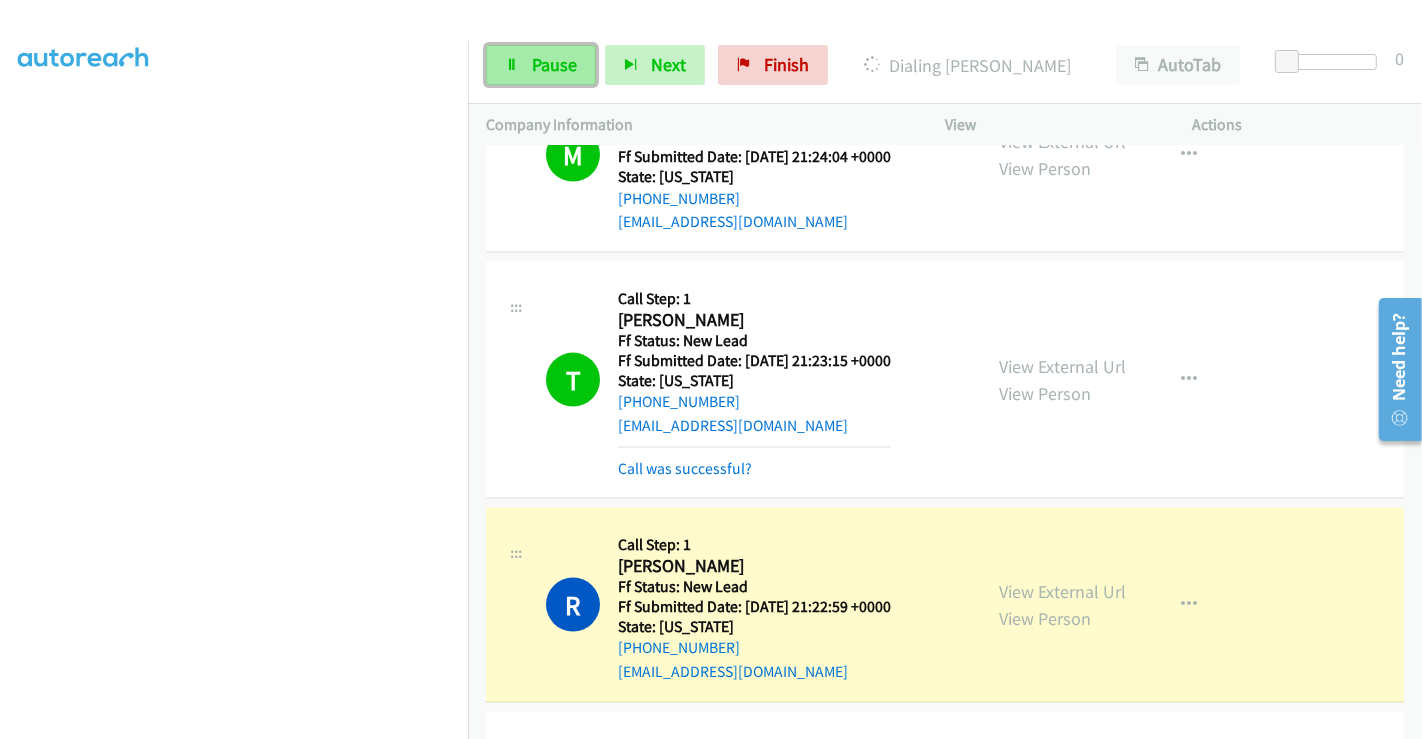 click at bounding box center [512, 66] 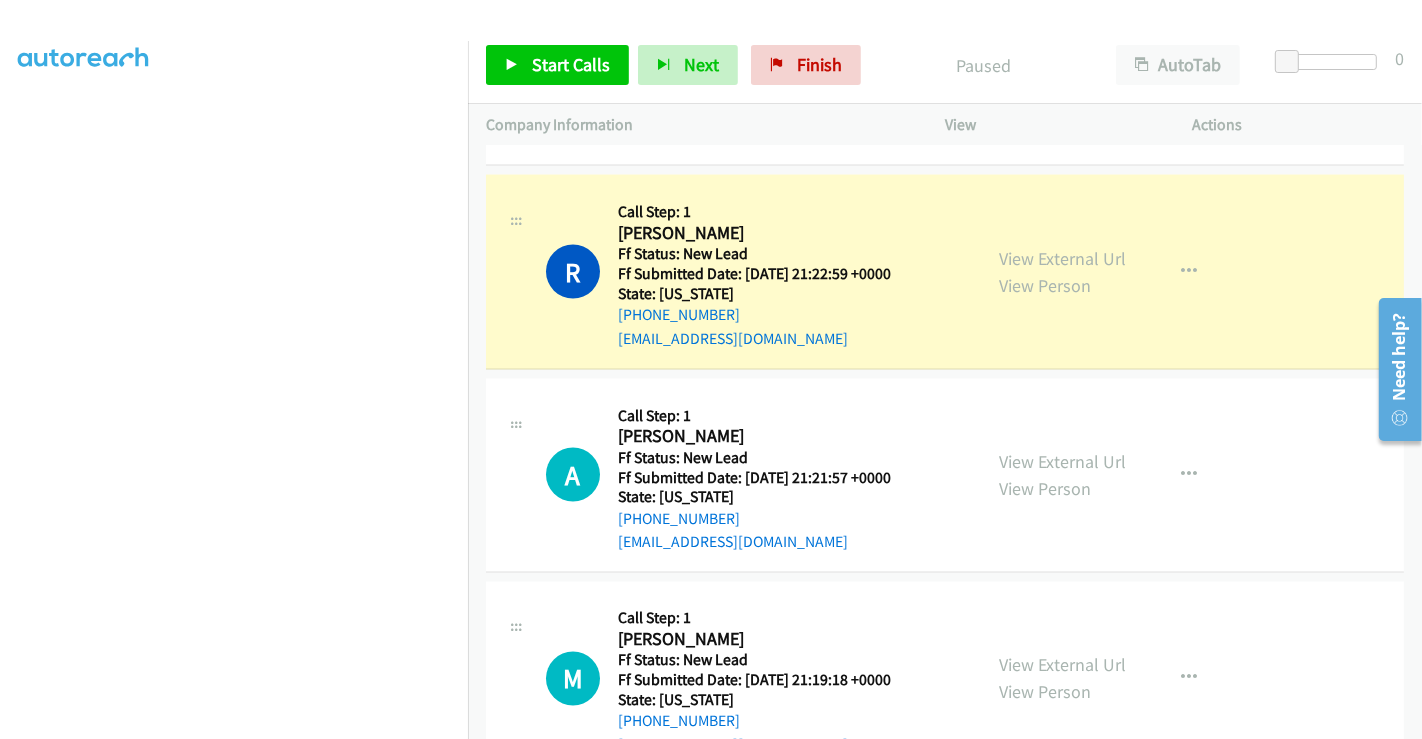 scroll, scrollTop: 3023, scrollLeft: 0, axis: vertical 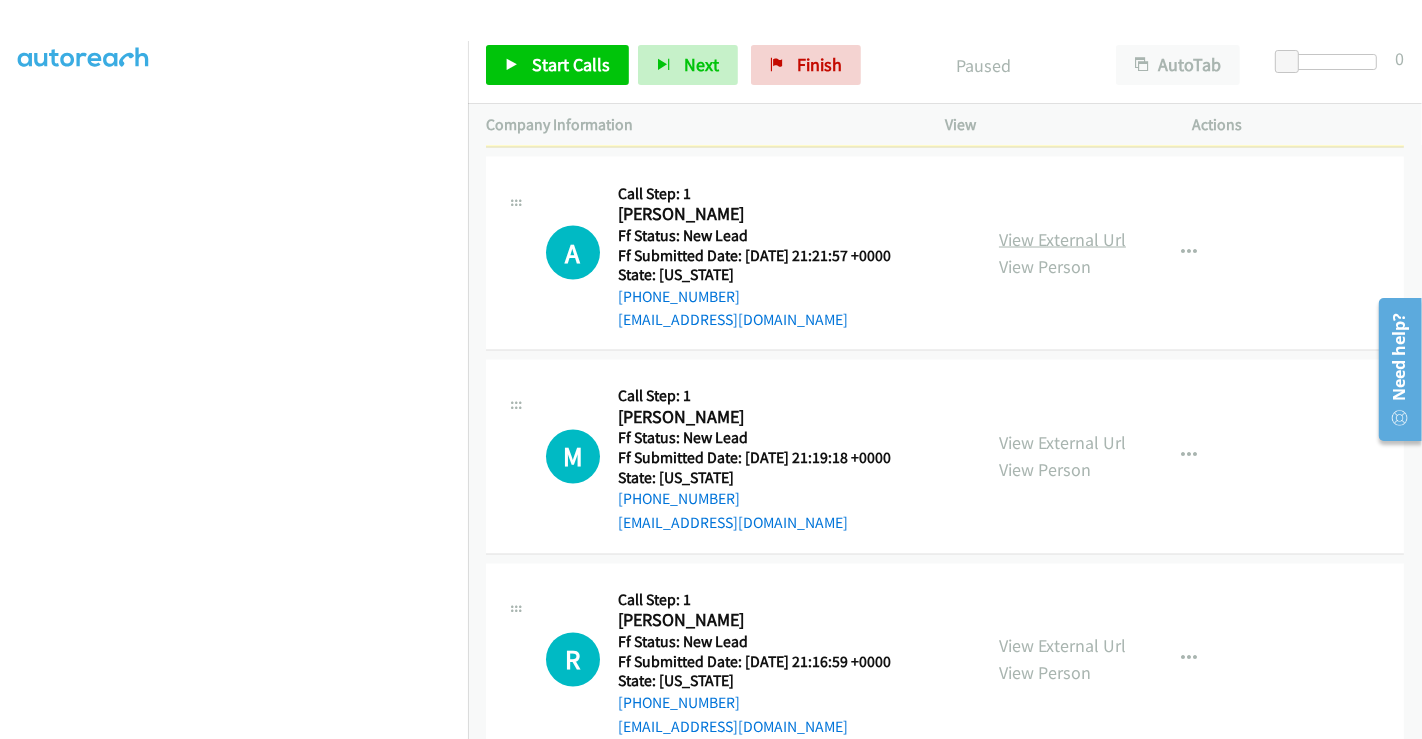 click on "View External Url" at bounding box center [1062, 239] 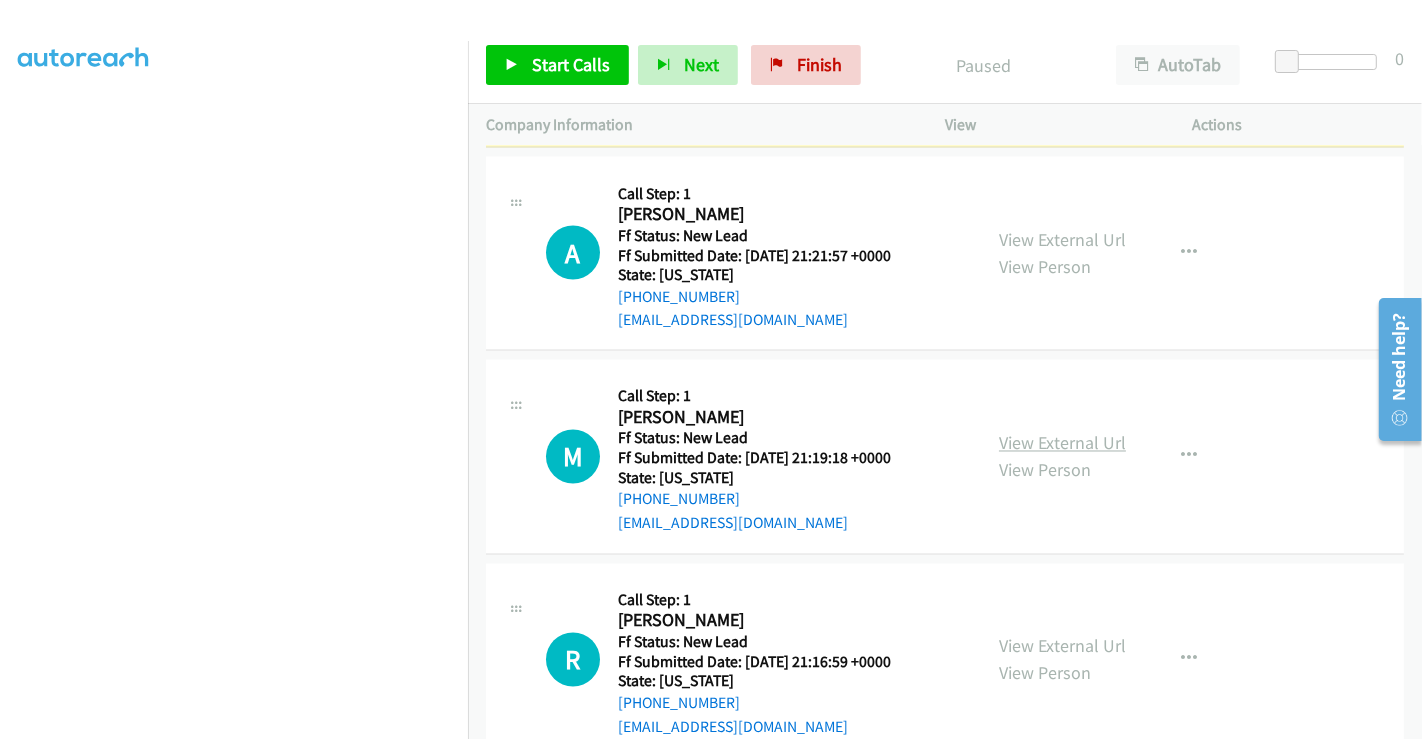 click on "View External Url" at bounding box center [1062, 443] 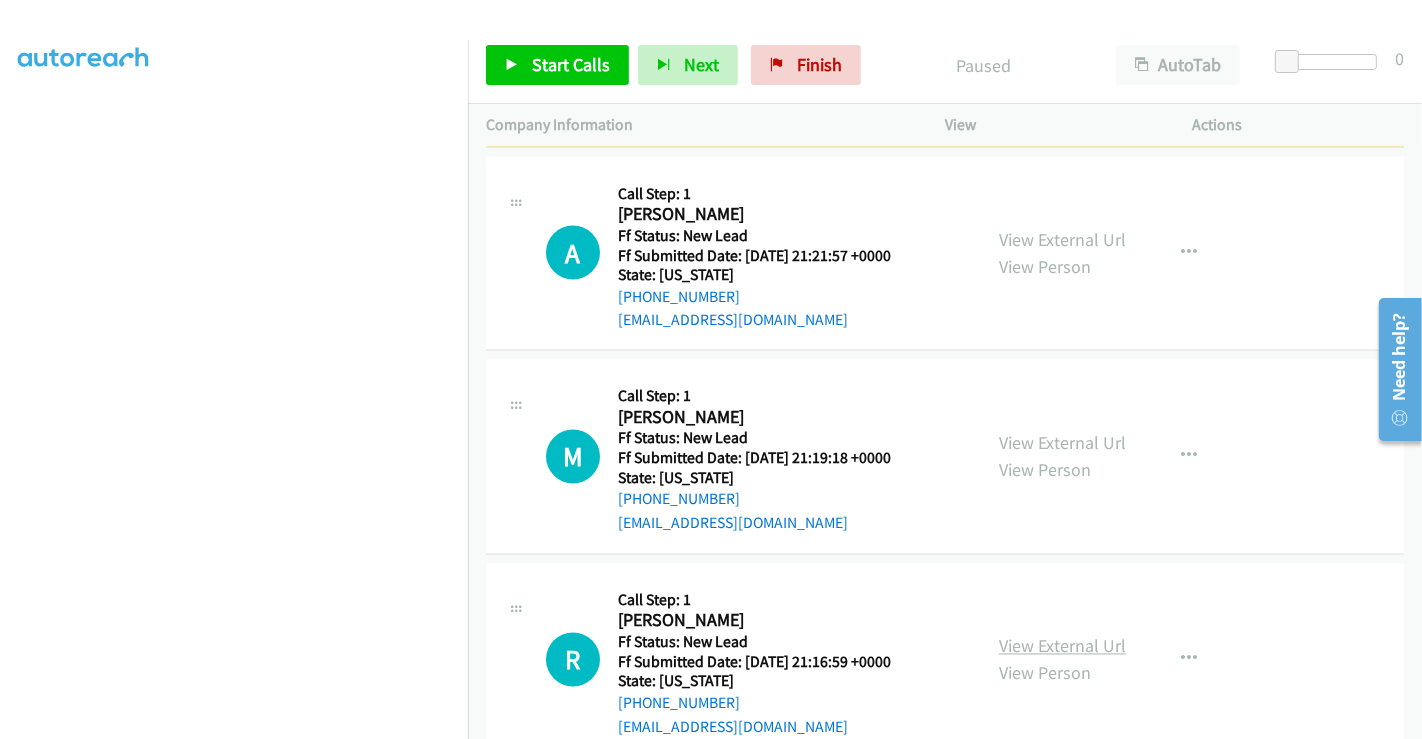 click on "View External Url" at bounding box center [1062, 646] 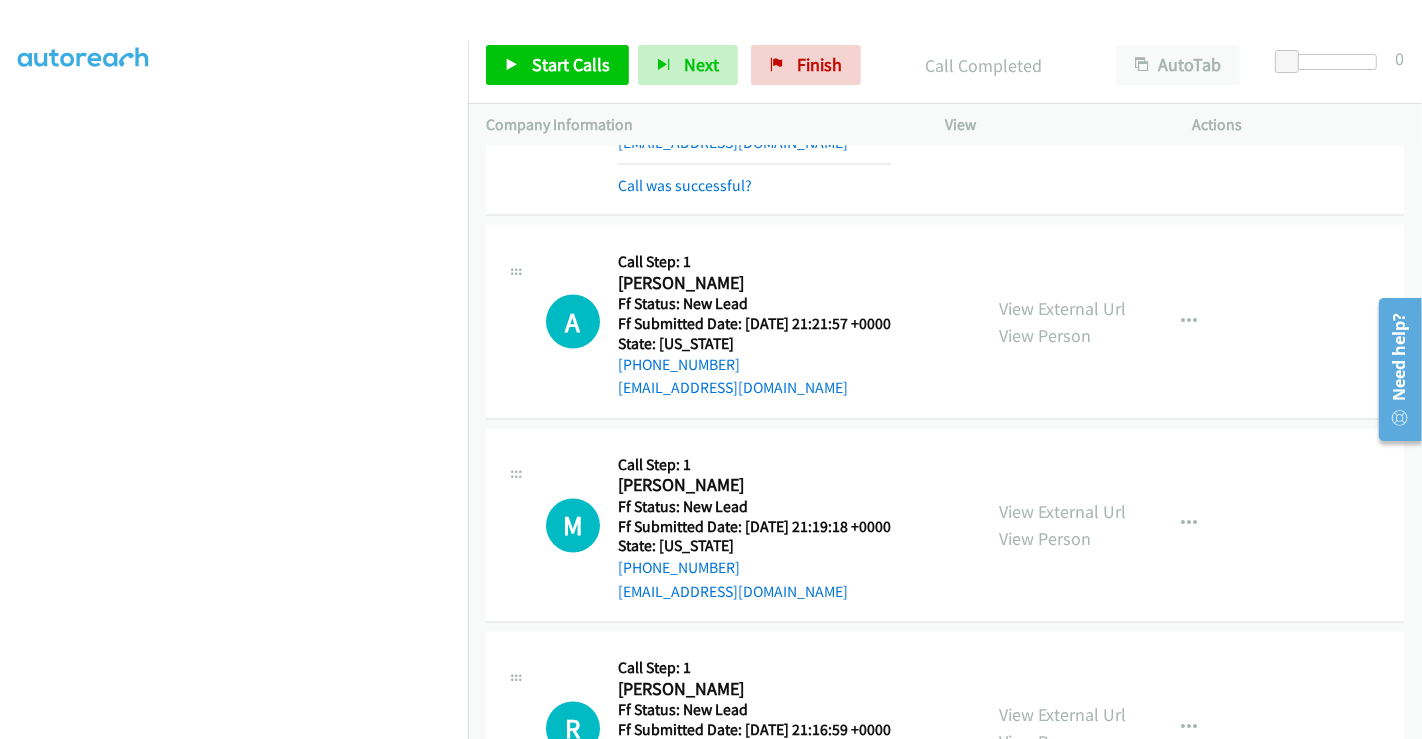 scroll, scrollTop: 3108, scrollLeft: 0, axis: vertical 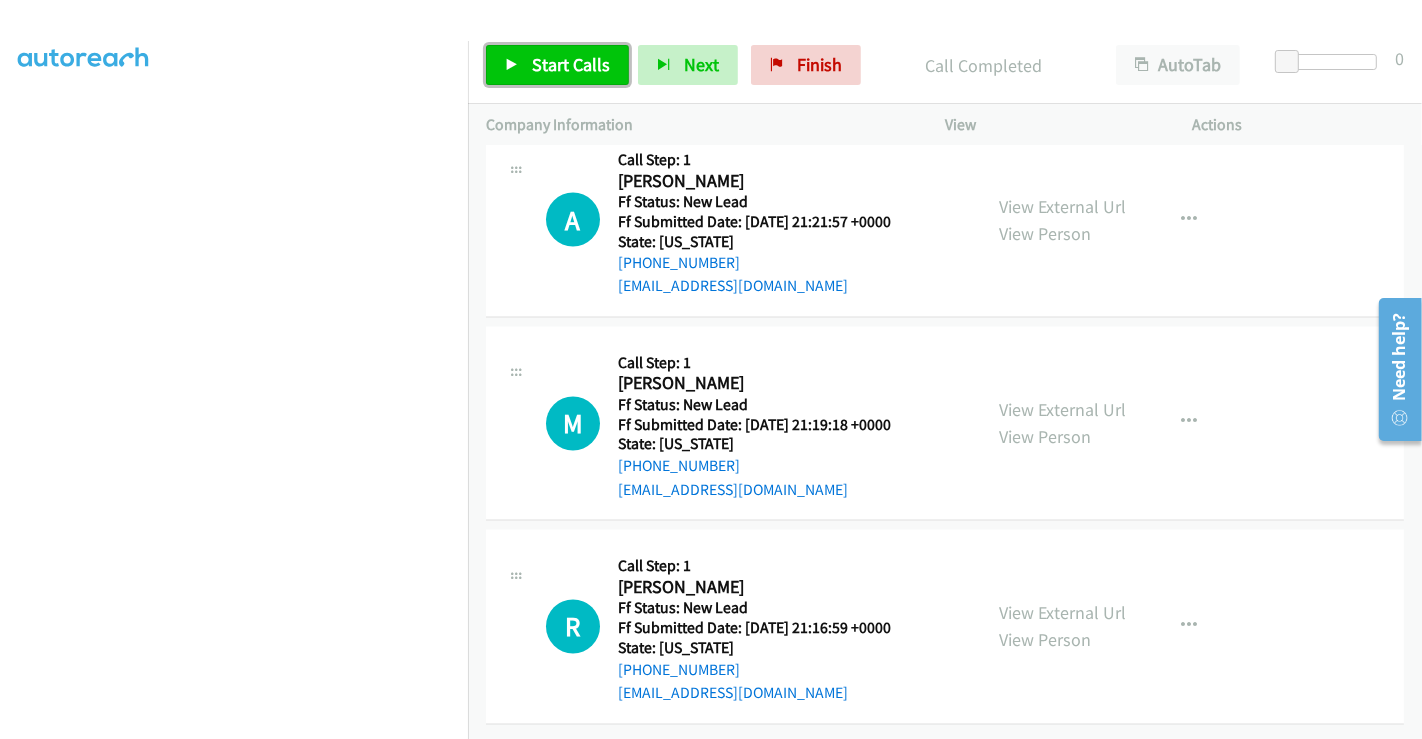 click on "Start Calls" at bounding box center (571, 64) 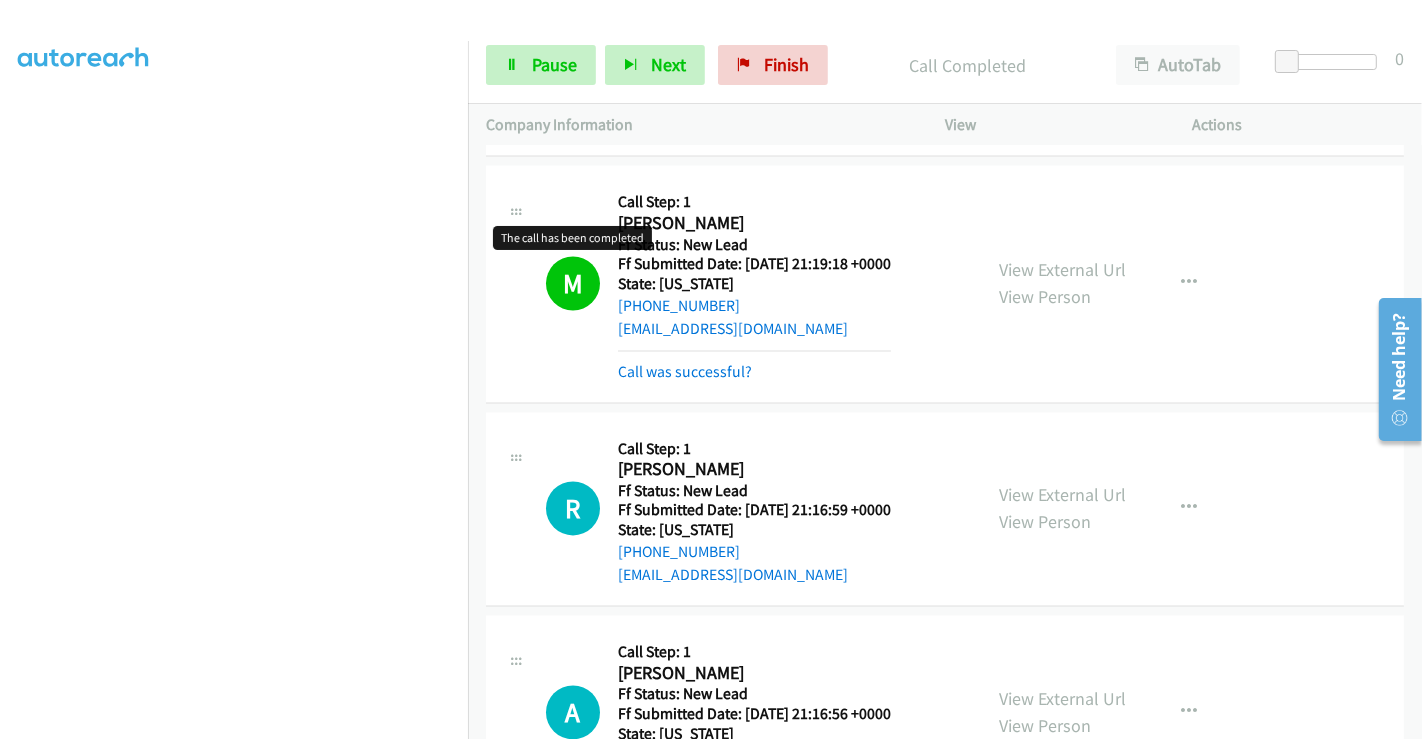 scroll, scrollTop: 3441, scrollLeft: 0, axis: vertical 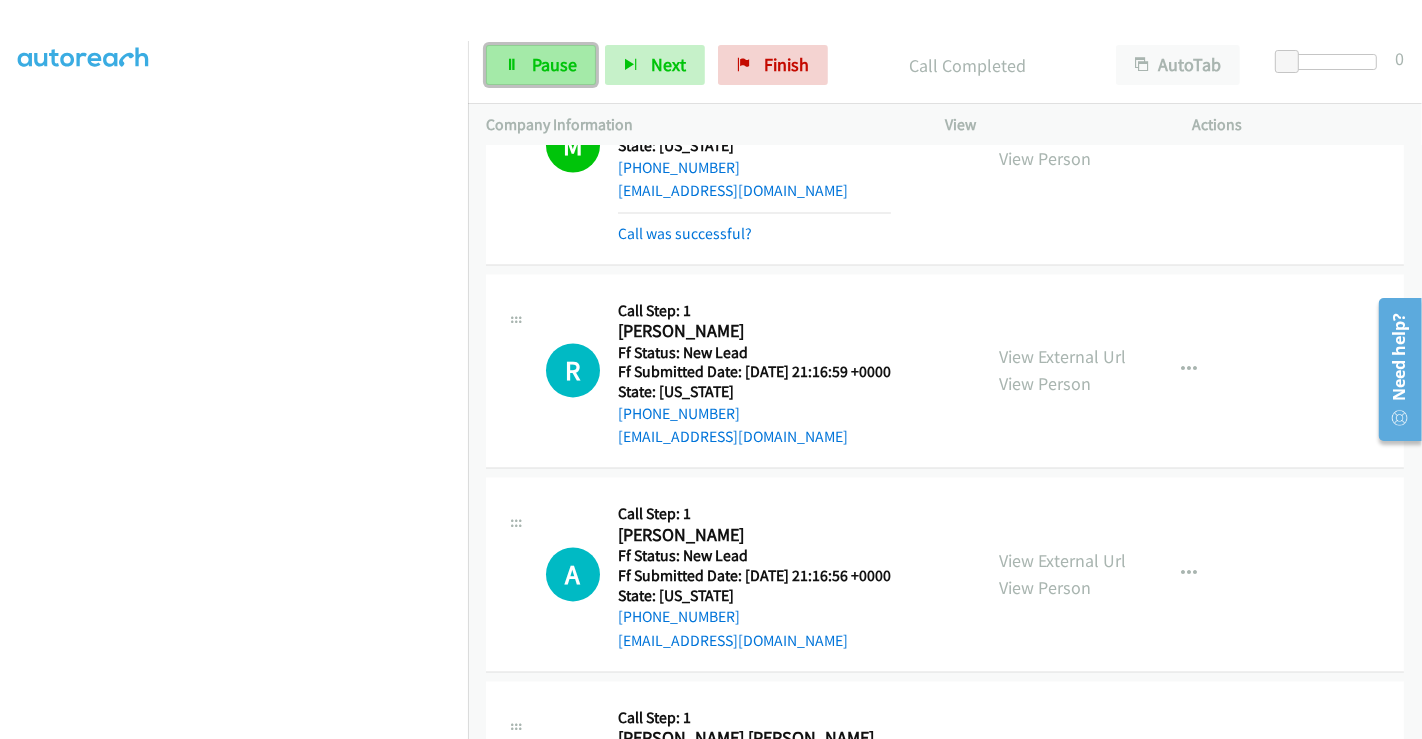 click on "Pause" at bounding box center (541, 65) 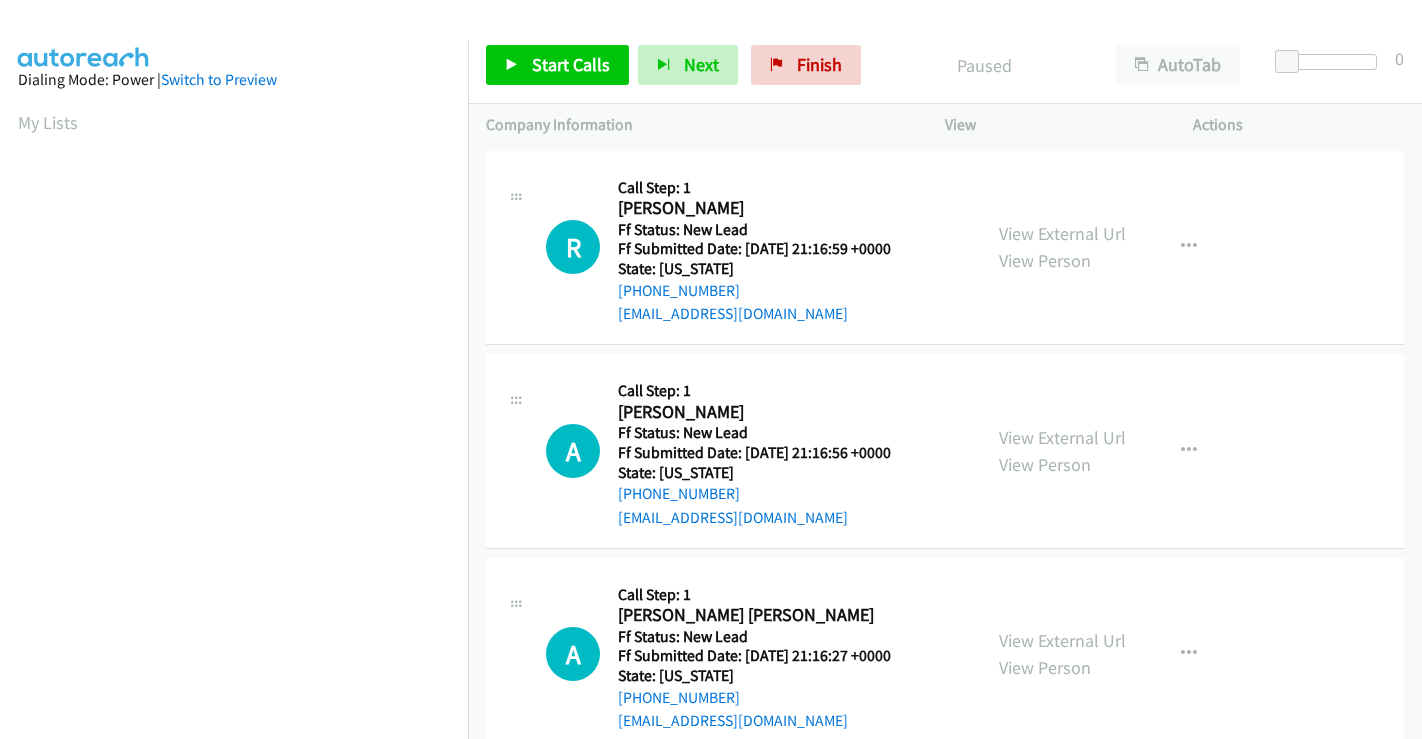 scroll, scrollTop: 0, scrollLeft: 0, axis: both 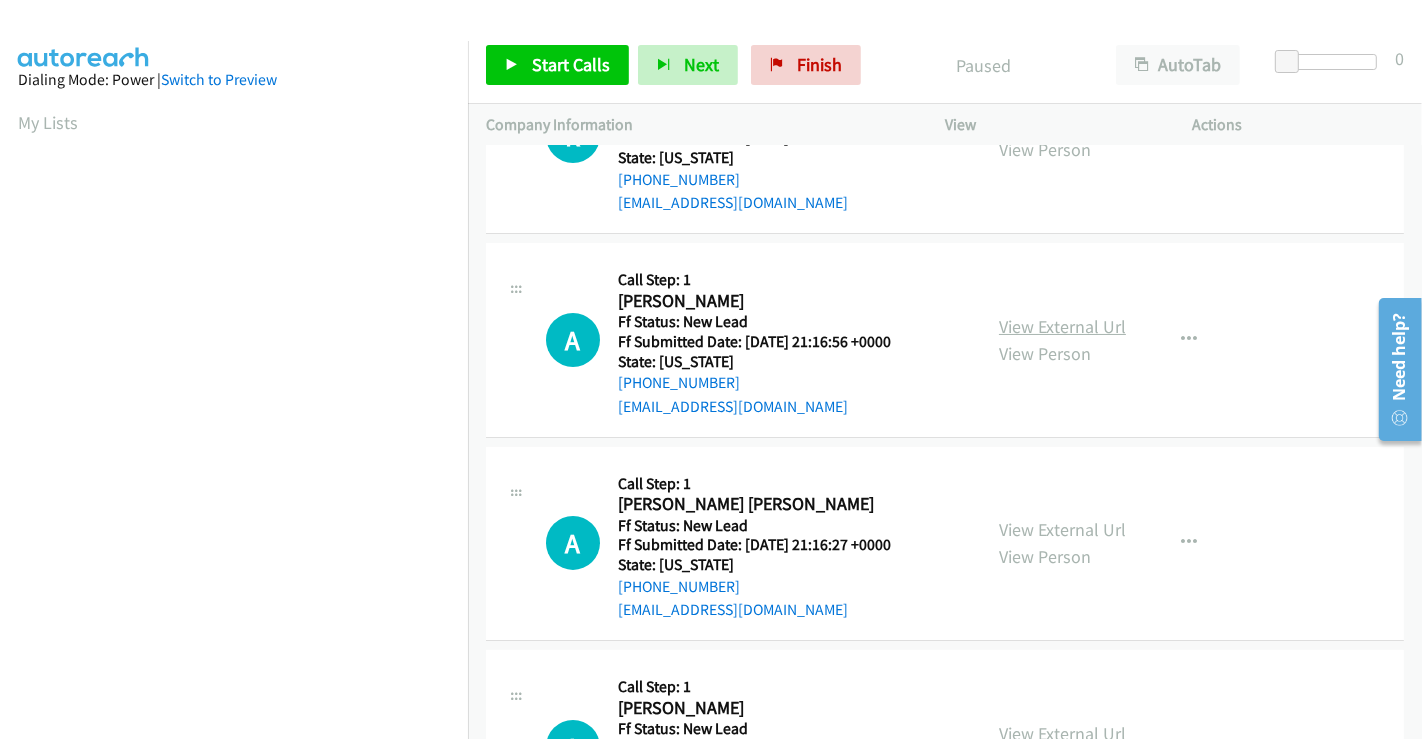 click on "View External Url" at bounding box center [1062, 326] 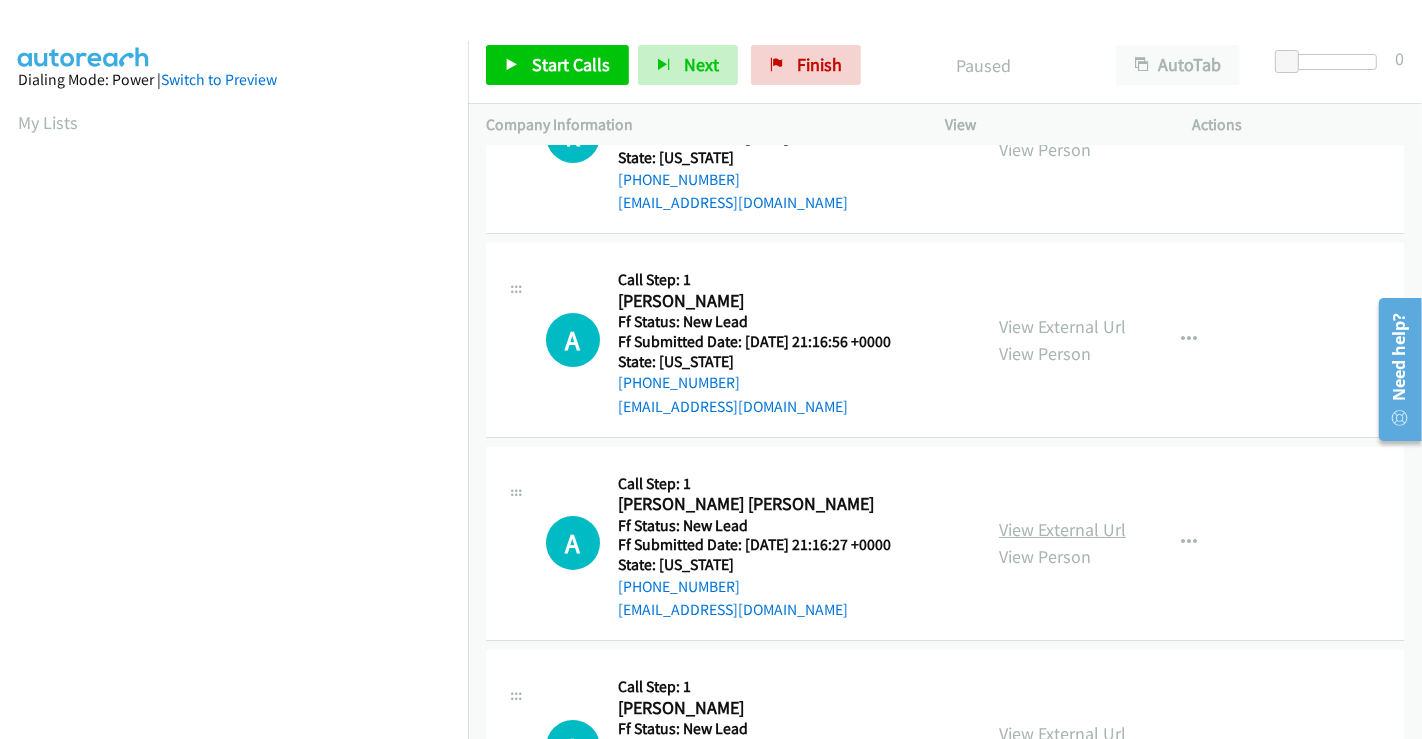click on "View External Url" at bounding box center [1062, 529] 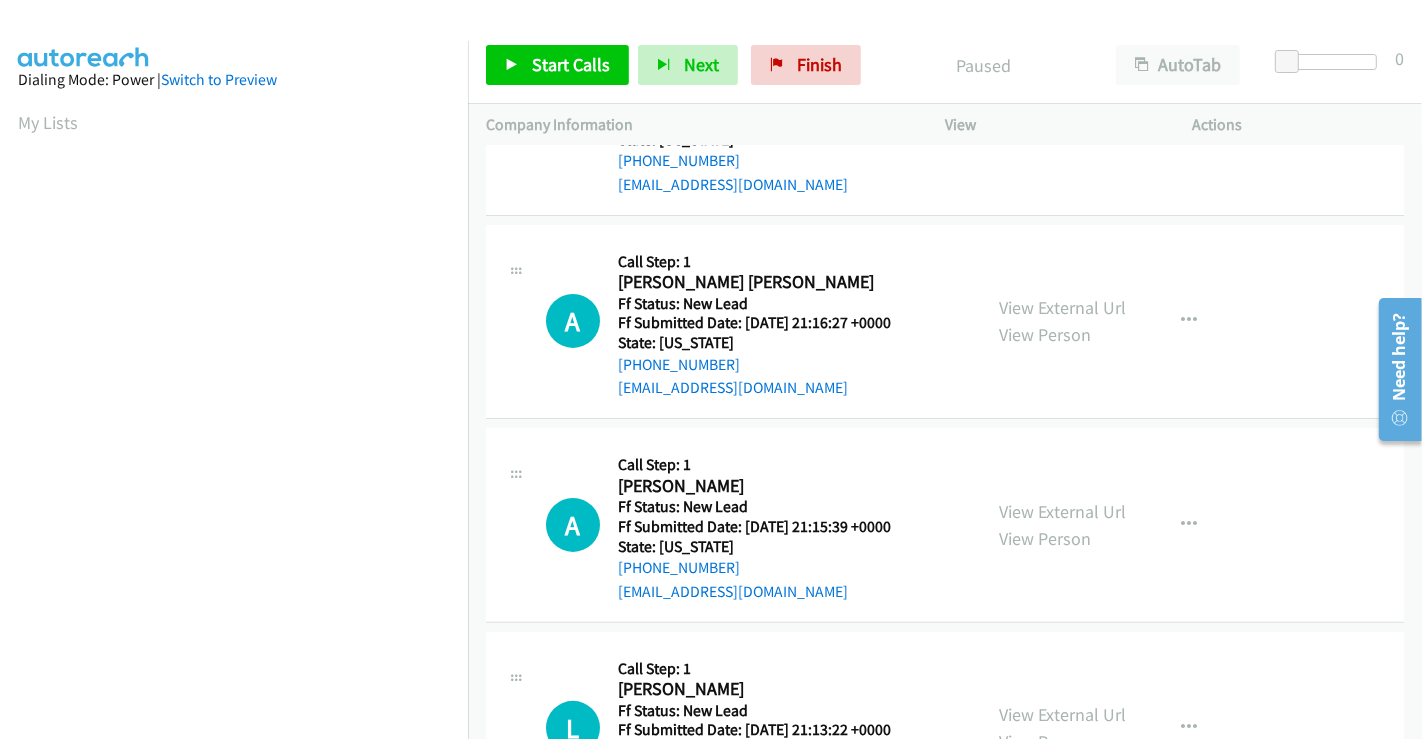 scroll, scrollTop: 449, scrollLeft: 0, axis: vertical 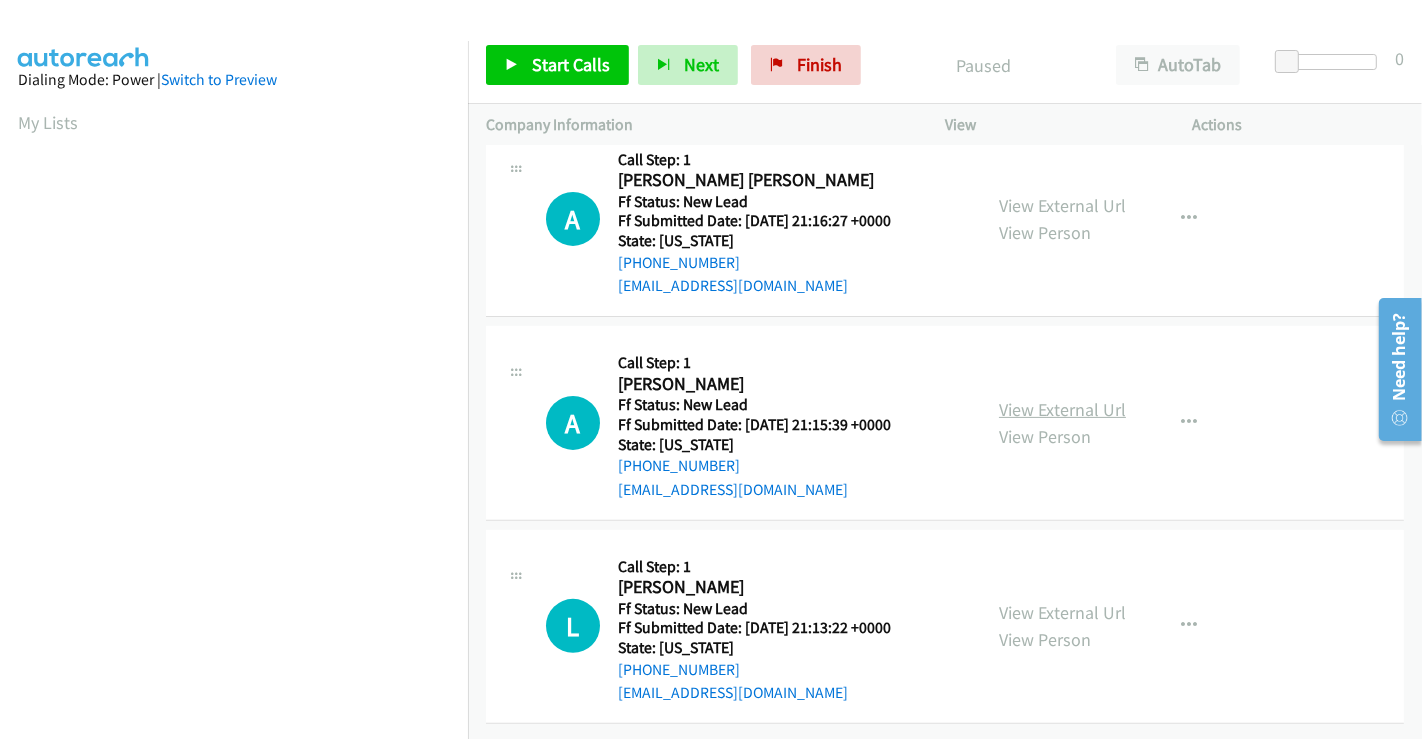 click on "View External Url" at bounding box center [1062, 409] 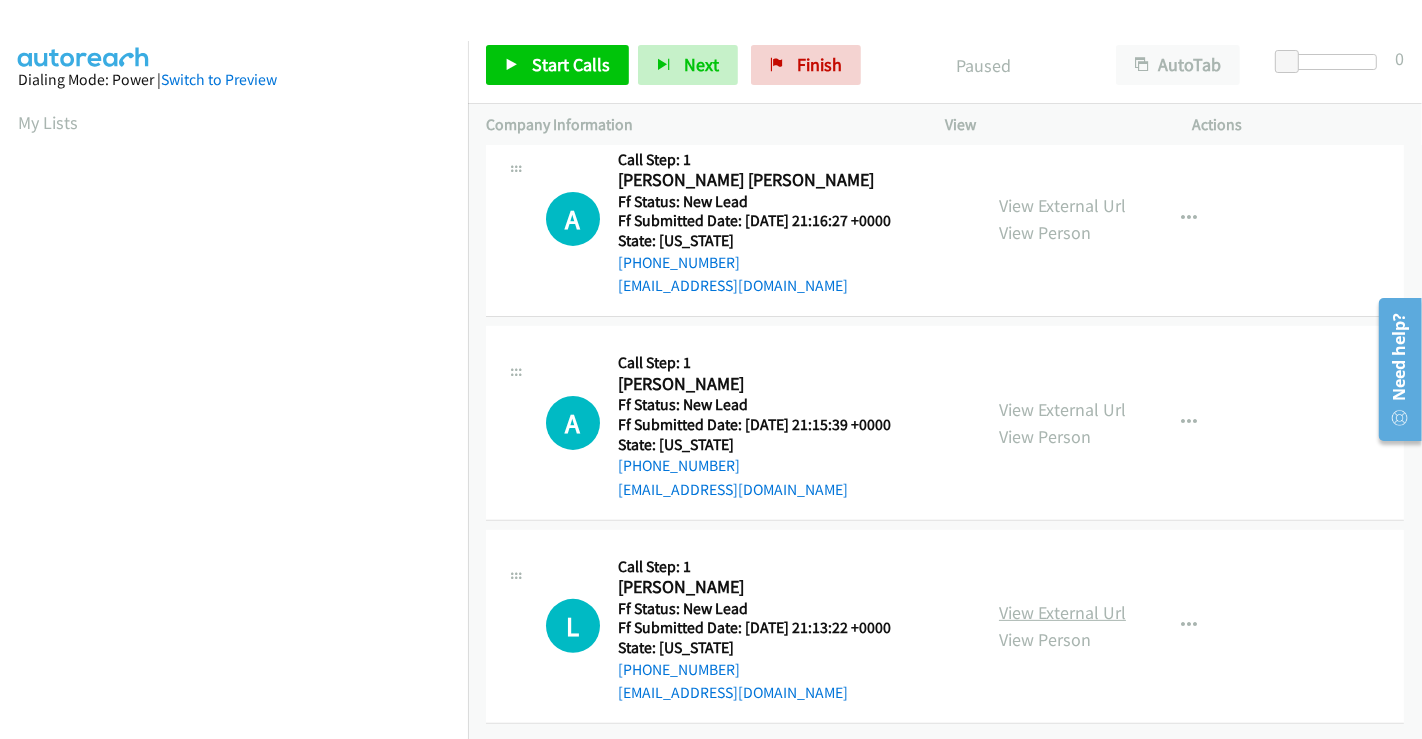 click on "View External Url" at bounding box center (1062, 612) 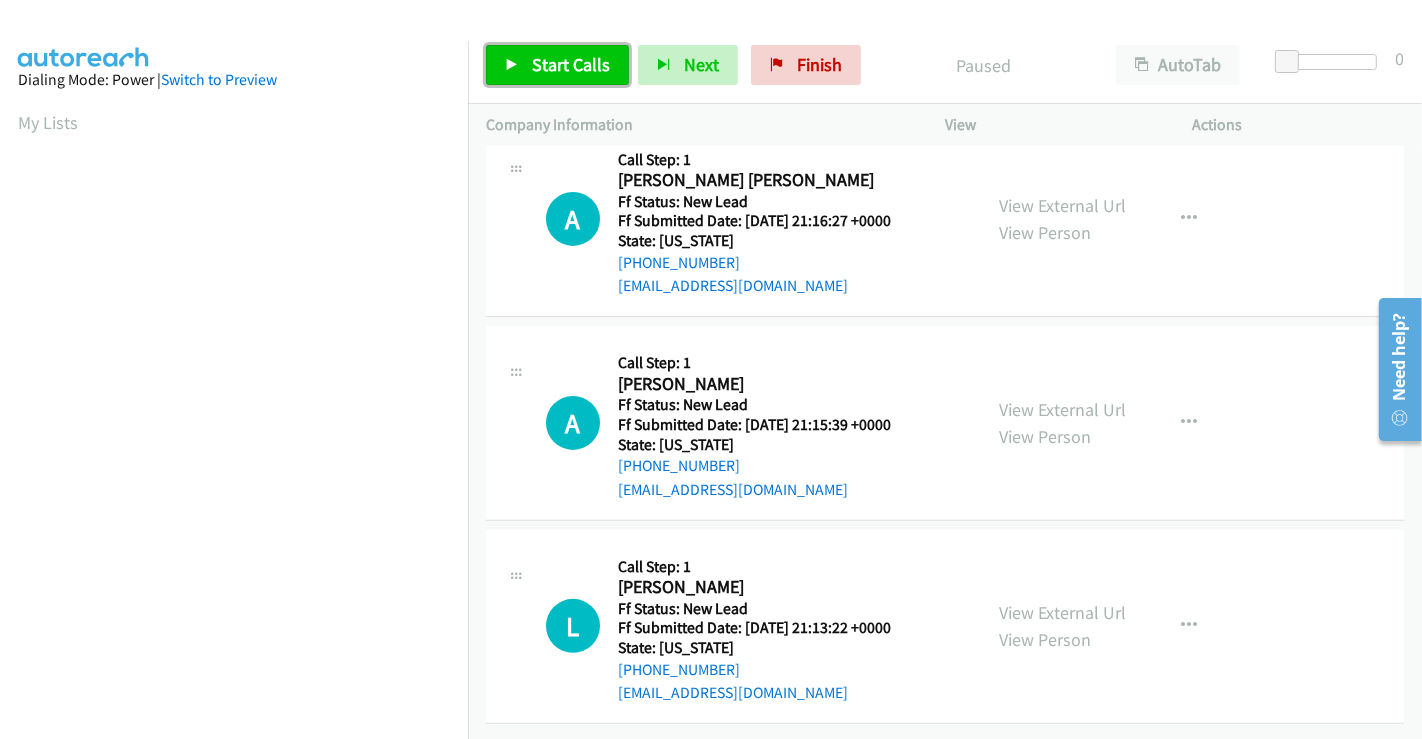 click on "Start Calls" at bounding box center [571, 64] 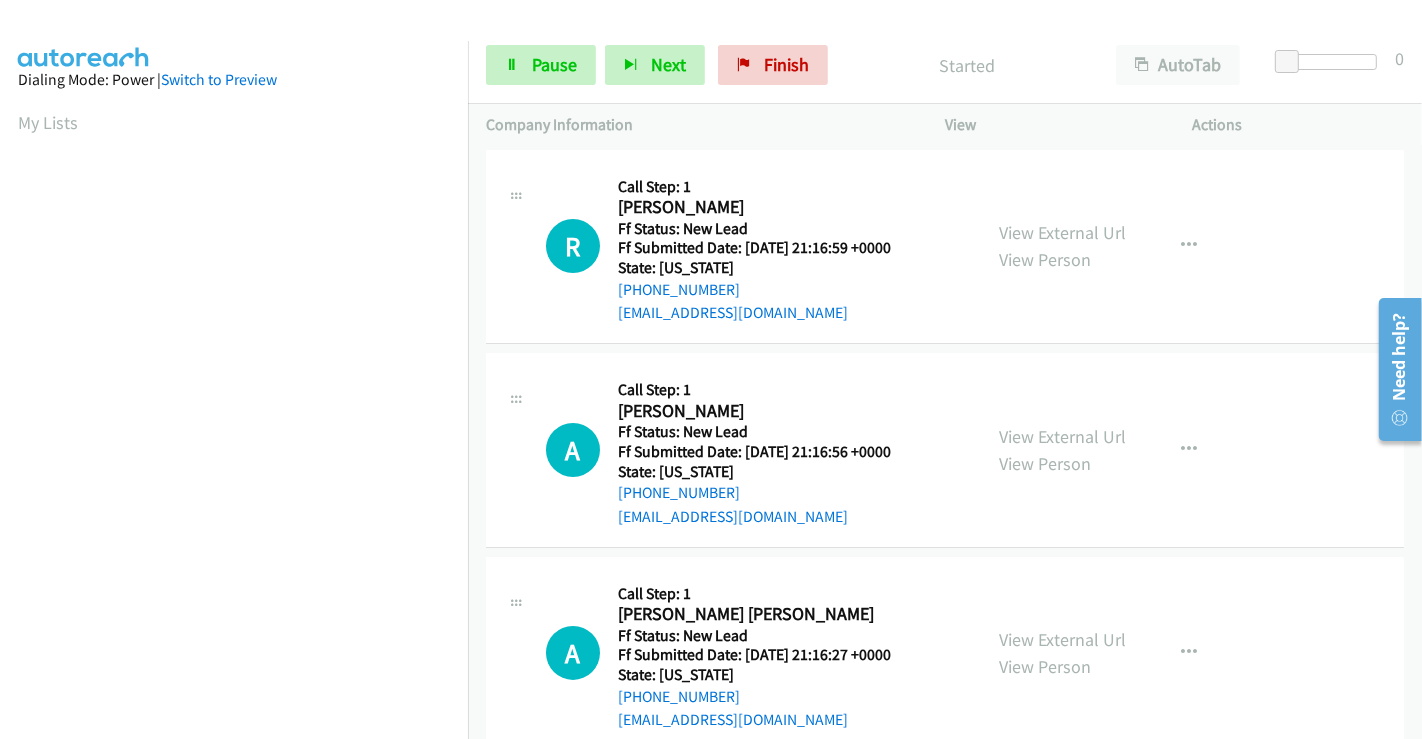 scroll, scrollTop: 0, scrollLeft: 0, axis: both 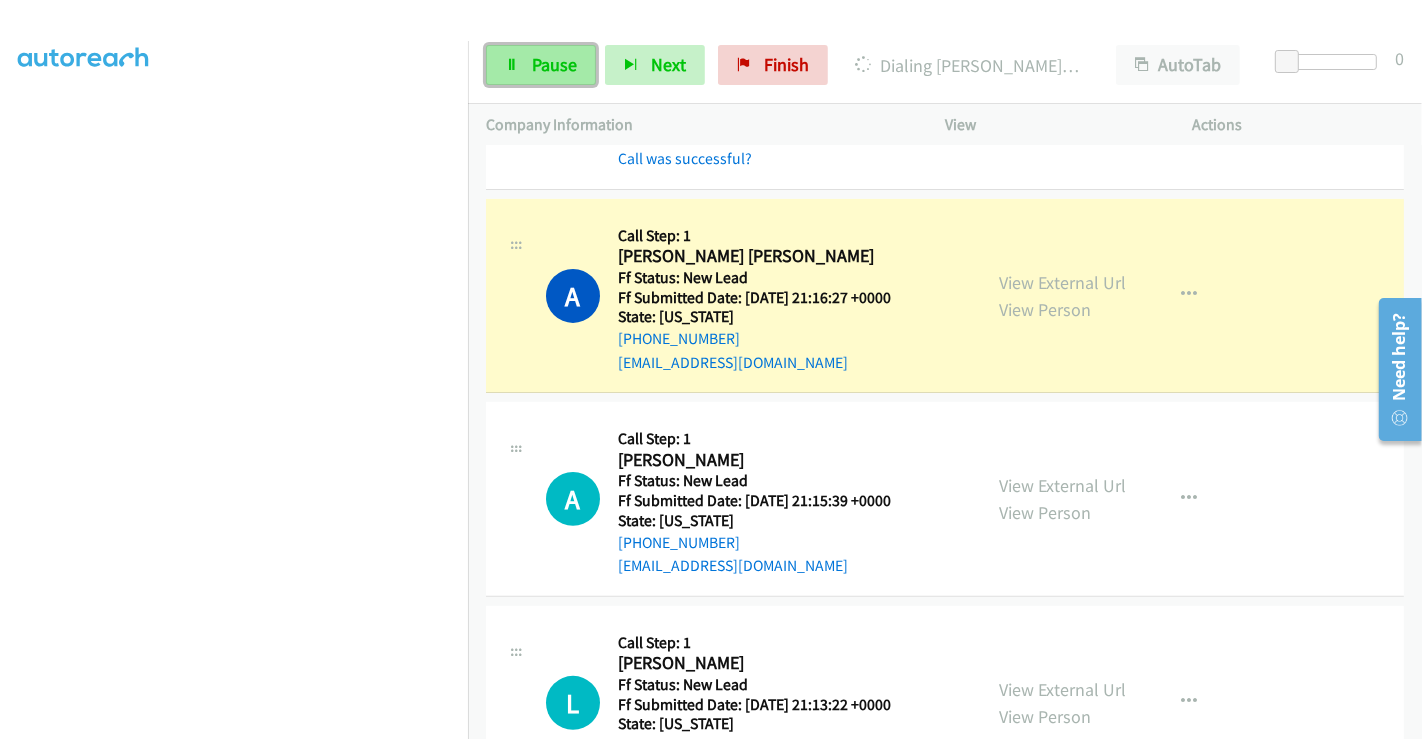 click on "Pause" at bounding box center [541, 65] 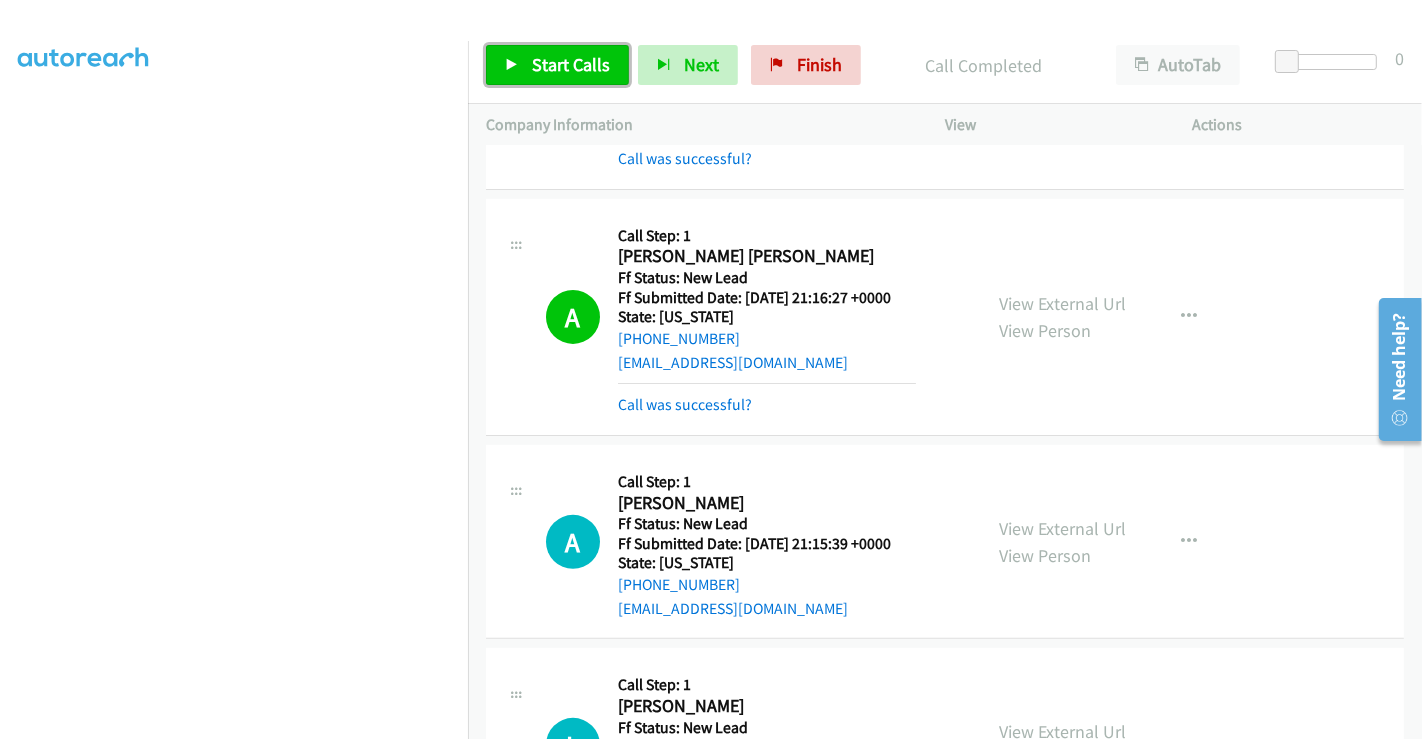 click on "Start Calls" at bounding box center [571, 64] 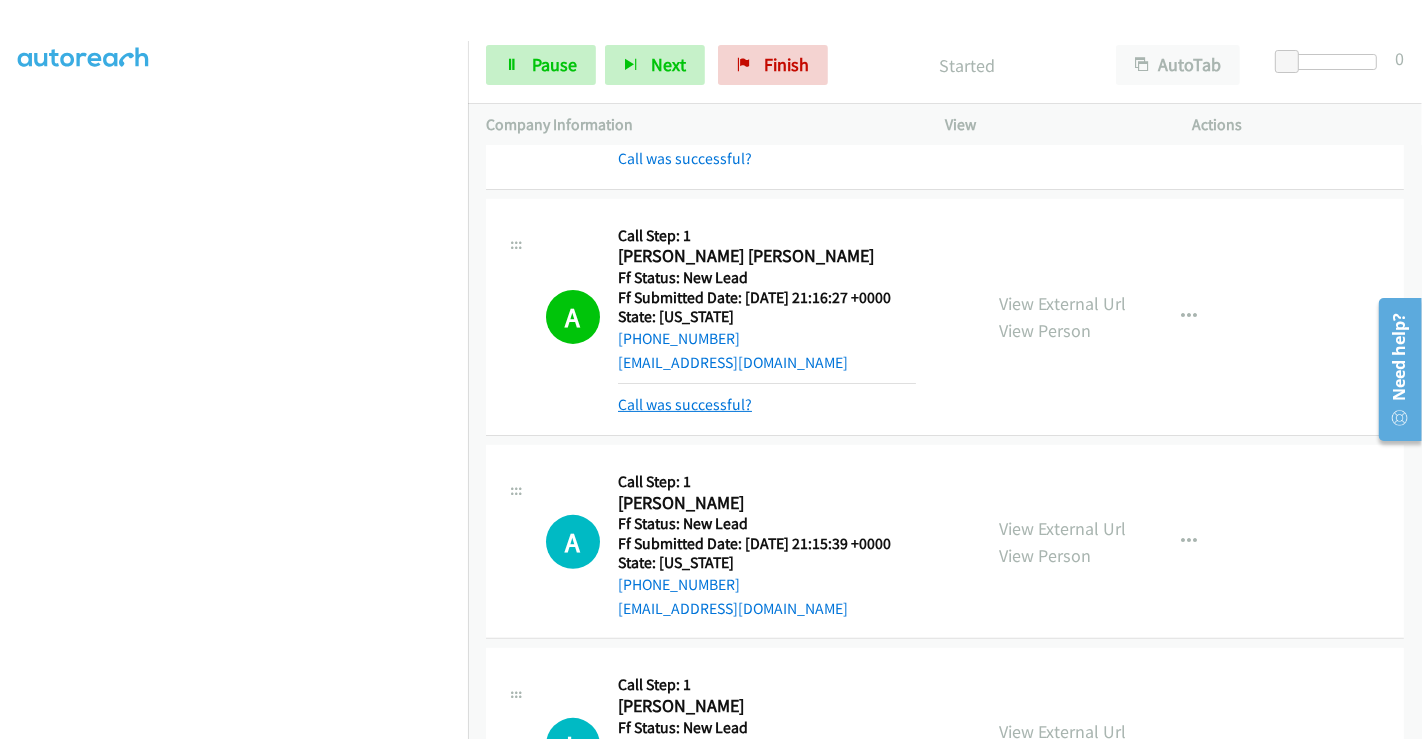 click on "Call was successful?" at bounding box center (685, 404) 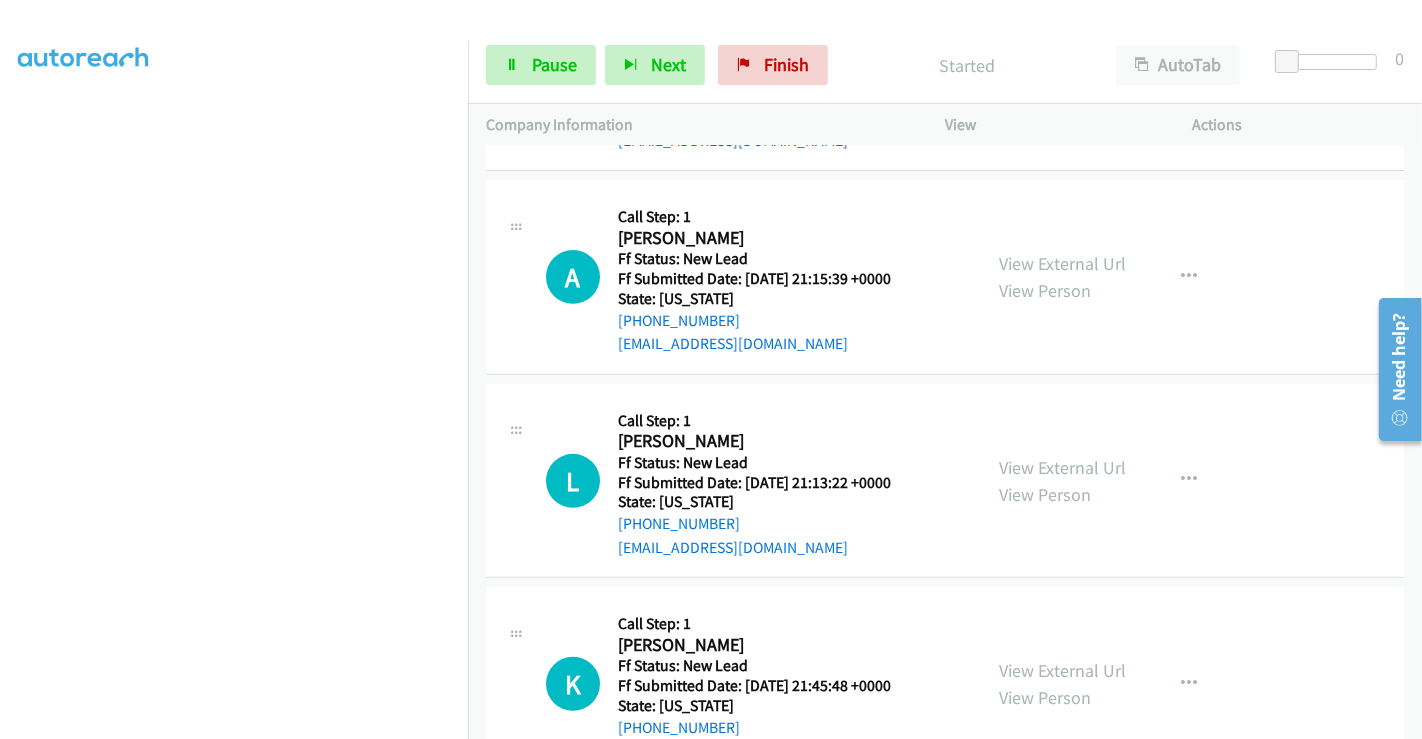 scroll, scrollTop: 555, scrollLeft: 0, axis: vertical 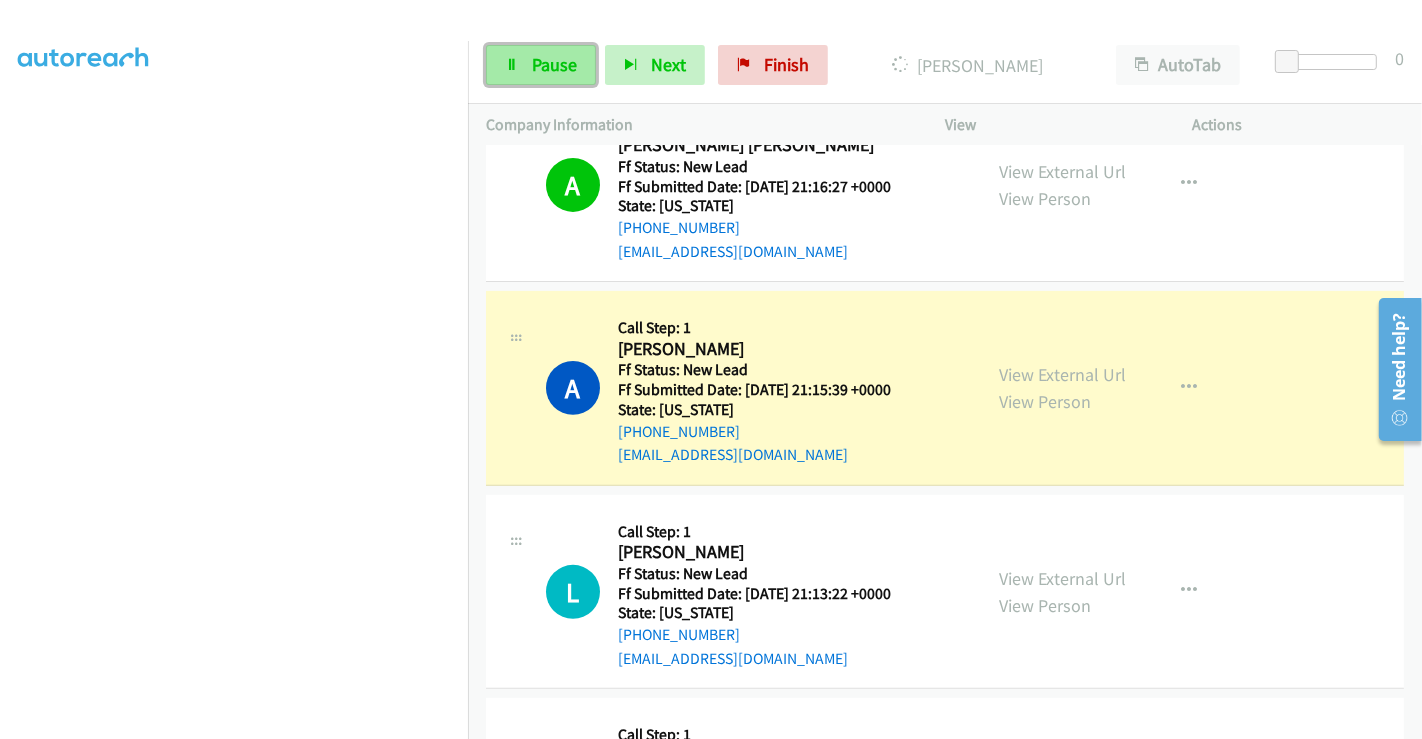 click on "Pause" at bounding box center (541, 65) 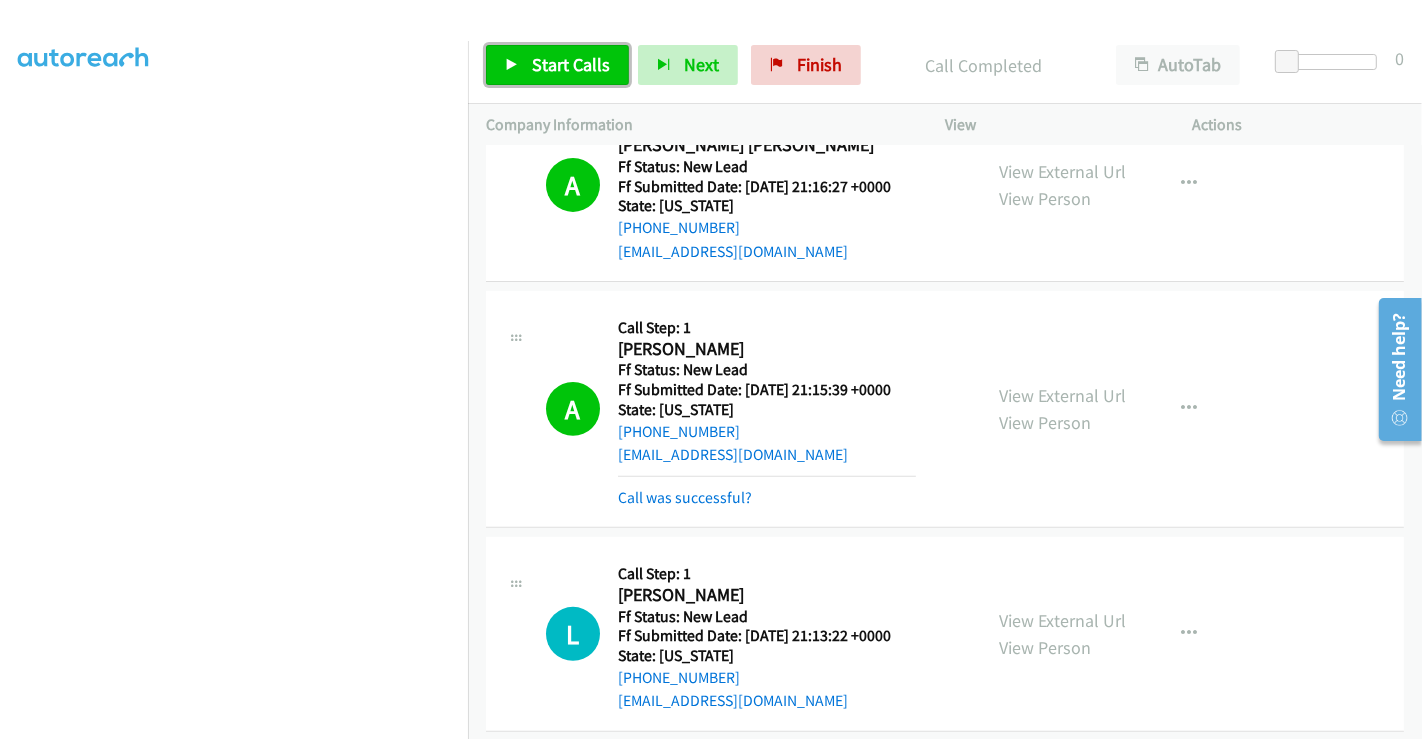 click on "Start Calls" at bounding box center (571, 64) 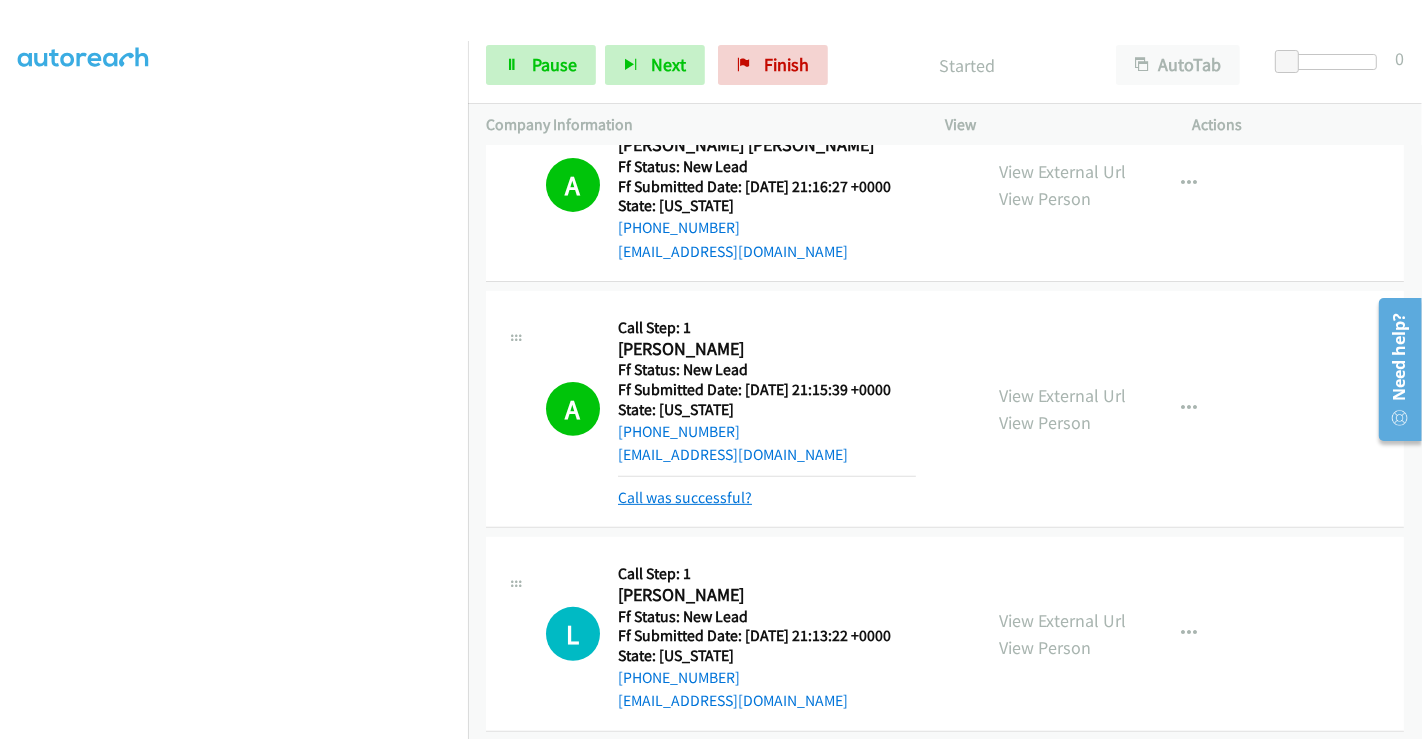 click on "Call was successful?" at bounding box center [685, 497] 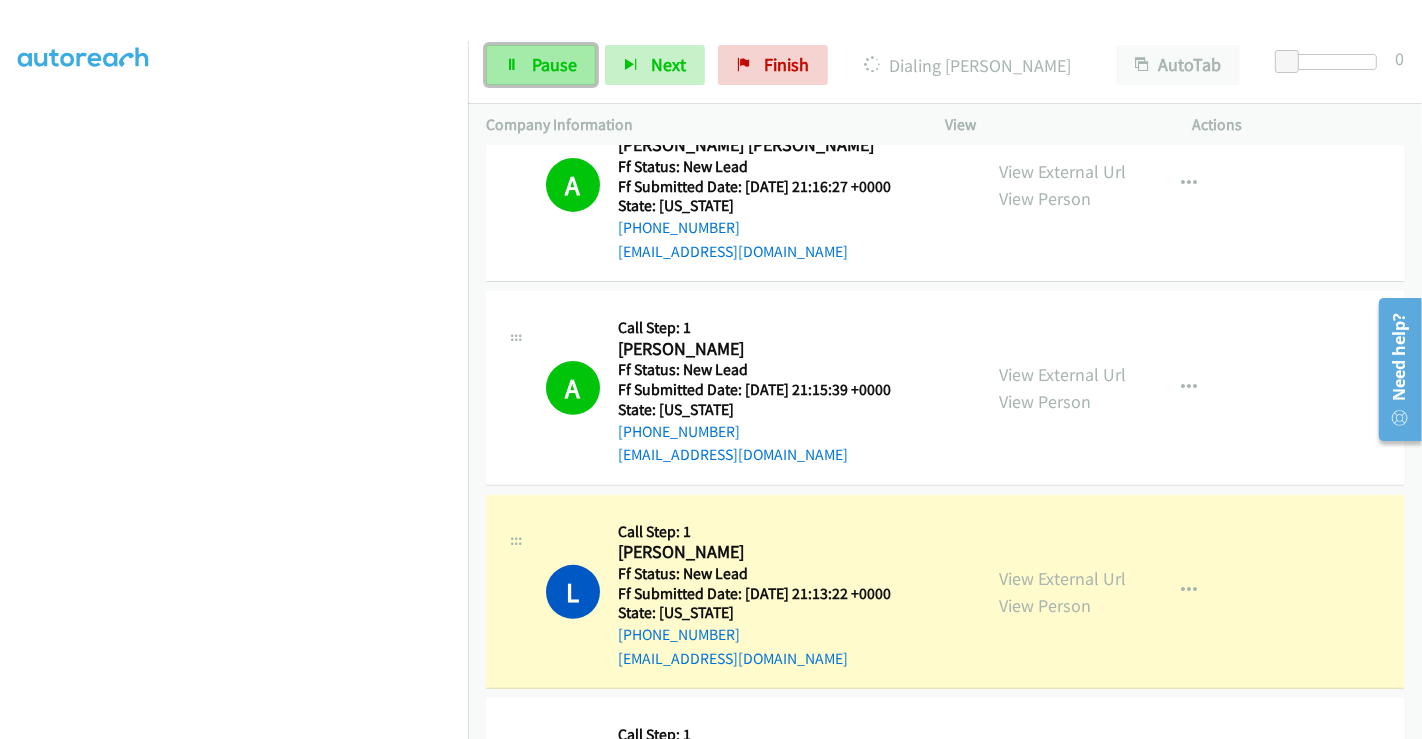 click on "Pause" at bounding box center [554, 64] 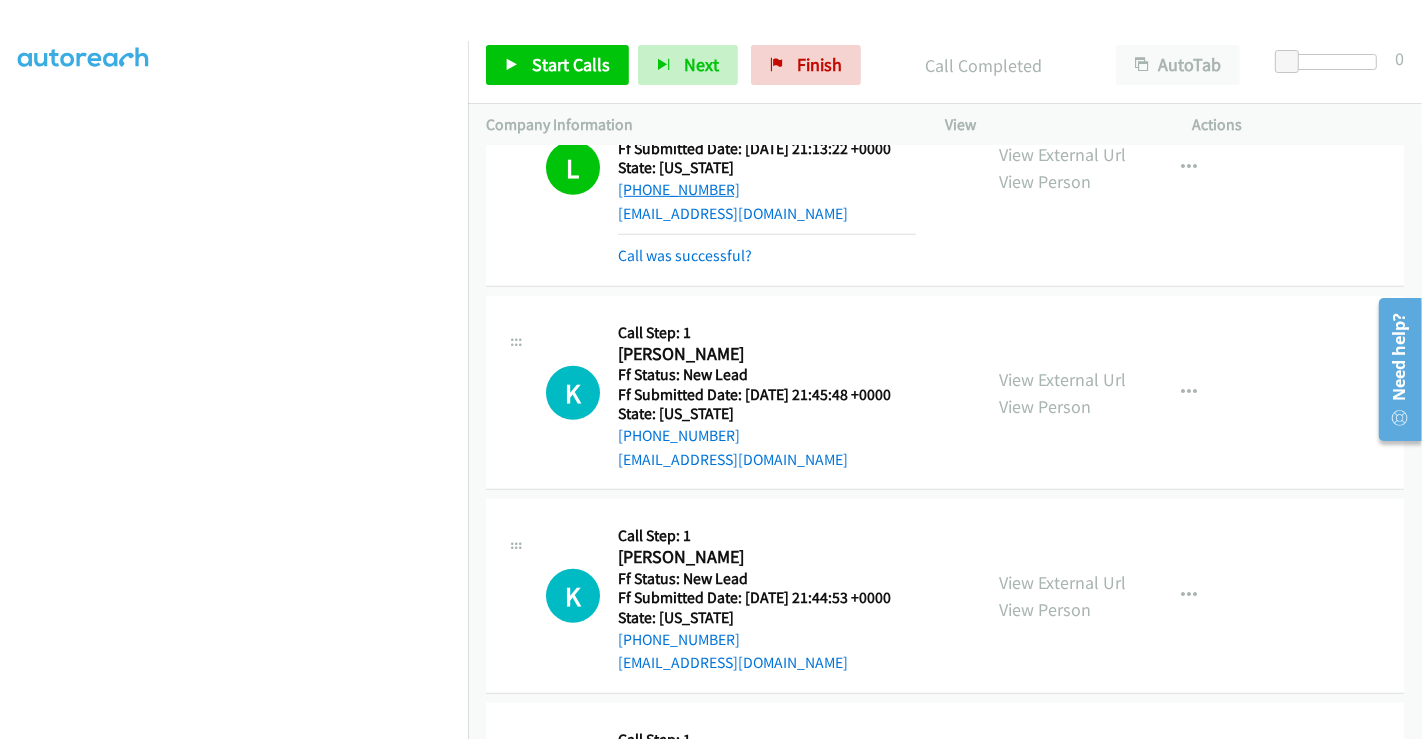scroll, scrollTop: 1186, scrollLeft: 0, axis: vertical 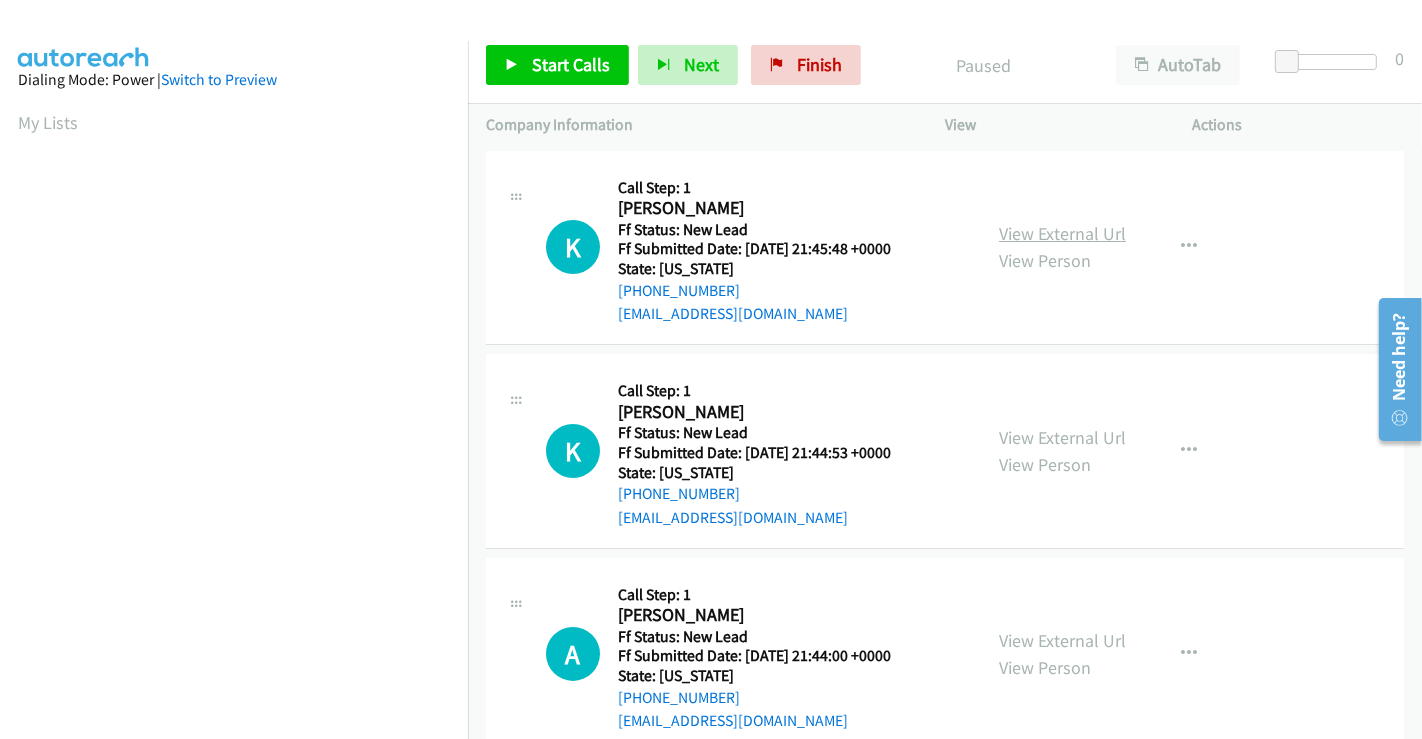 click on "View External Url" at bounding box center [1062, 233] 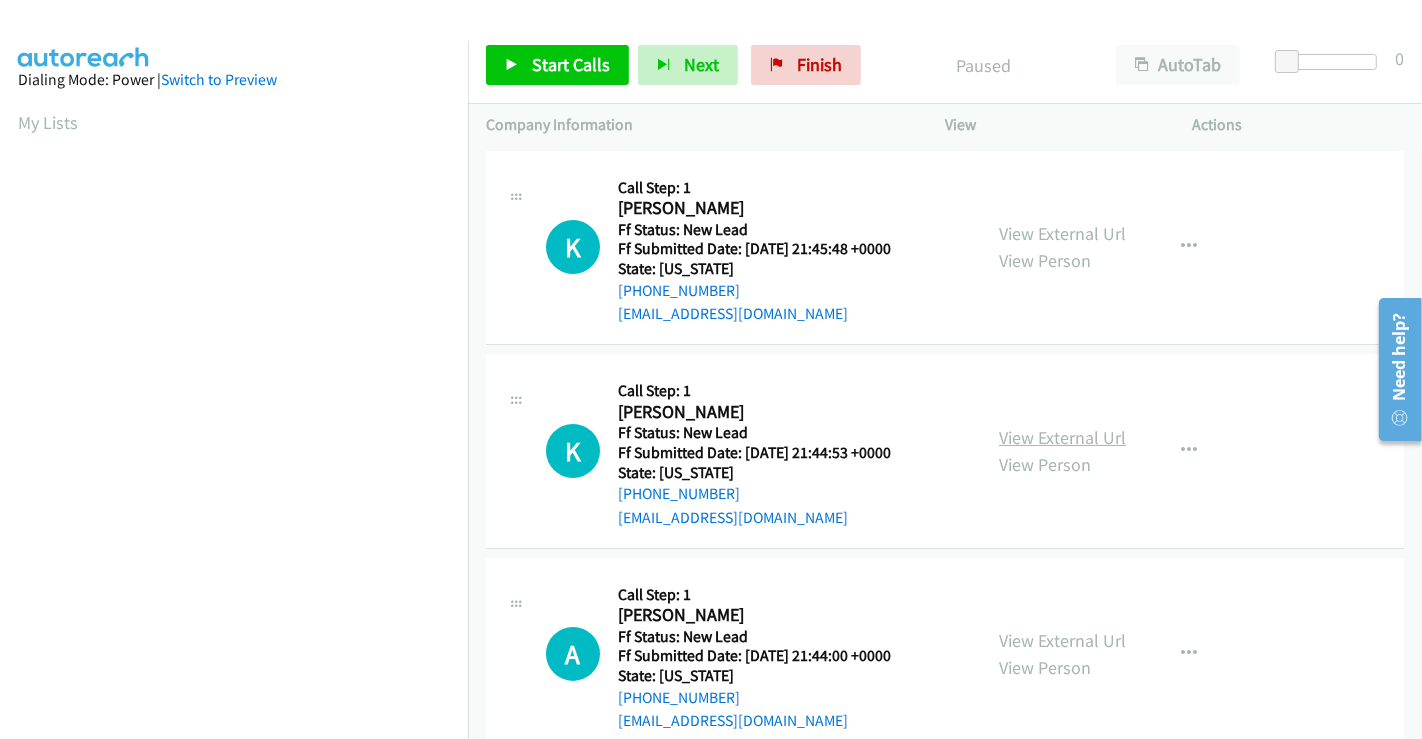 click on "View External Url" at bounding box center [1062, 437] 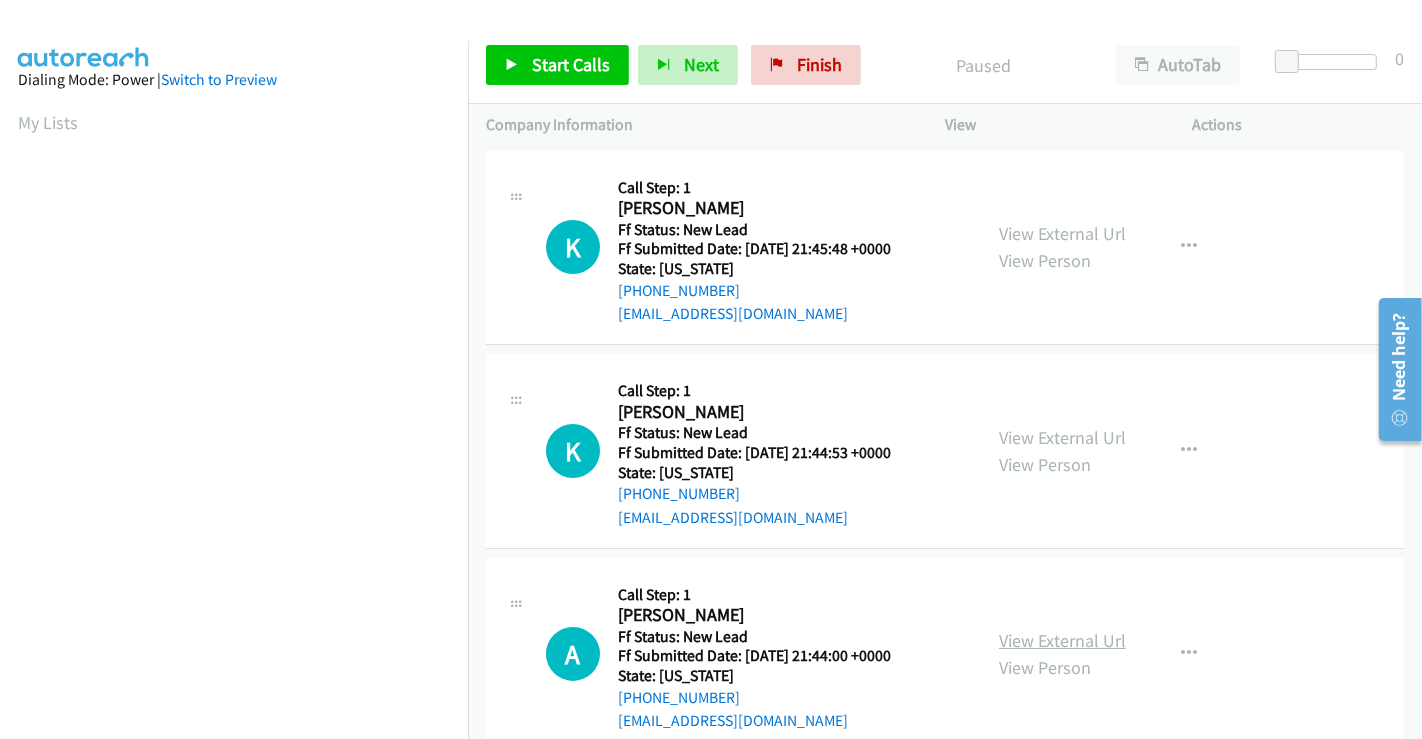 click on "View External Url" at bounding box center (1062, 640) 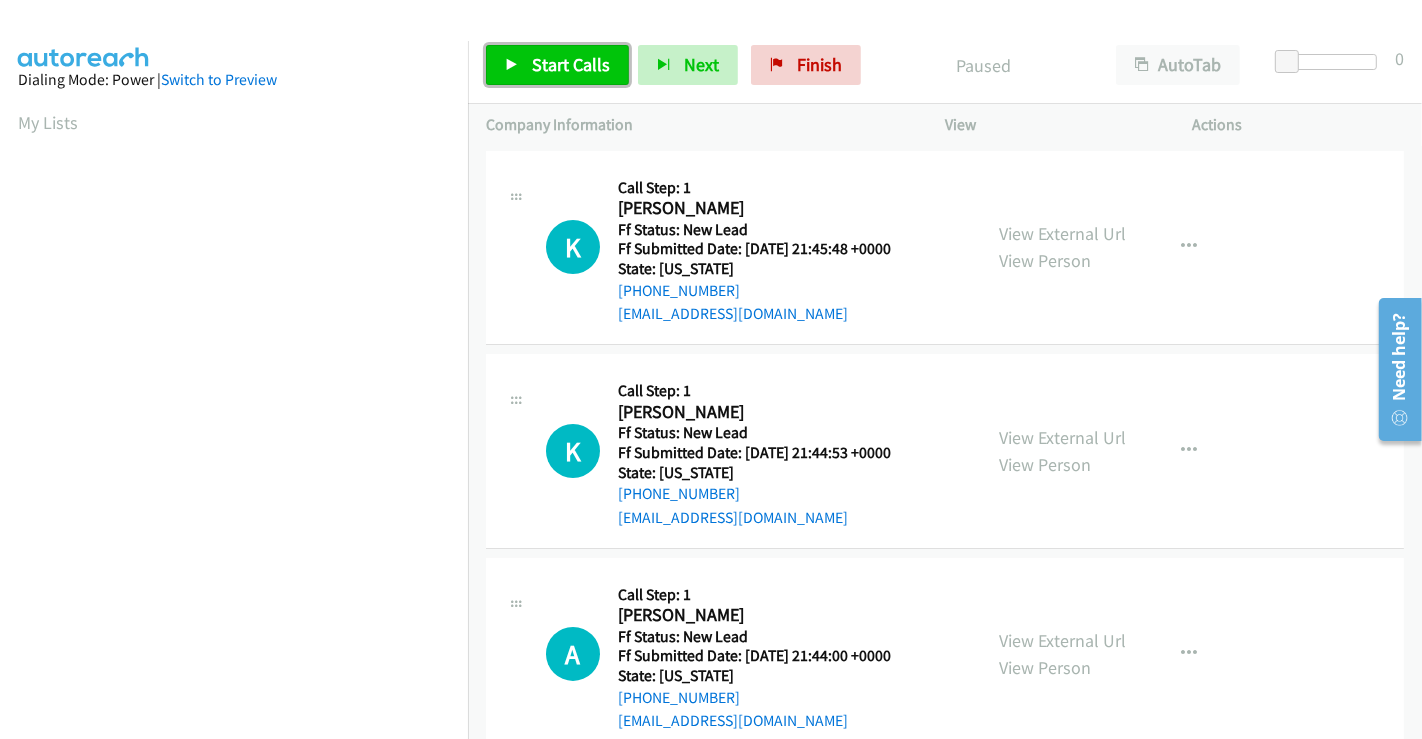 click on "Start Calls" at bounding box center [571, 64] 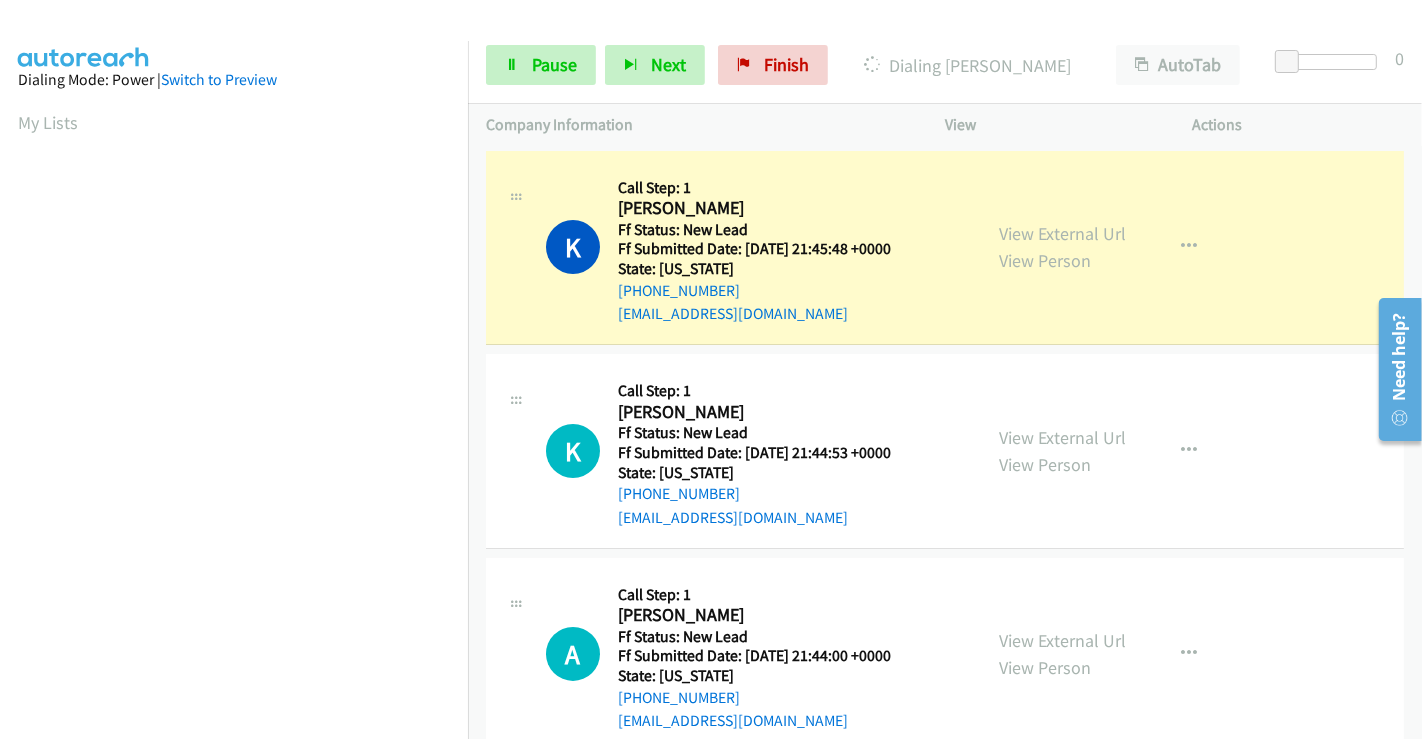 scroll, scrollTop: 385, scrollLeft: 0, axis: vertical 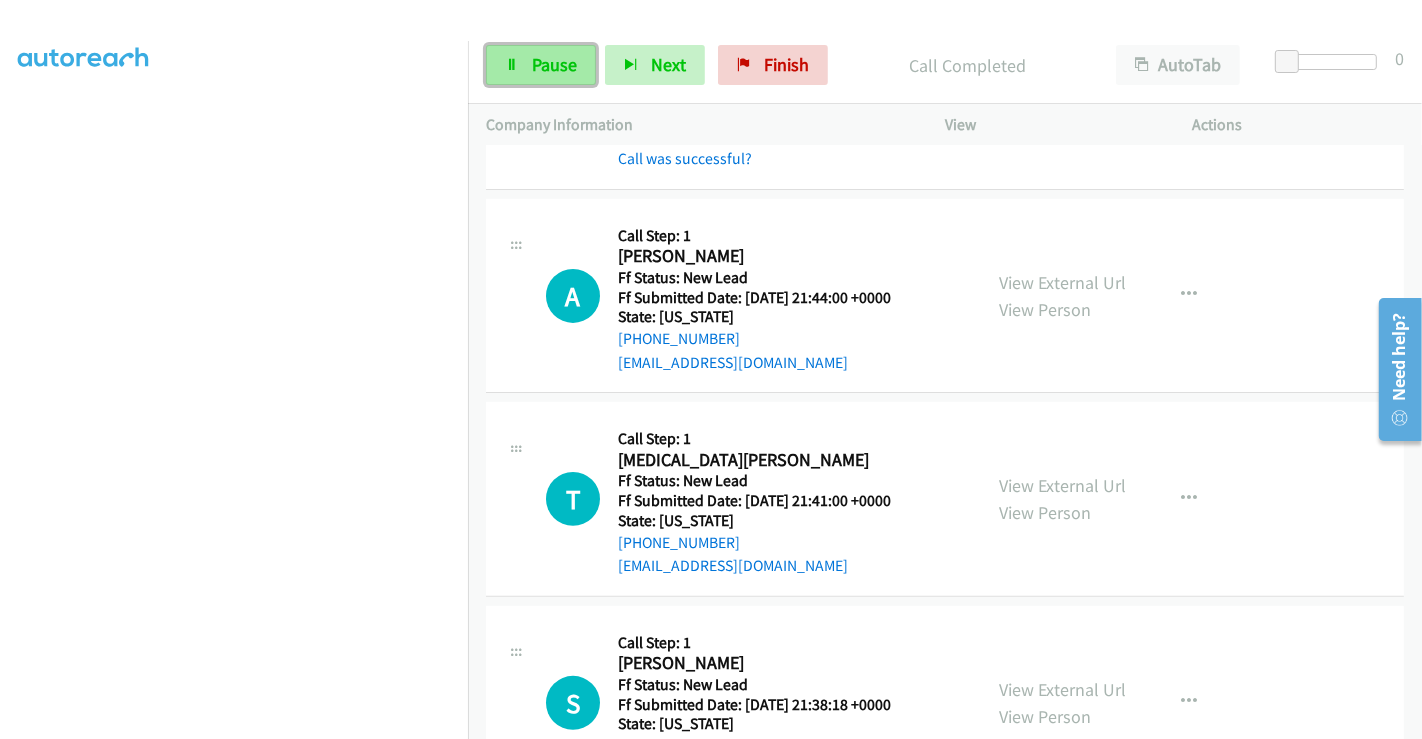 click on "Pause" at bounding box center [554, 64] 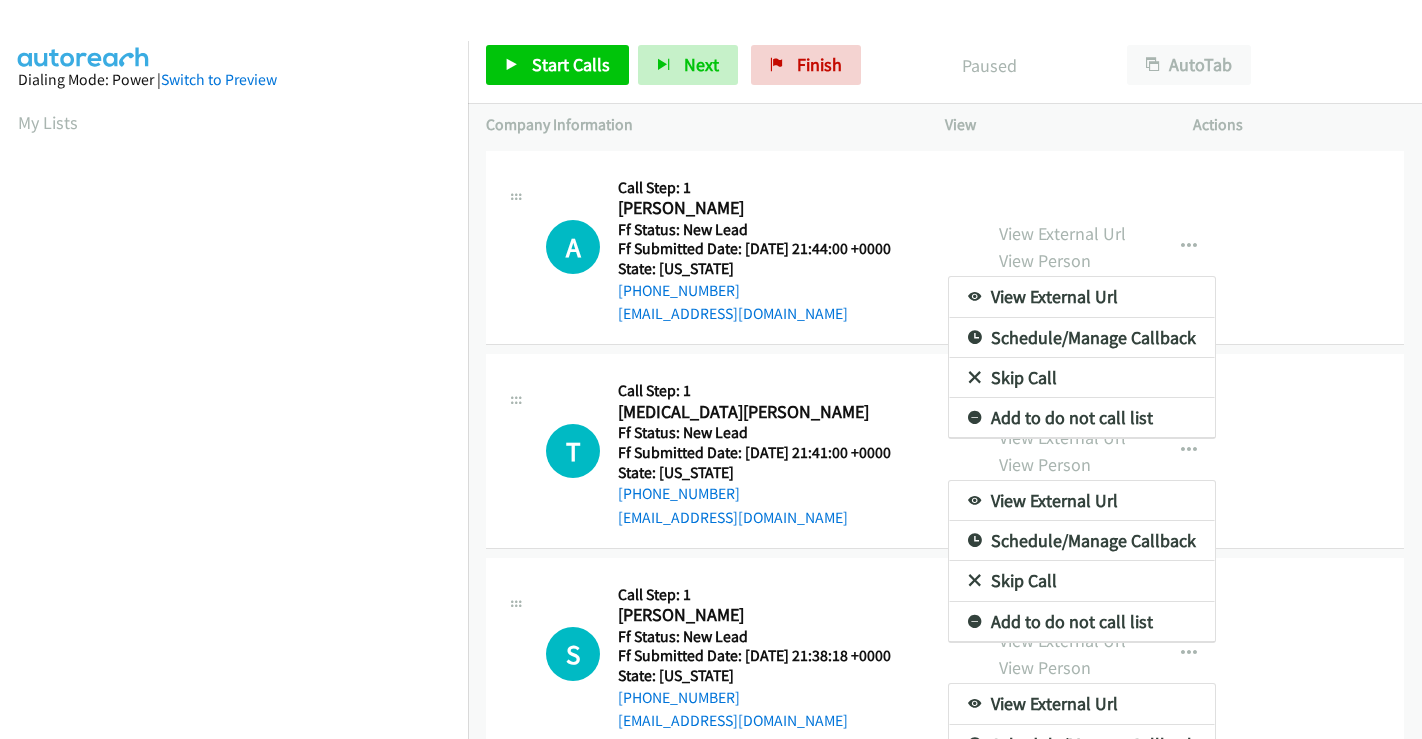 scroll, scrollTop: 0, scrollLeft: 0, axis: both 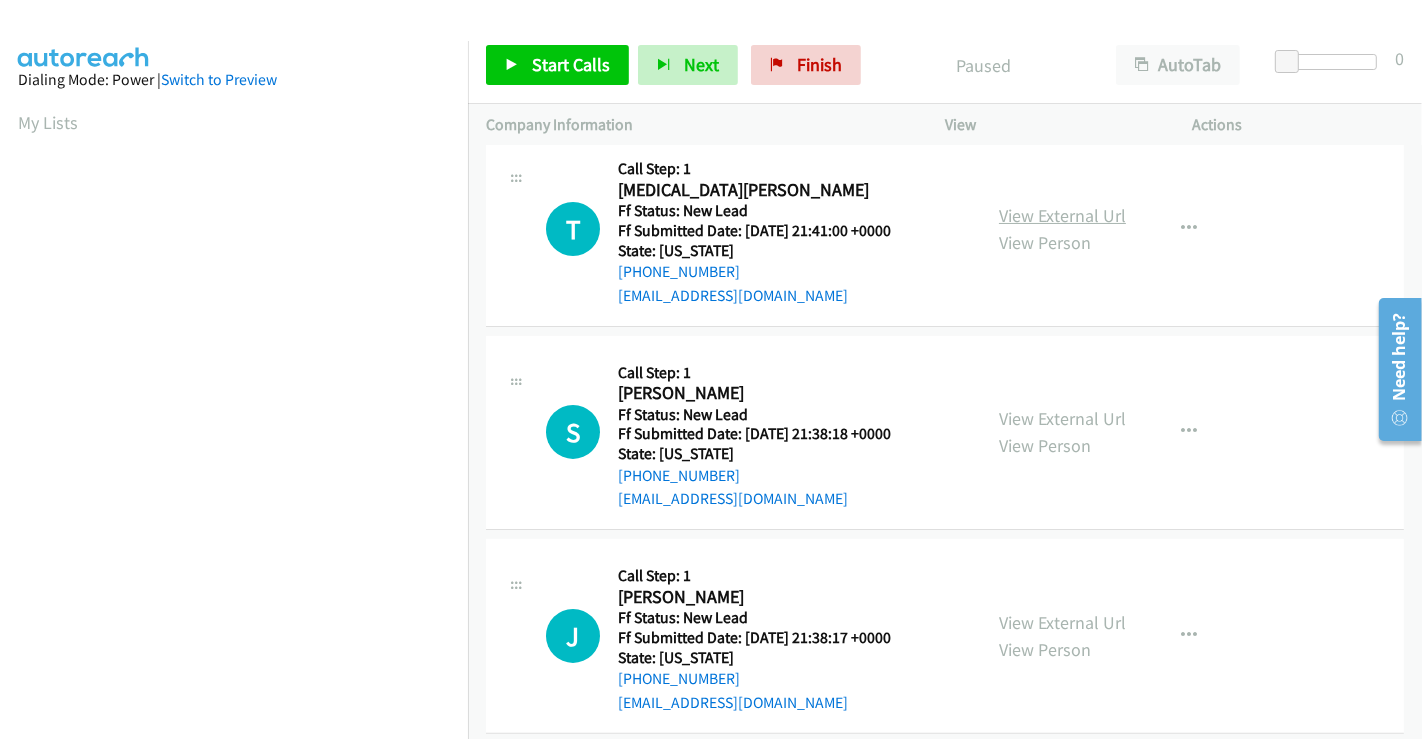 click on "View External Url" at bounding box center [1062, 215] 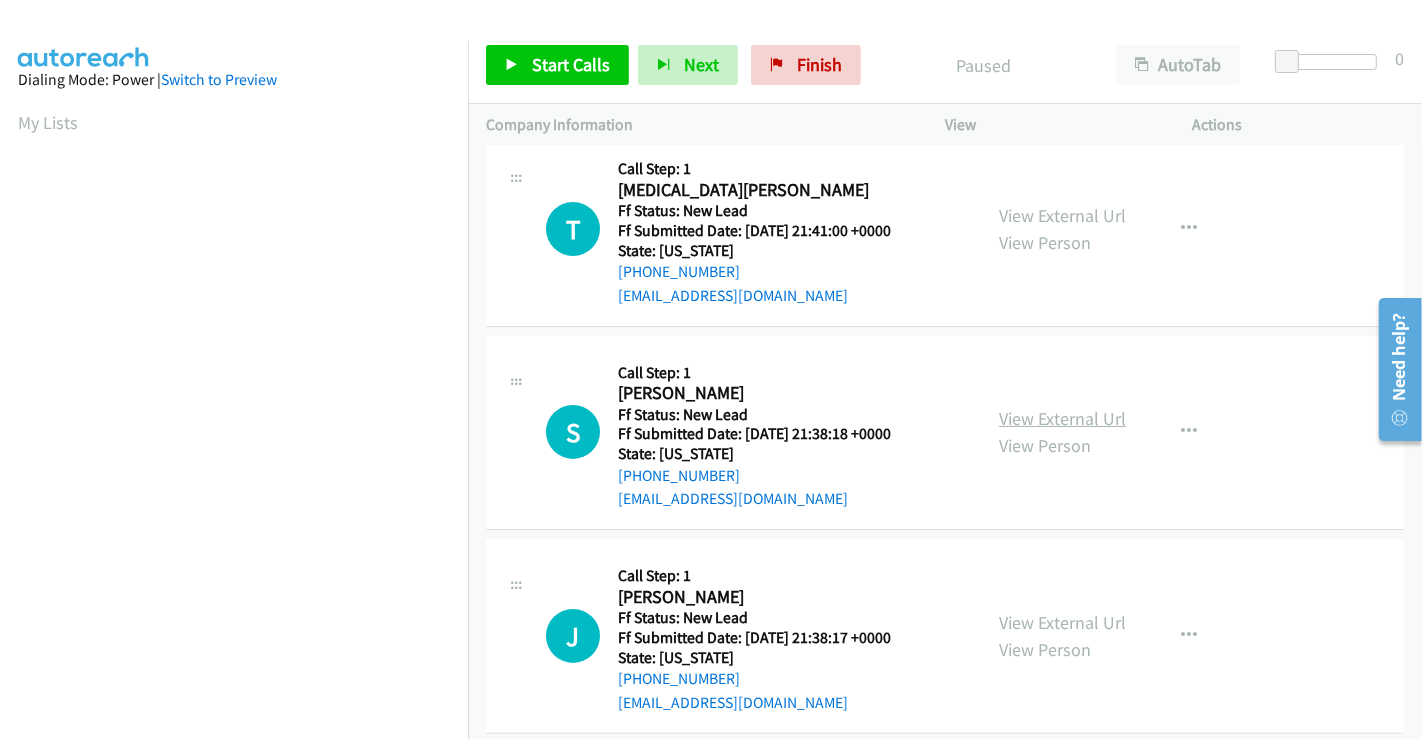 click on "View External Url" at bounding box center (1062, 418) 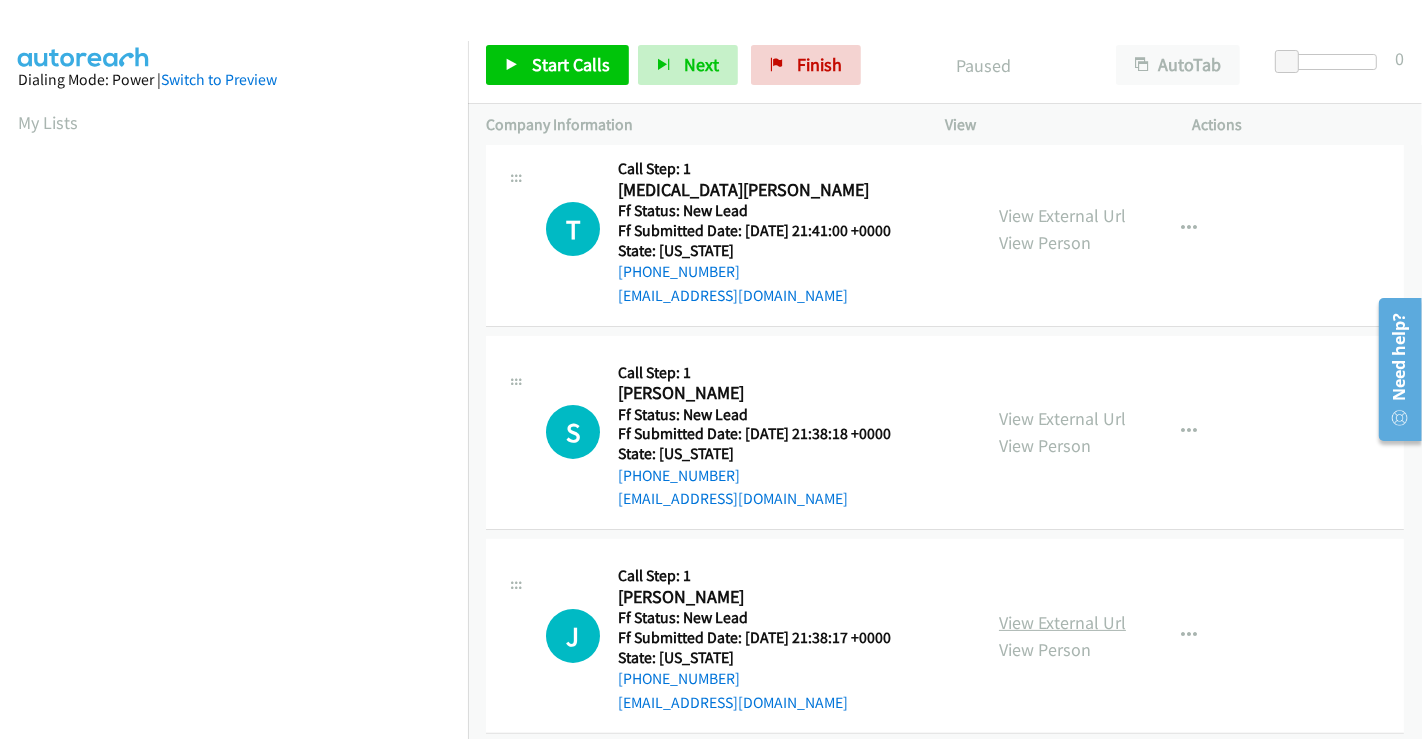 click on "View External Url" at bounding box center (1062, 622) 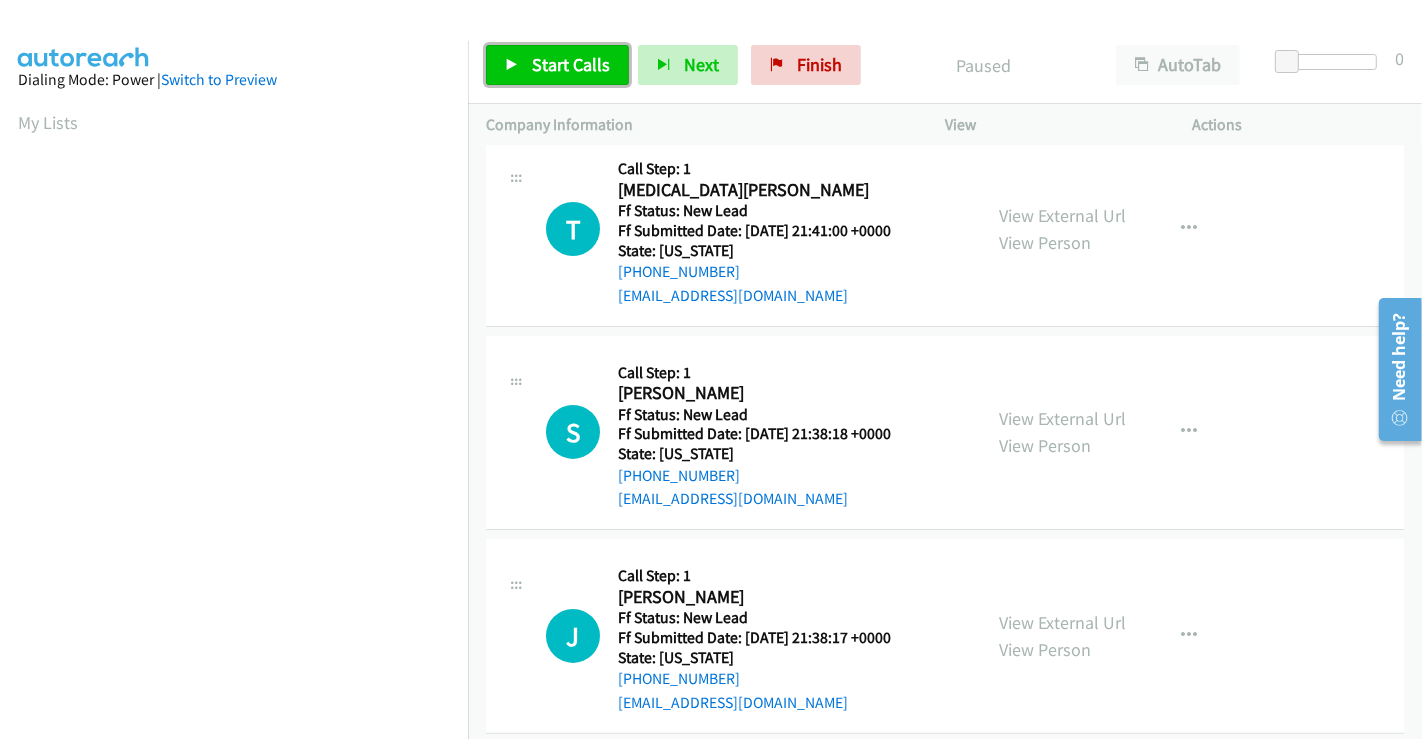 click on "Start Calls" at bounding box center (571, 64) 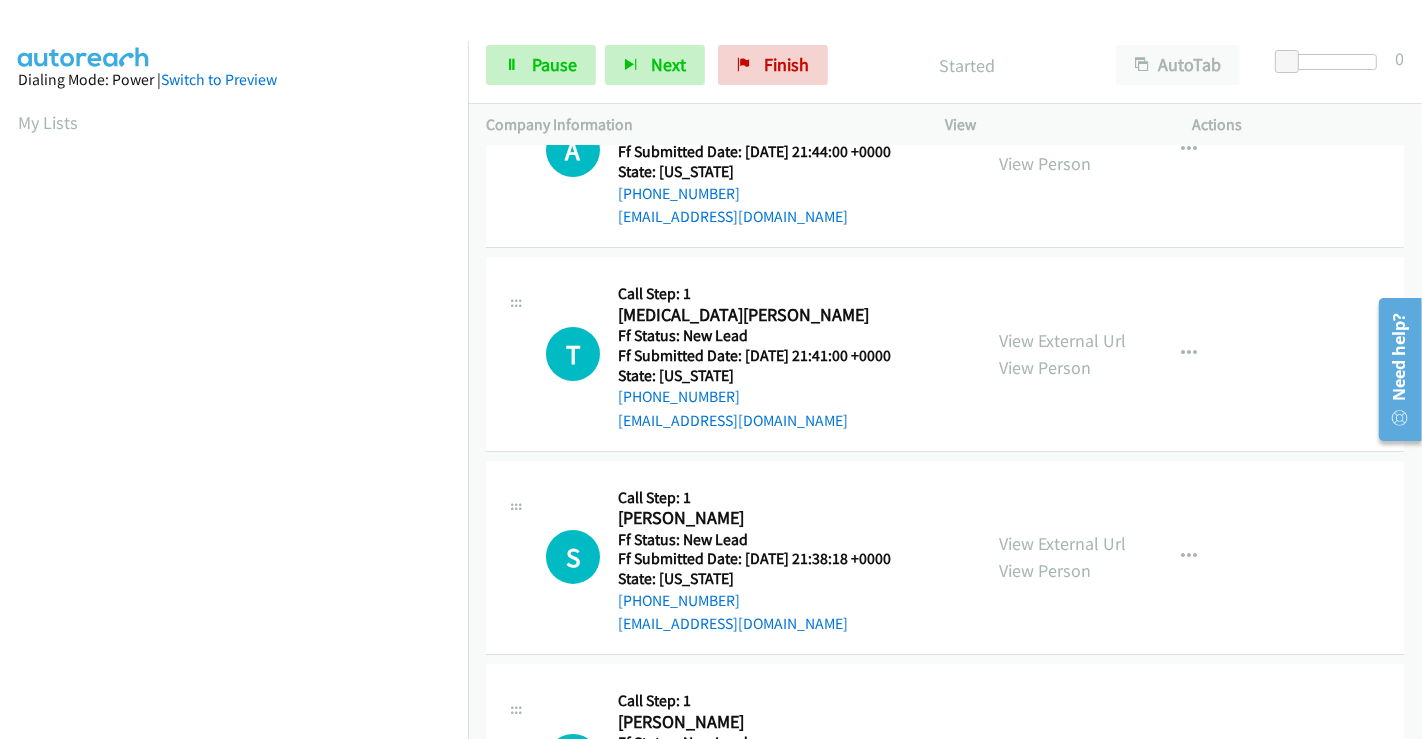 scroll, scrollTop: 0, scrollLeft: 0, axis: both 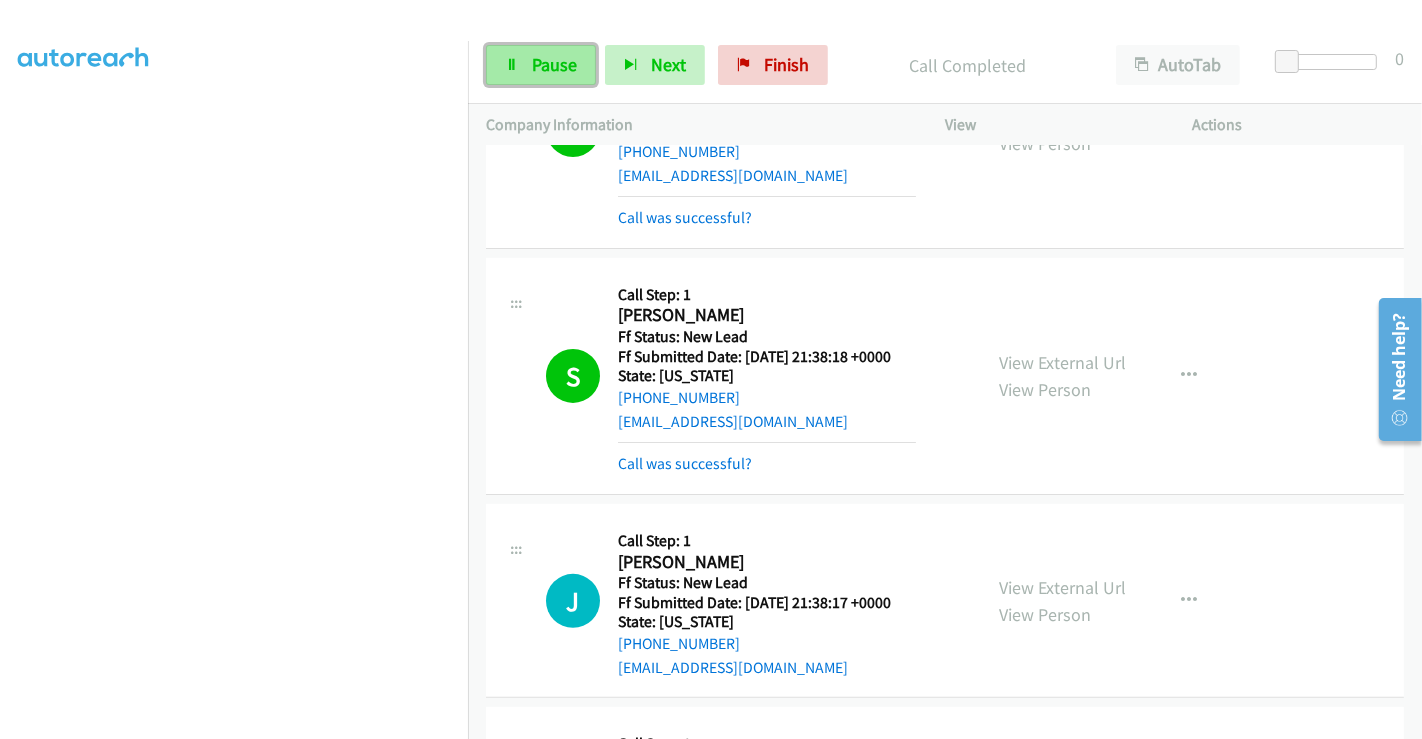 click on "Pause" at bounding box center [554, 64] 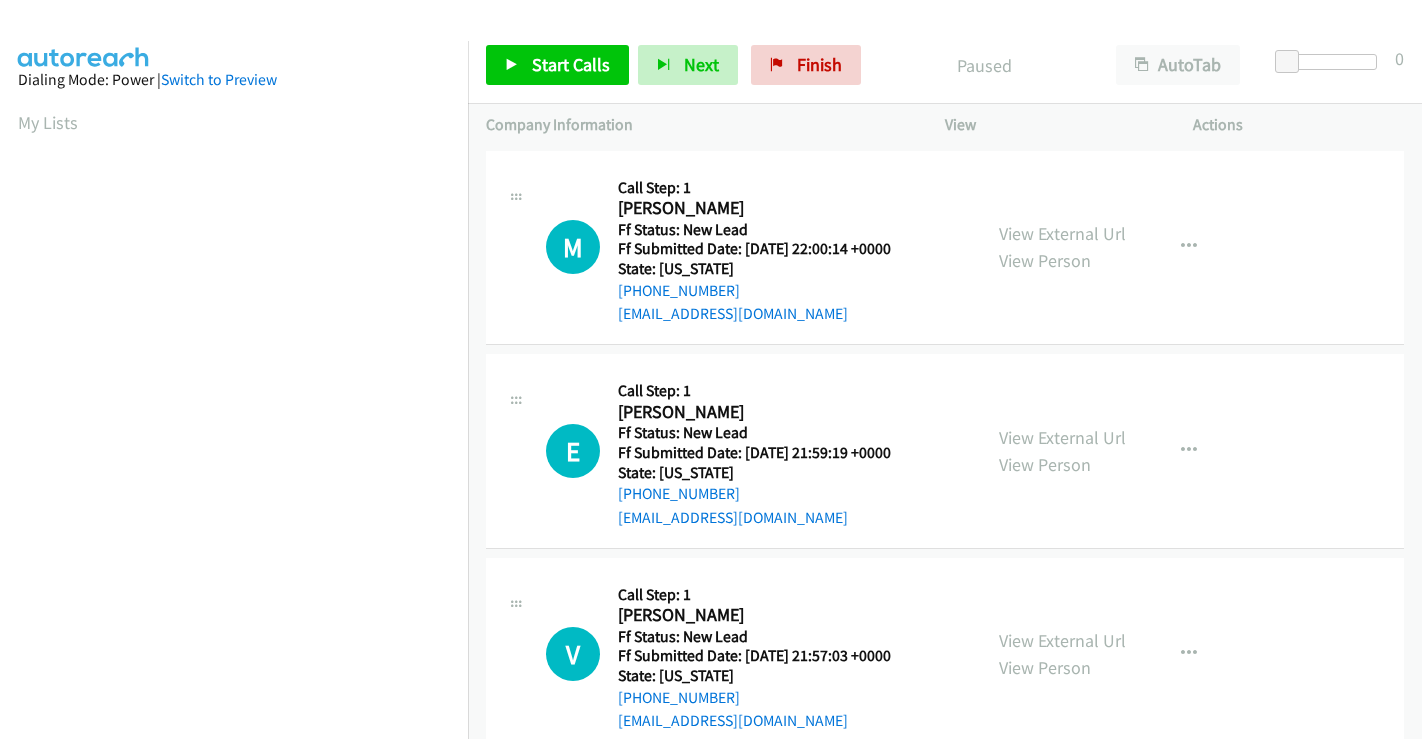 scroll, scrollTop: 0, scrollLeft: 0, axis: both 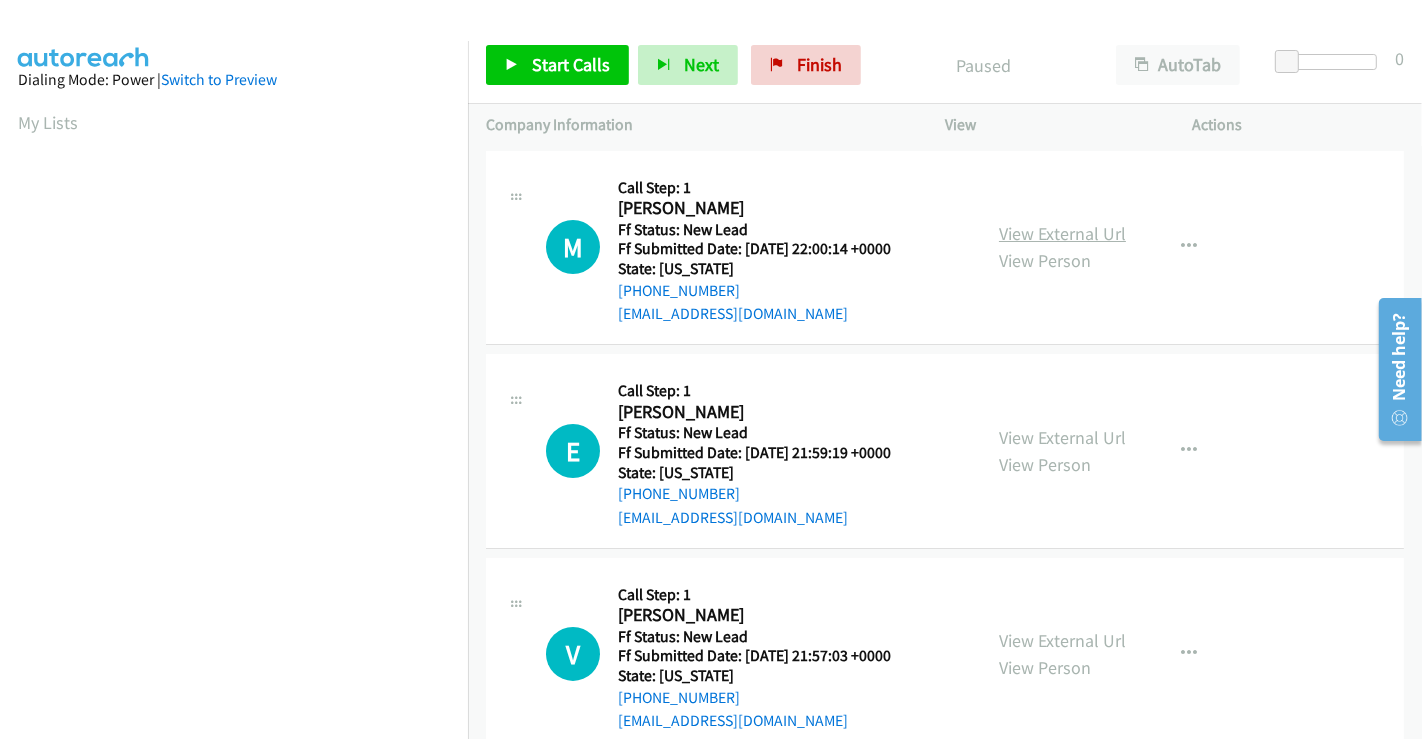 click on "View External Url" at bounding box center (1062, 233) 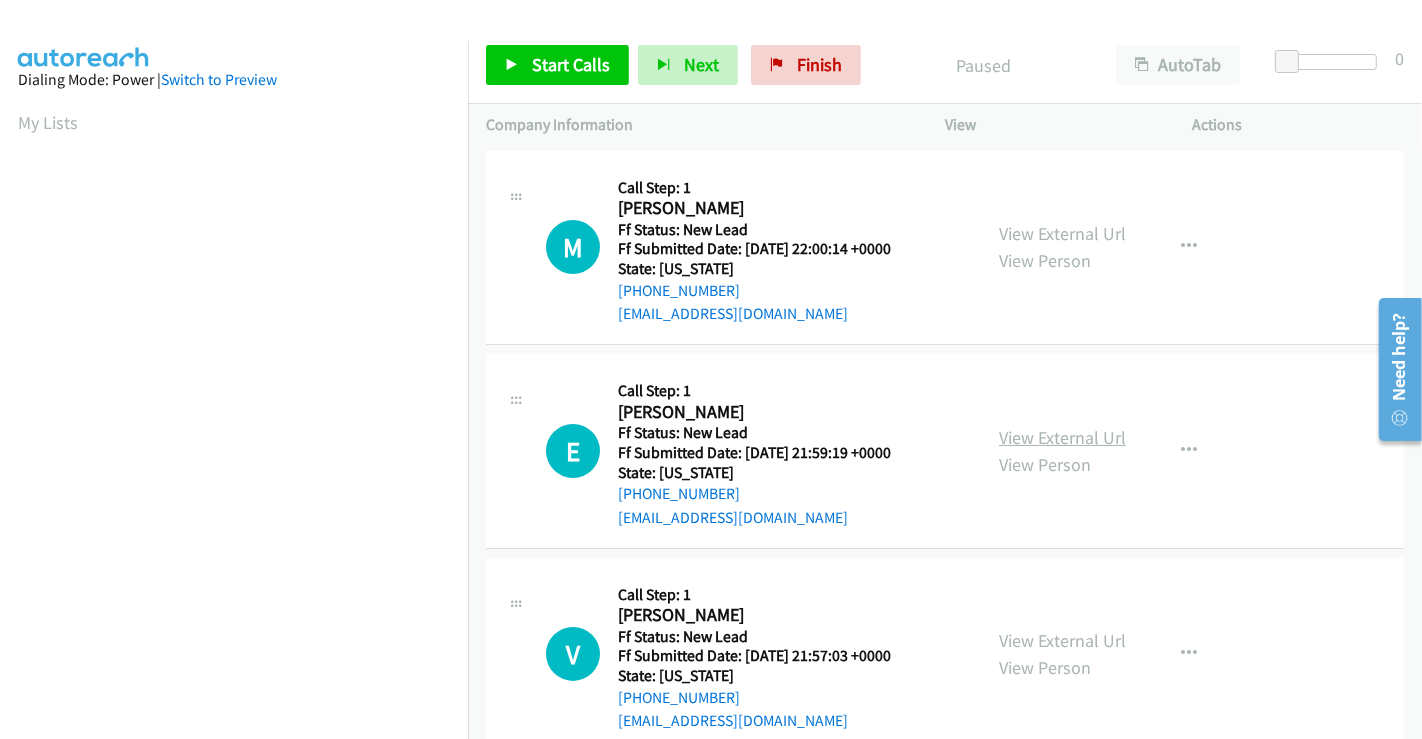 click on "View External Url" at bounding box center [1062, 437] 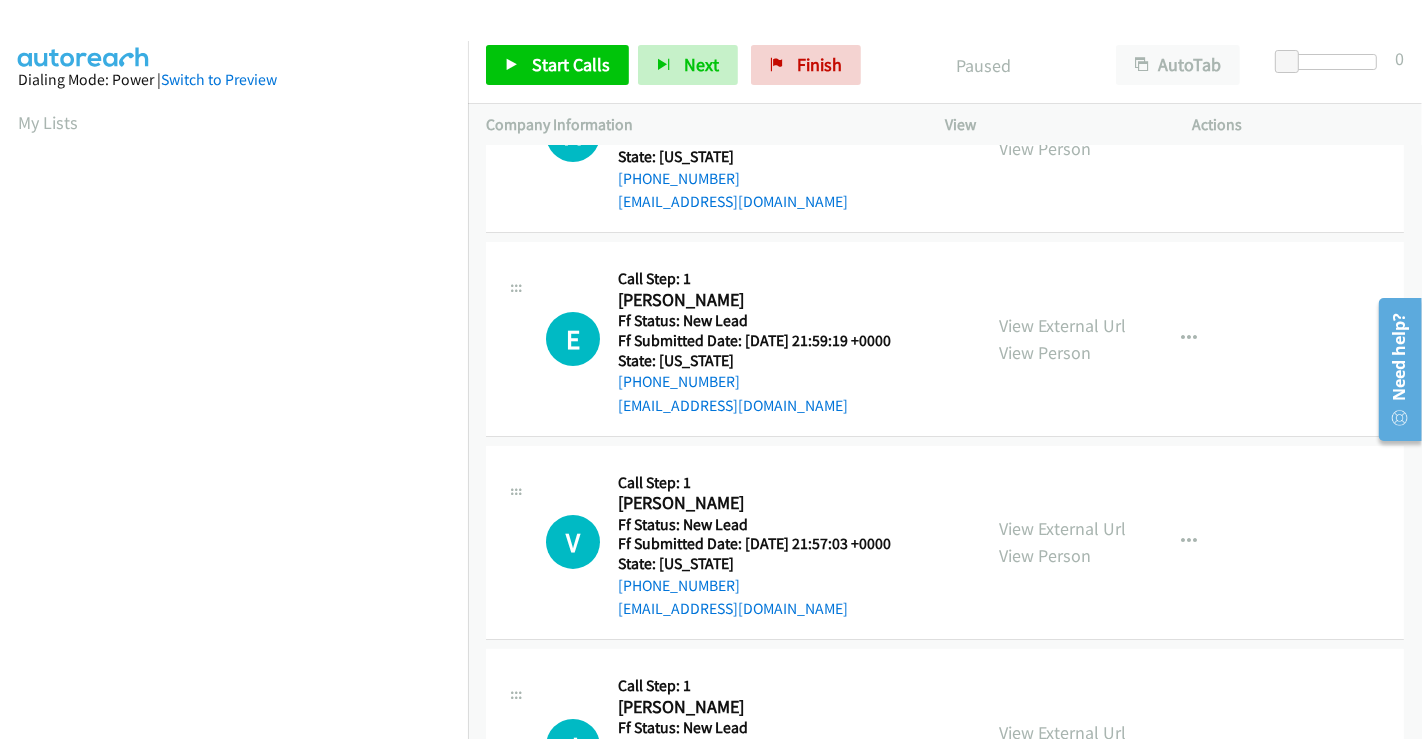 scroll, scrollTop: 222, scrollLeft: 0, axis: vertical 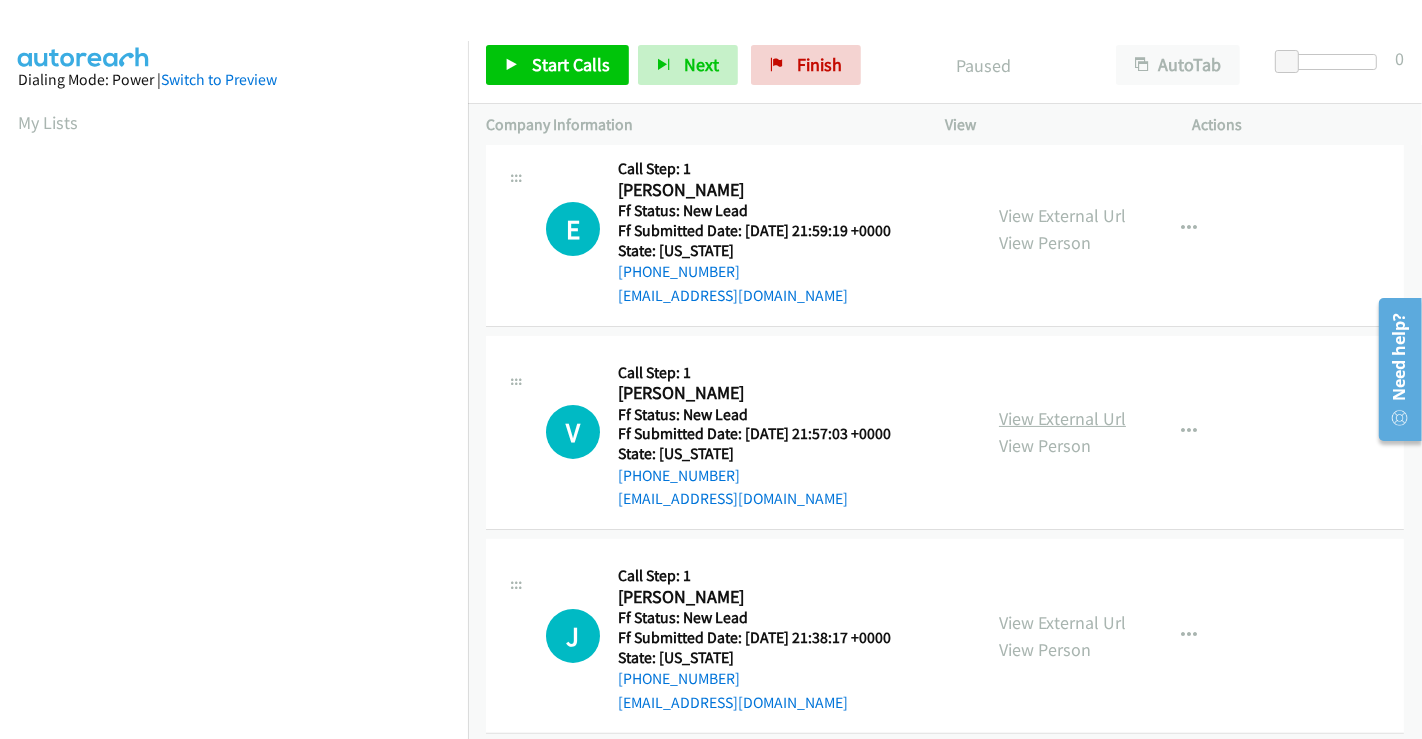click on "View External Url" at bounding box center (1062, 418) 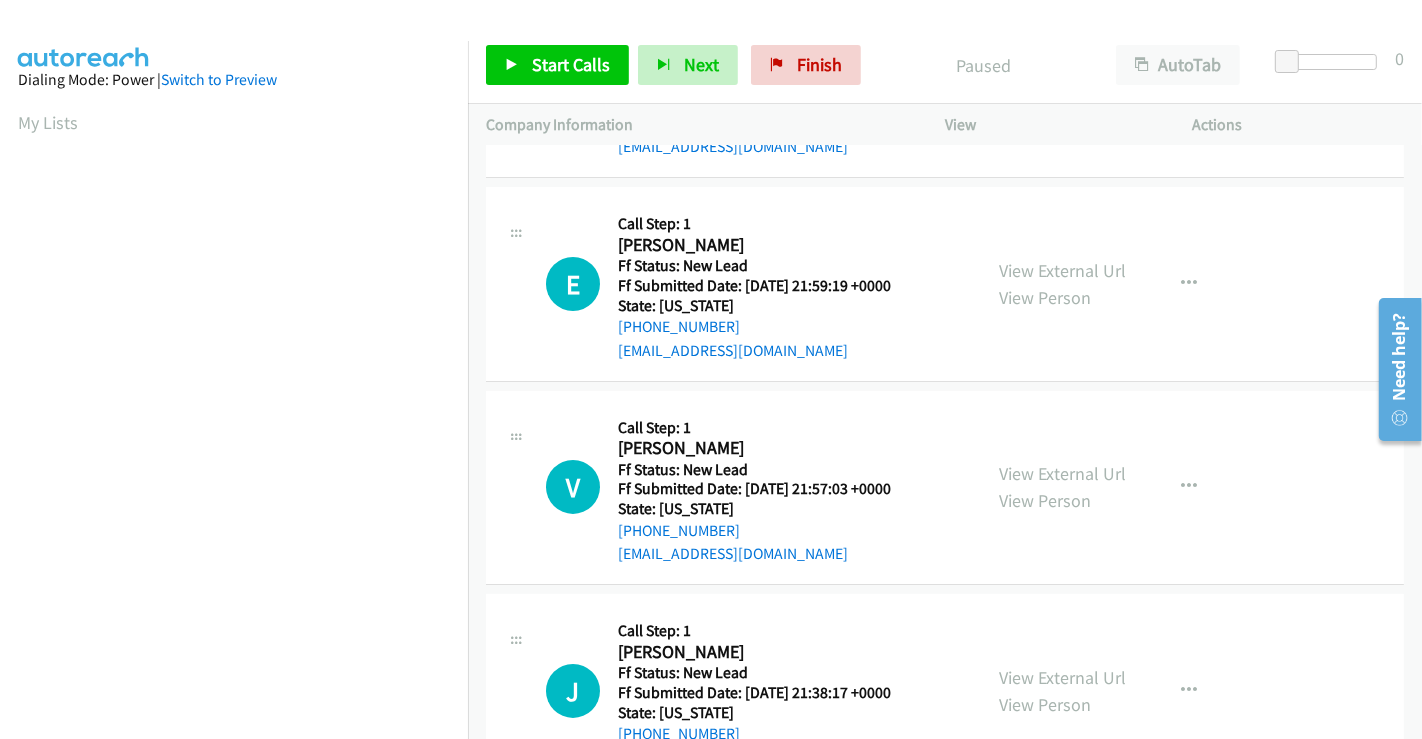scroll, scrollTop: 0, scrollLeft: 0, axis: both 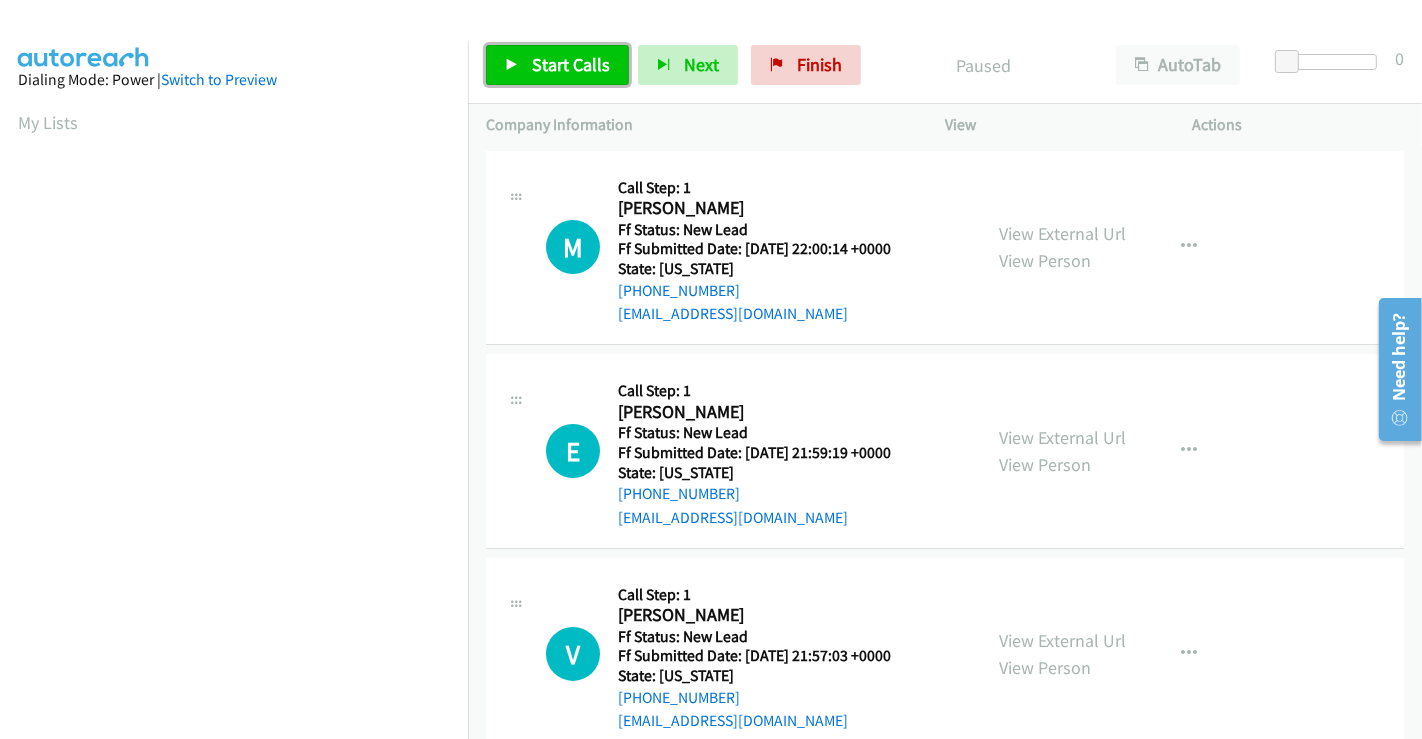 click on "Start Calls" at bounding box center [571, 64] 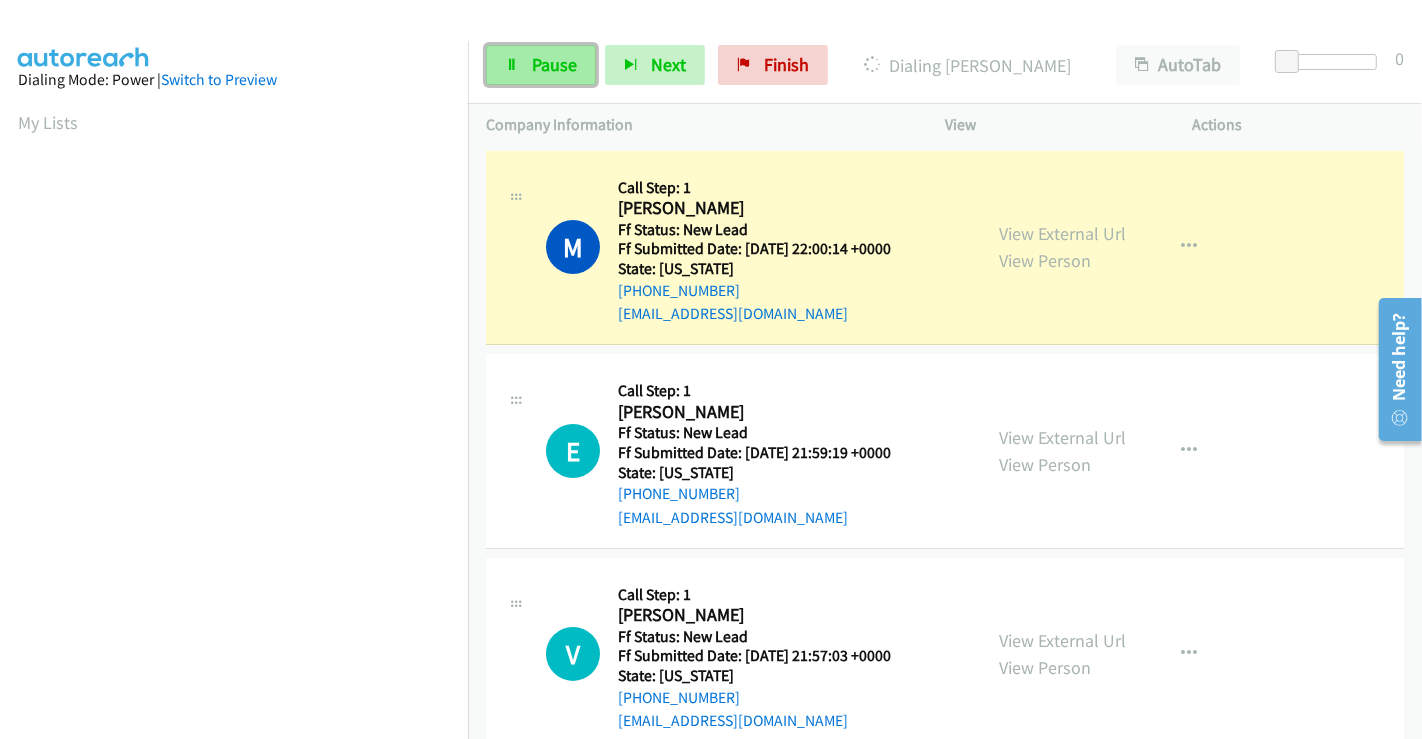 click on "Pause" at bounding box center [554, 64] 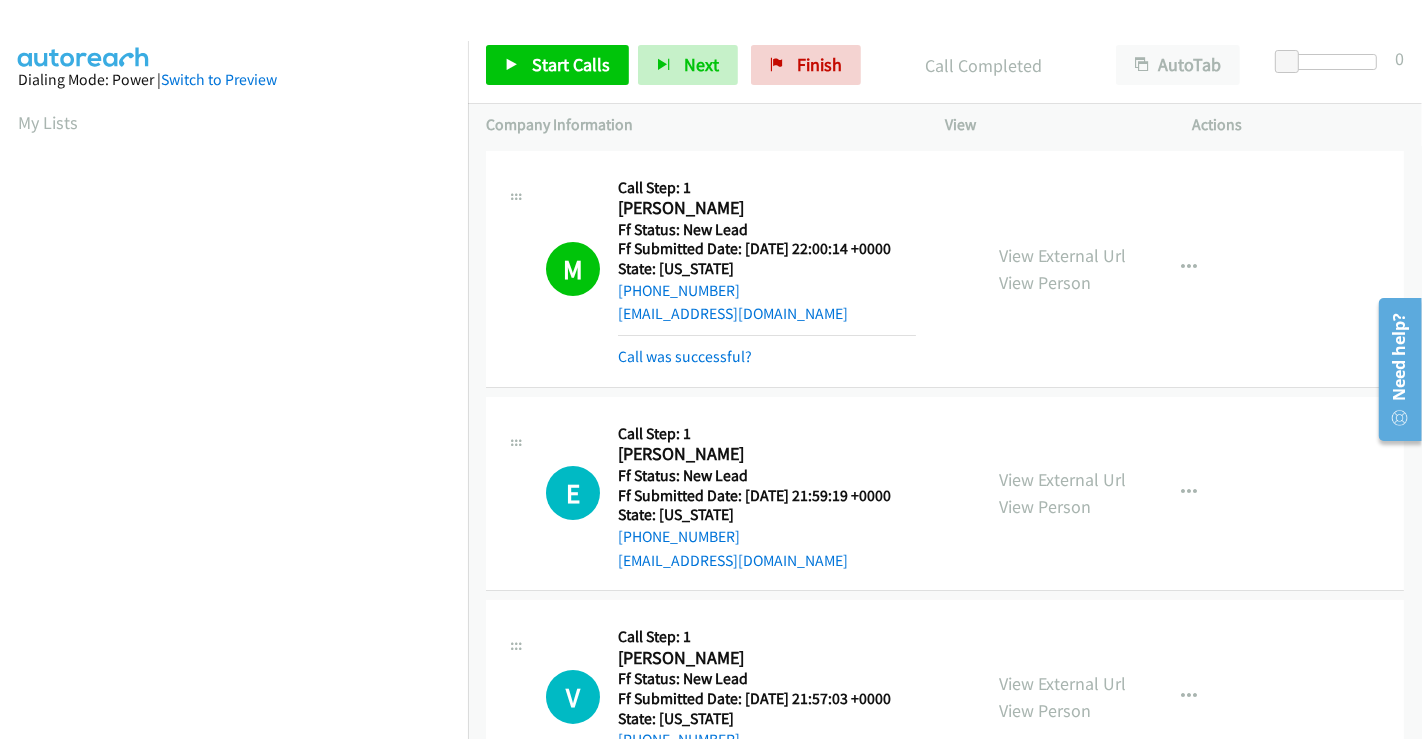 scroll, scrollTop: 385, scrollLeft: 0, axis: vertical 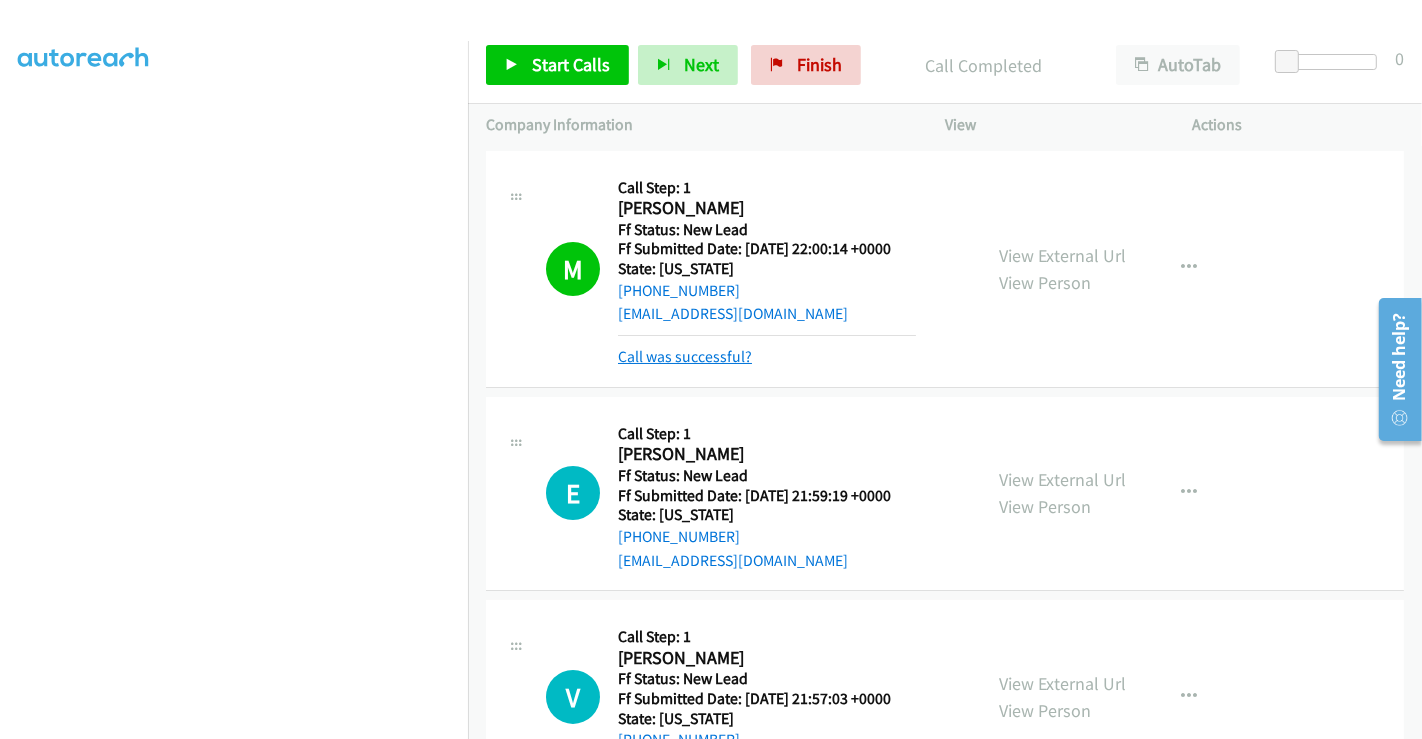 click on "Call was successful?" at bounding box center (685, 356) 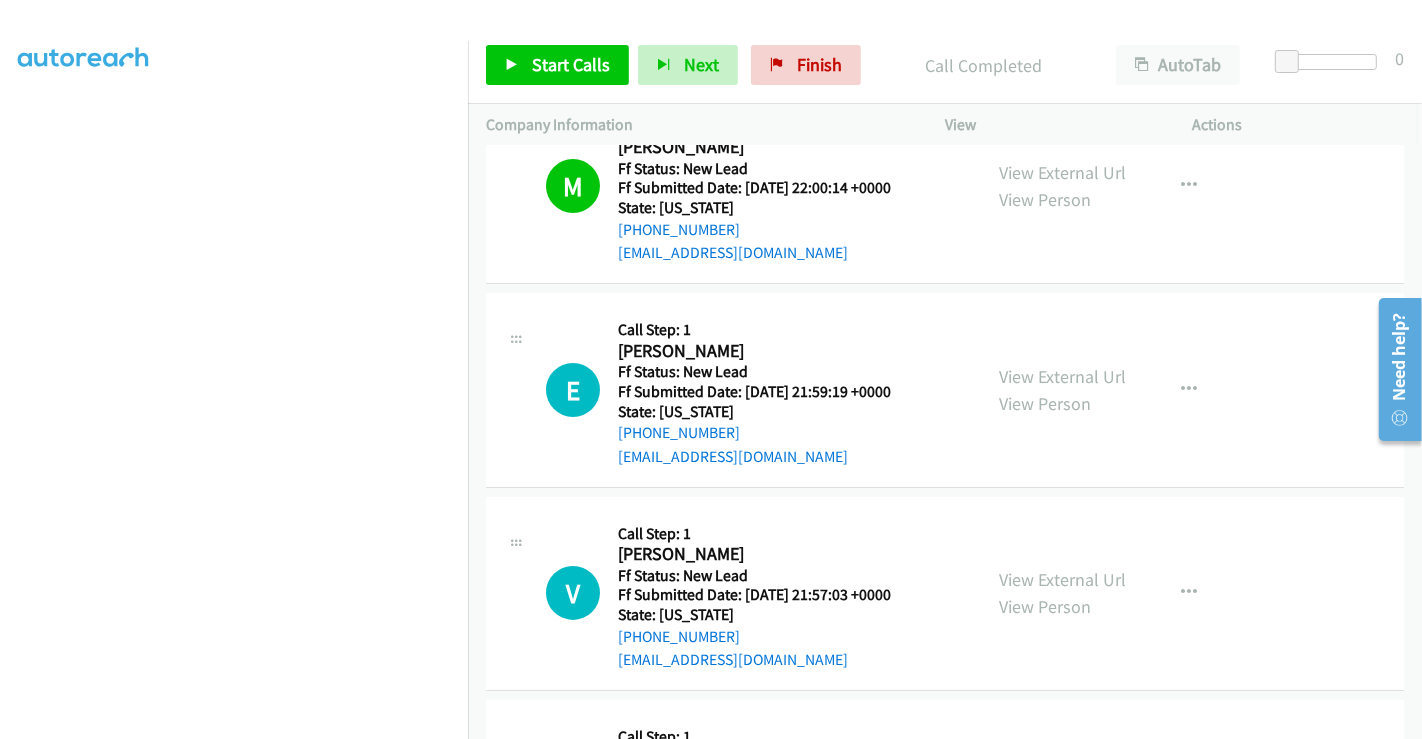 scroll, scrollTop: 111, scrollLeft: 0, axis: vertical 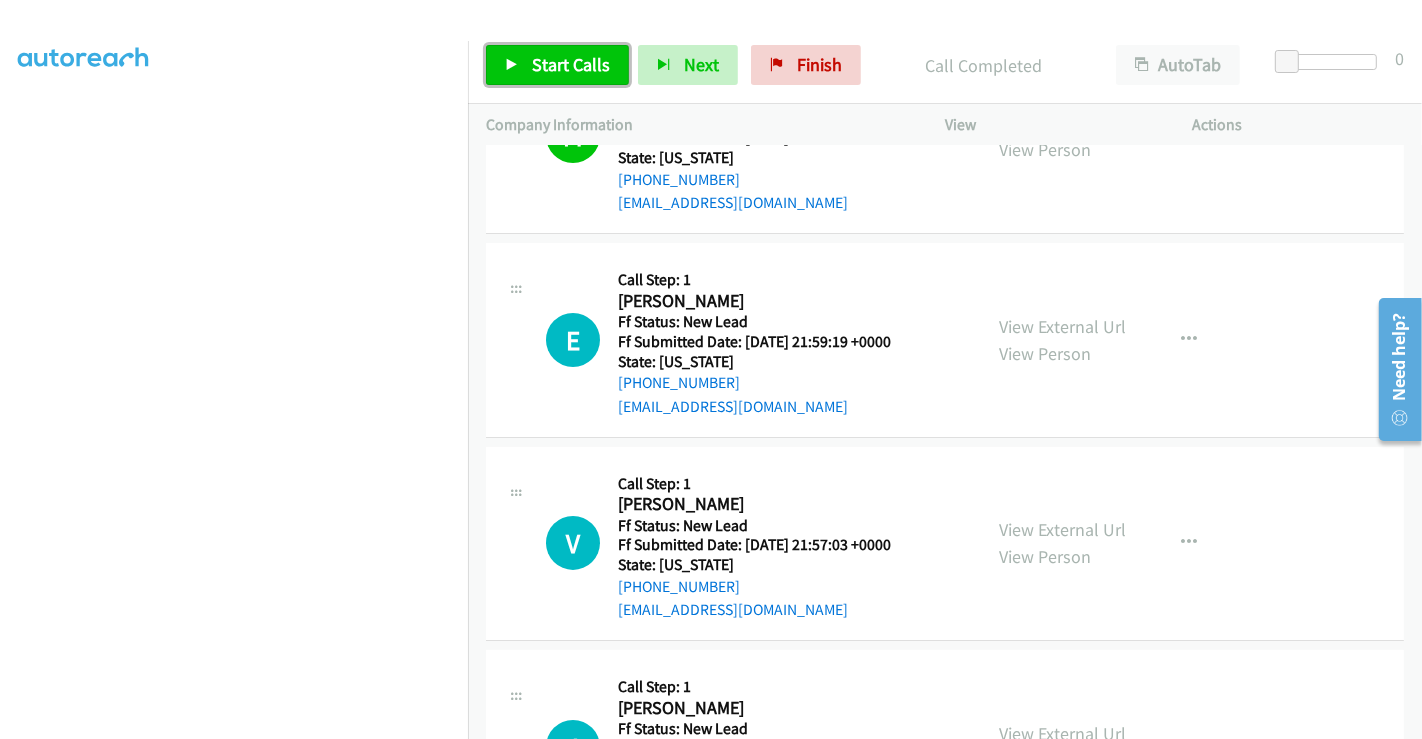 click on "Start Calls" at bounding box center [571, 64] 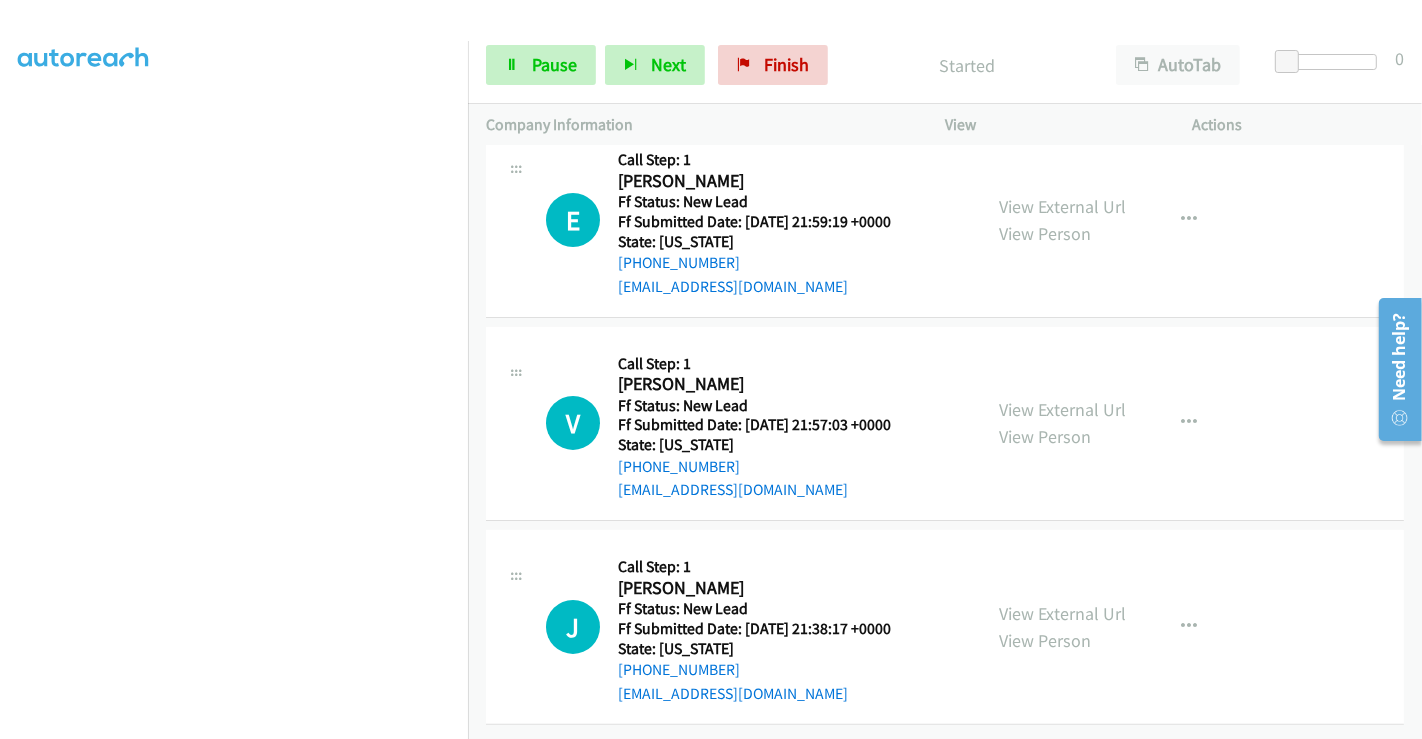 scroll, scrollTop: 246, scrollLeft: 0, axis: vertical 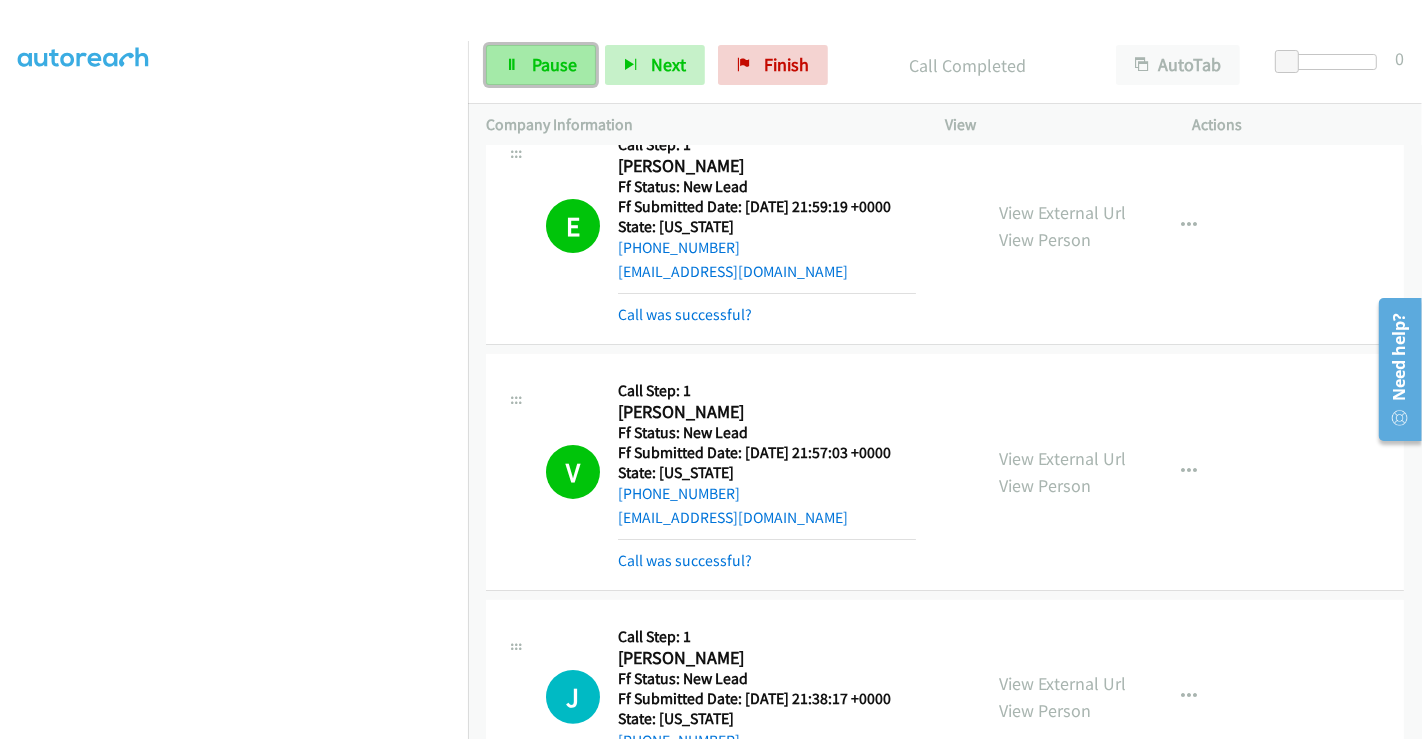click on "Pause" at bounding box center [554, 64] 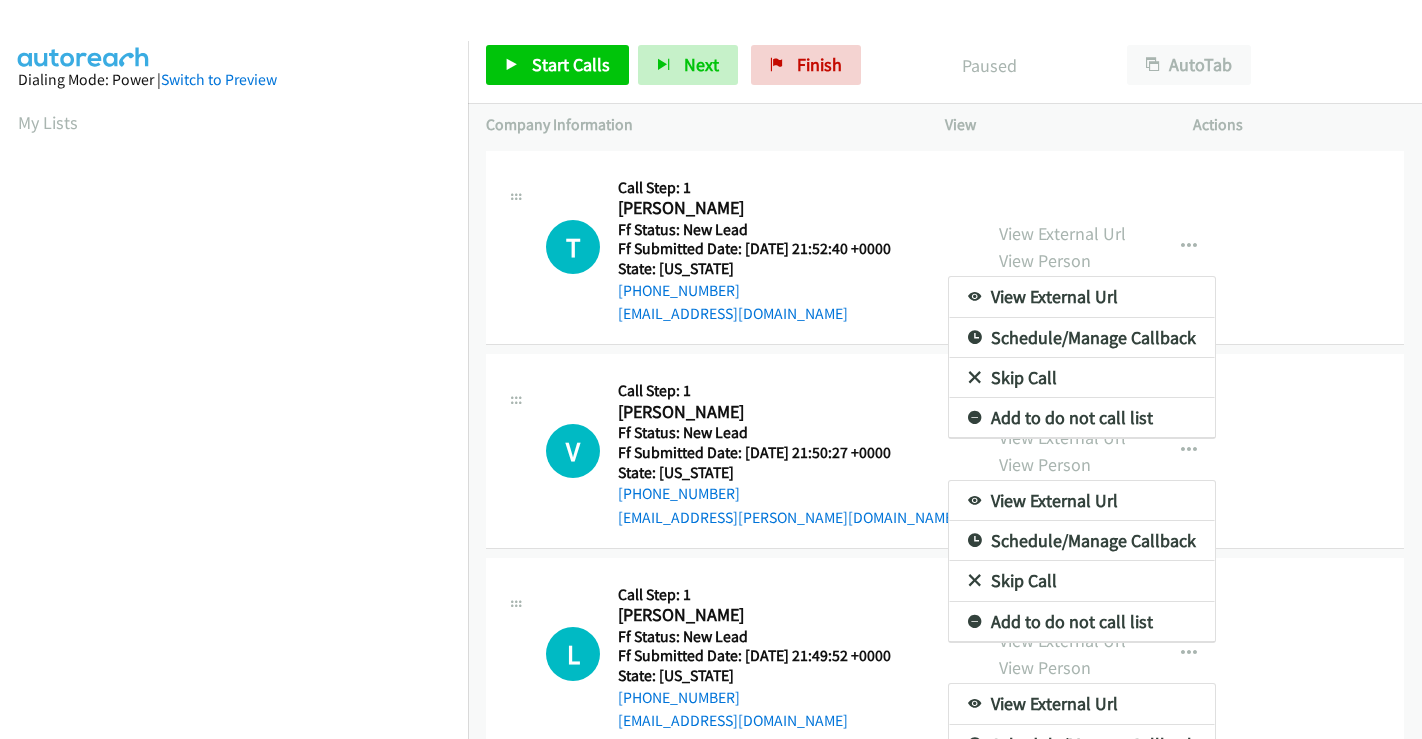 scroll, scrollTop: 0, scrollLeft: 0, axis: both 